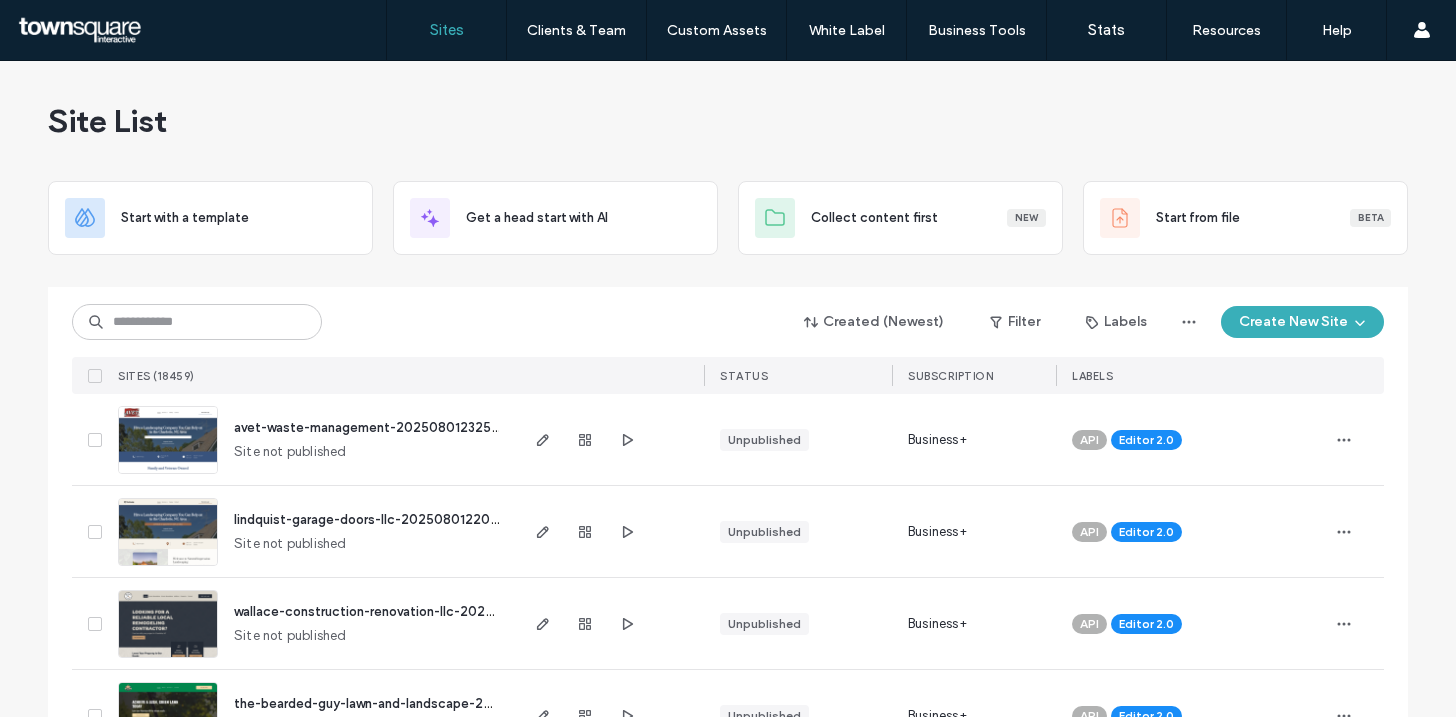 scroll, scrollTop: 0, scrollLeft: 0, axis: both 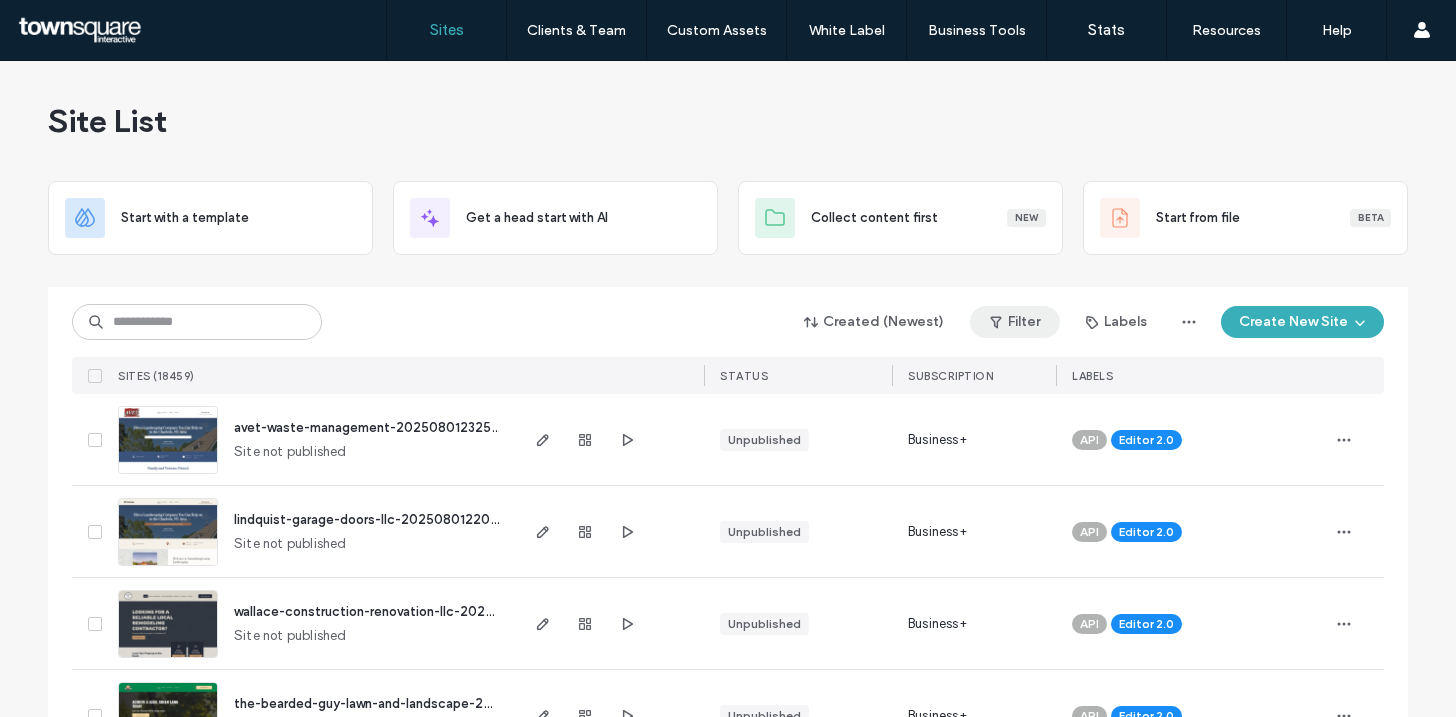 click on "Filter" at bounding box center [1015, 322] 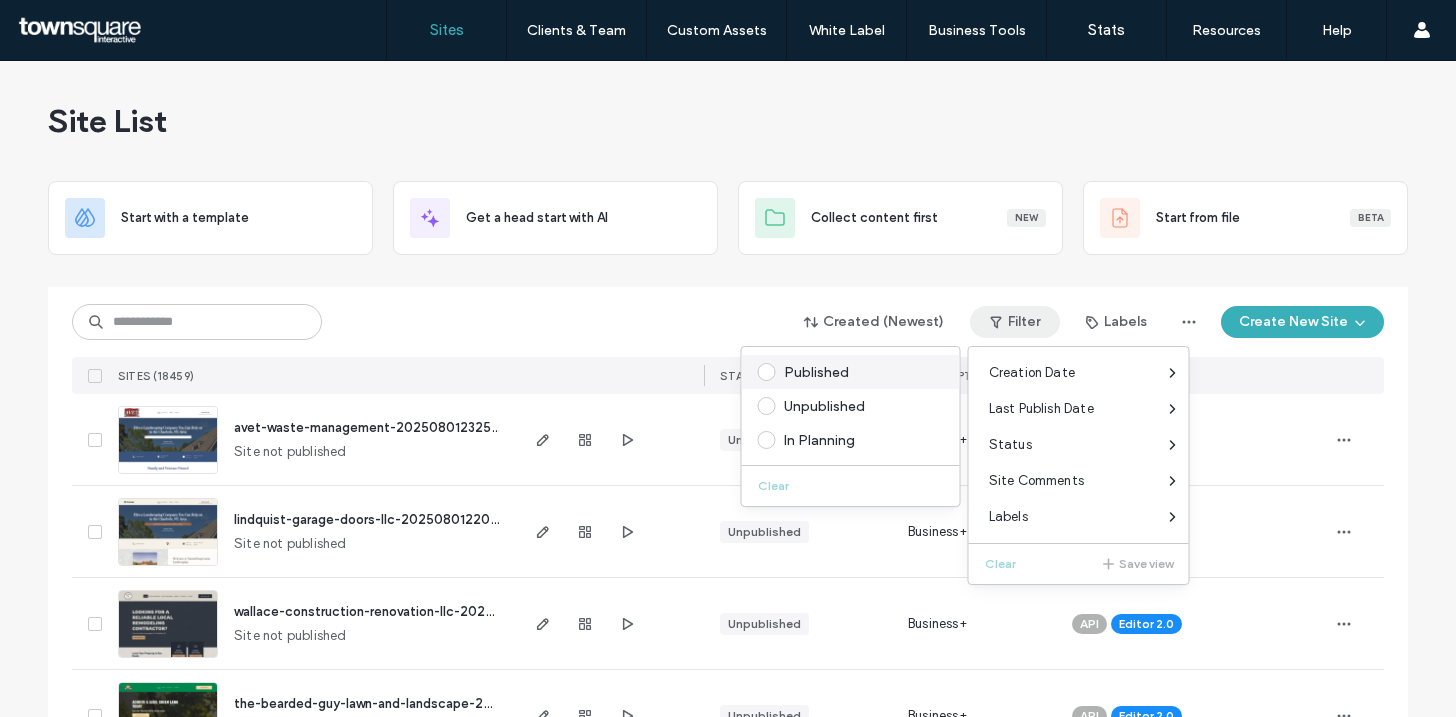 click on "Published" at bounding box center (860, 372) 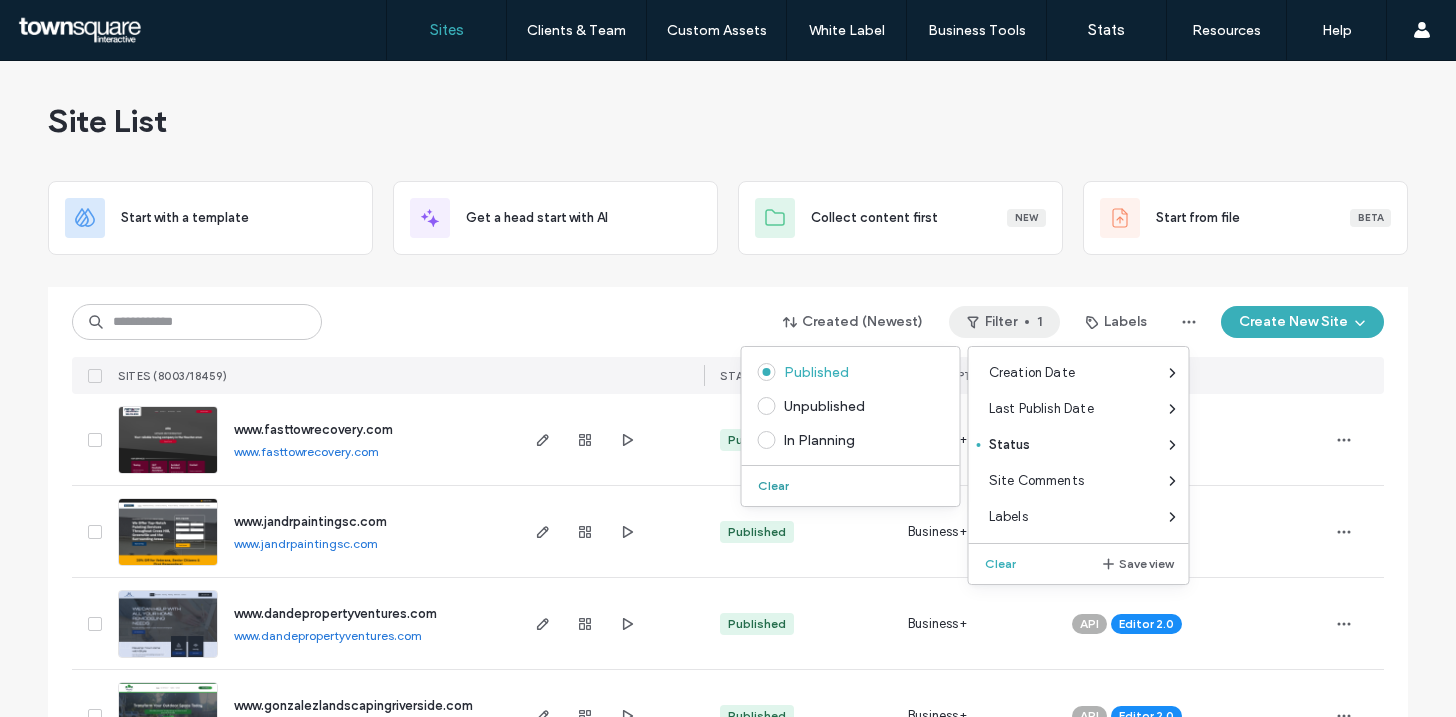 click on "Clear" at bounding box center (775, 486) 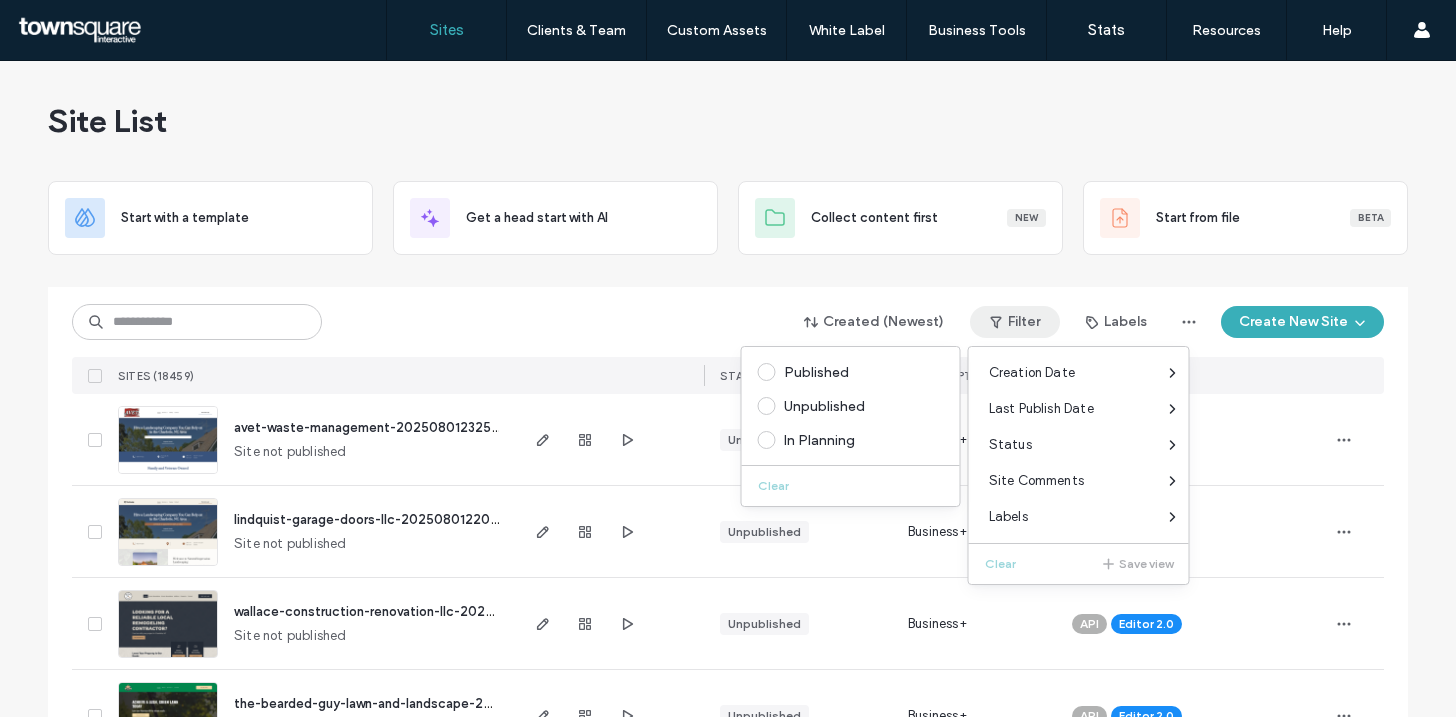 click on "Created (Newest) Filter Labels Create New Site SITES (18459) STATUS SUBSCRIPTION LABELS" at bounding box center (728, 340) 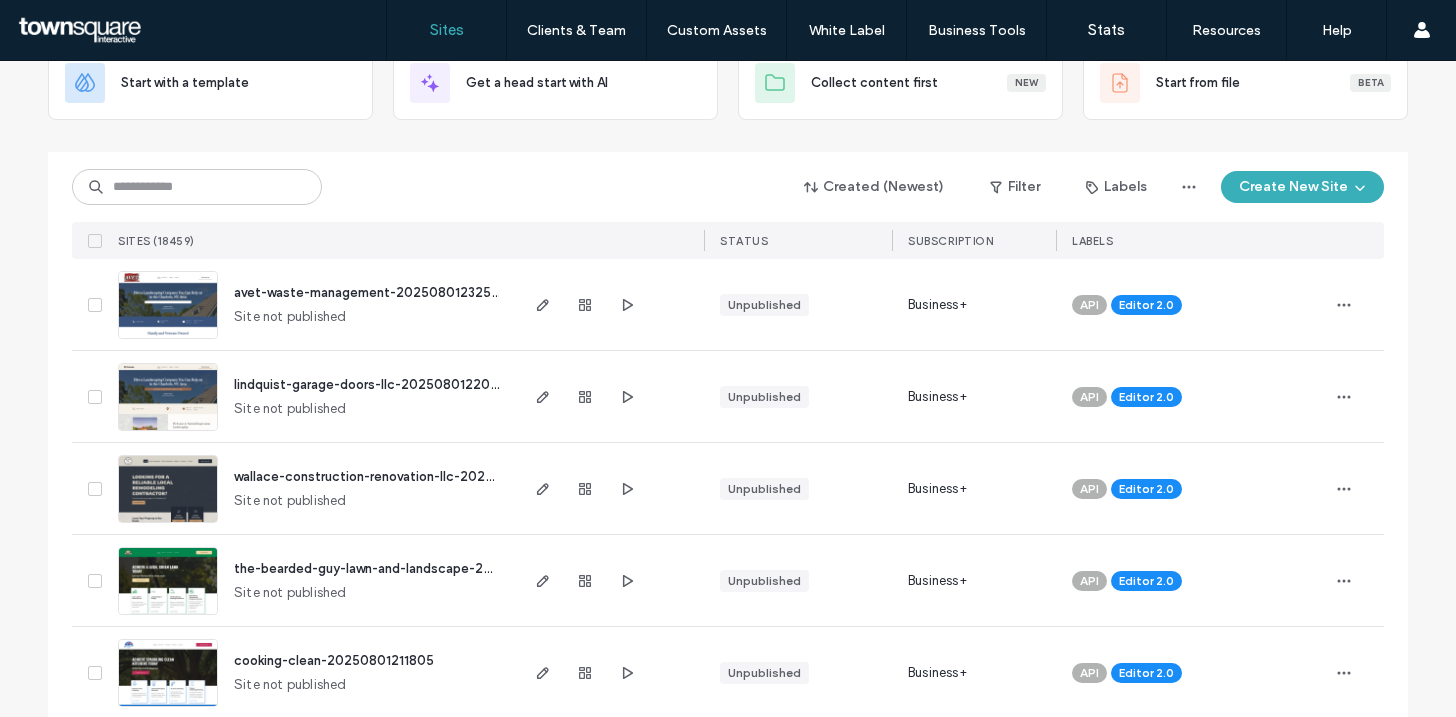 scroll, scrollTop: 0, scrollLeft: 0, axis: both 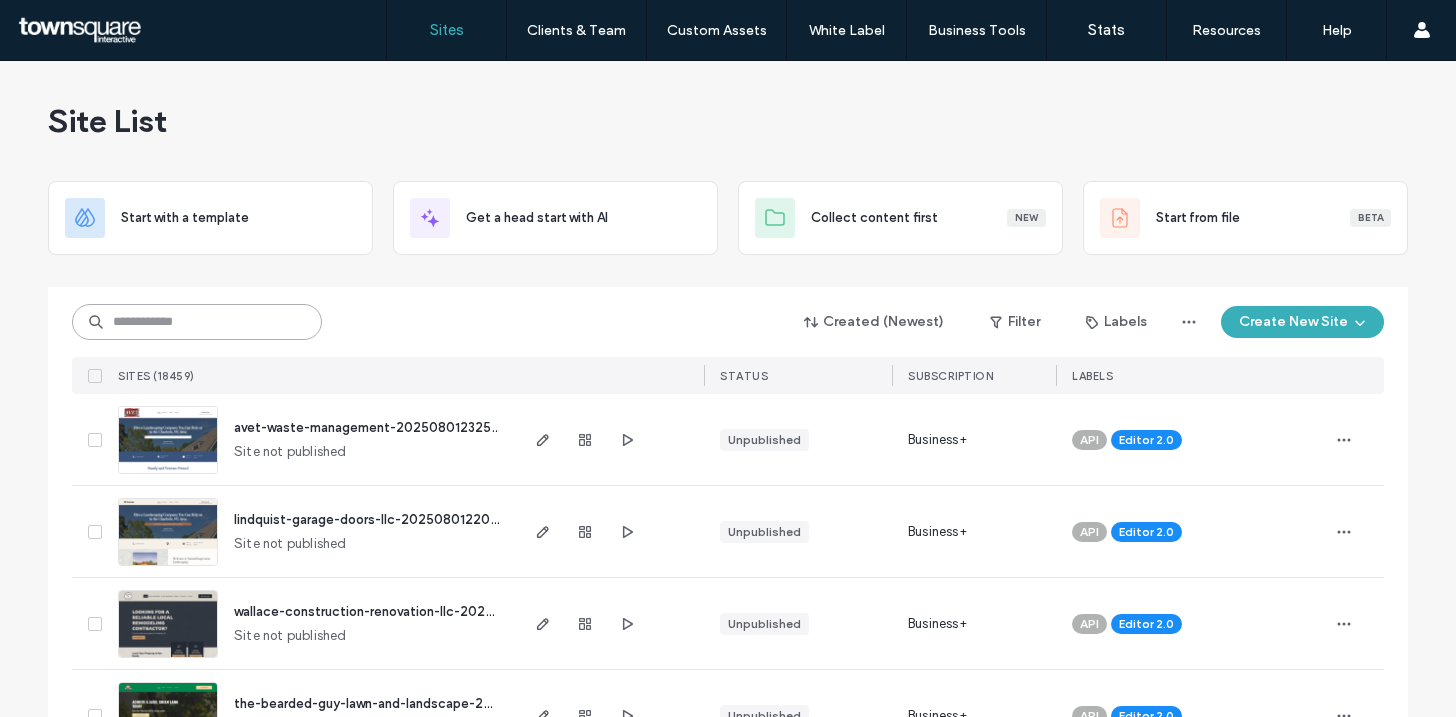click at bounding box center (197, 322) 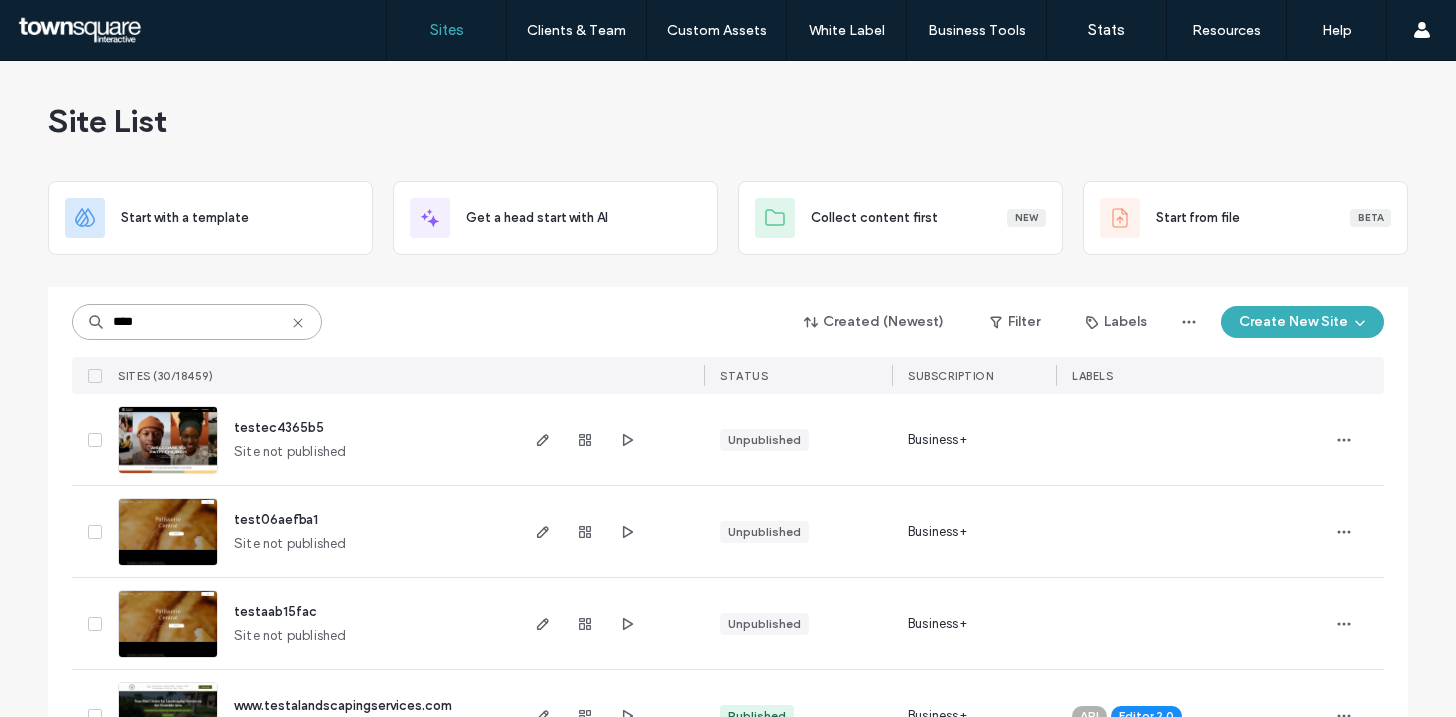click on "****" at bounding box center [197, 322] 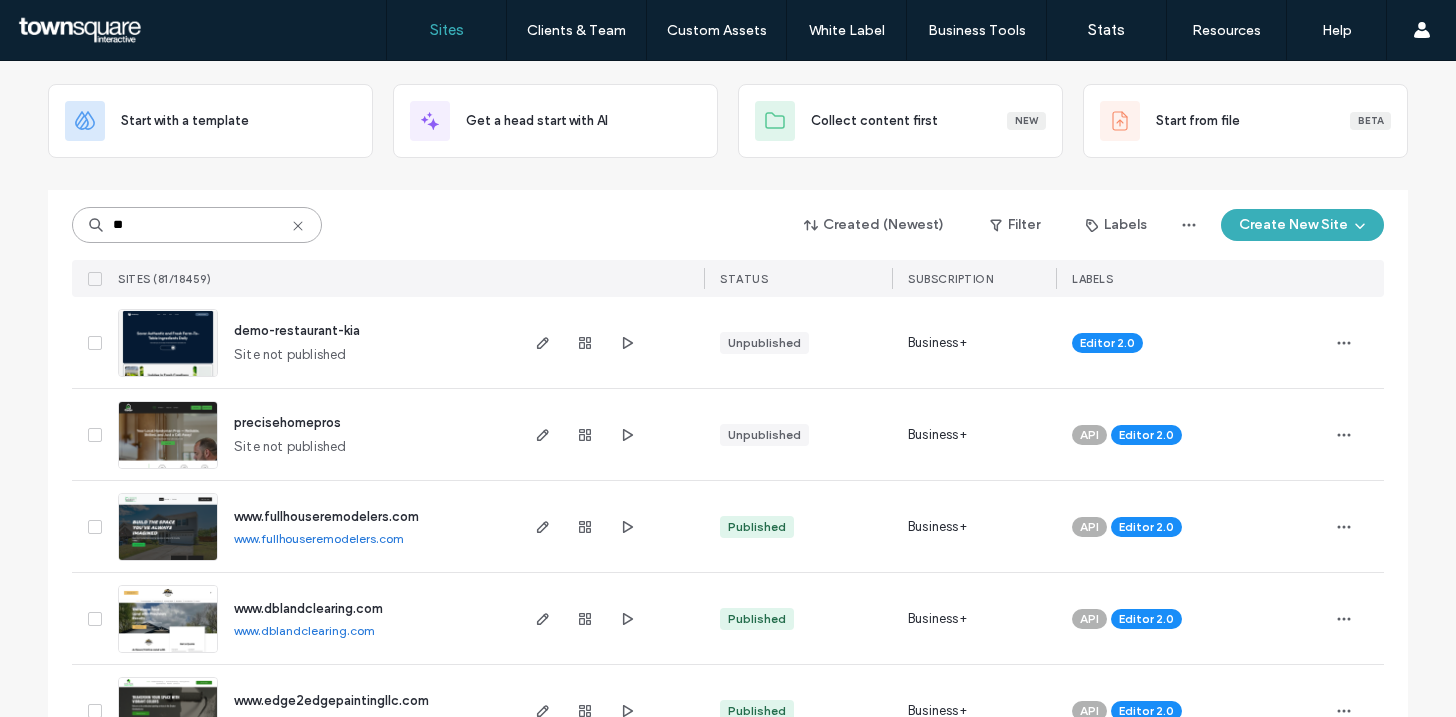 scroll, scrollTop: 129, scrollLeft: 0, axis: vertical 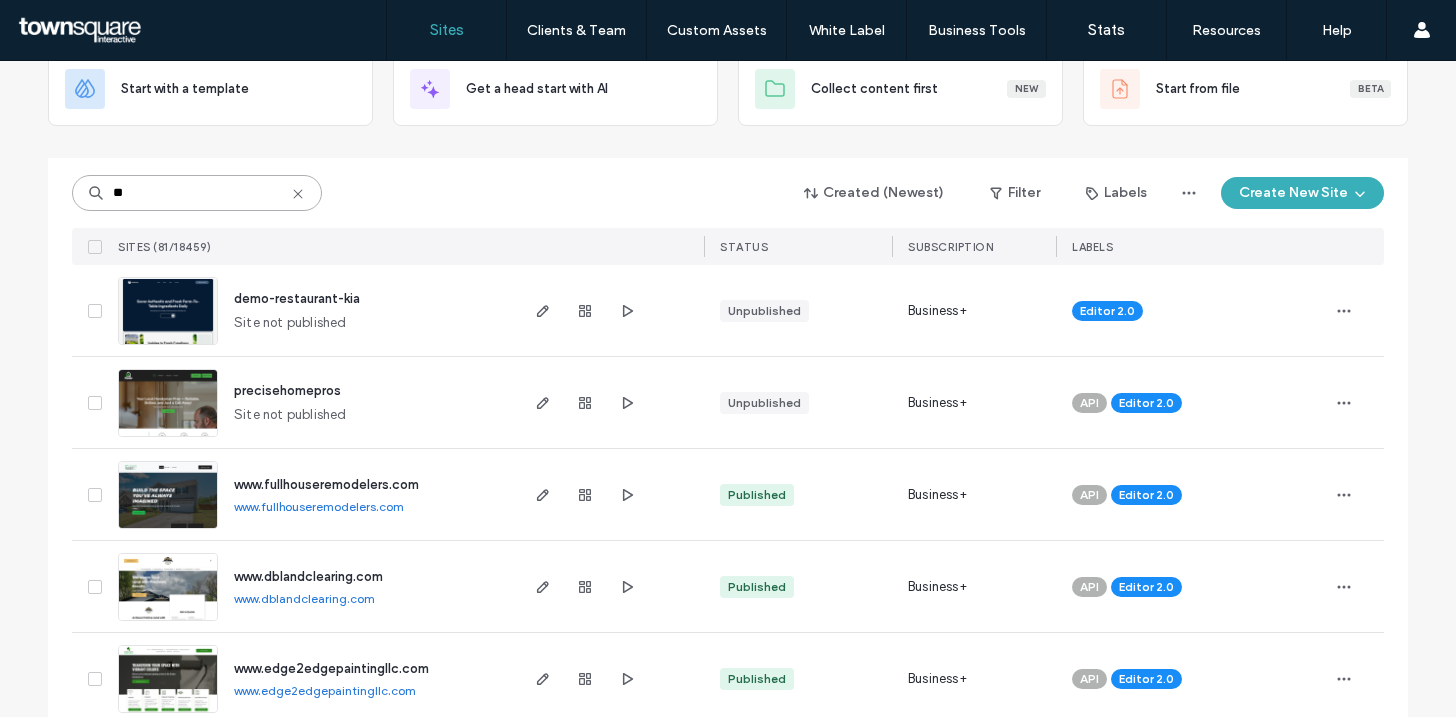 click on "**" at bounding box center [197, 193] 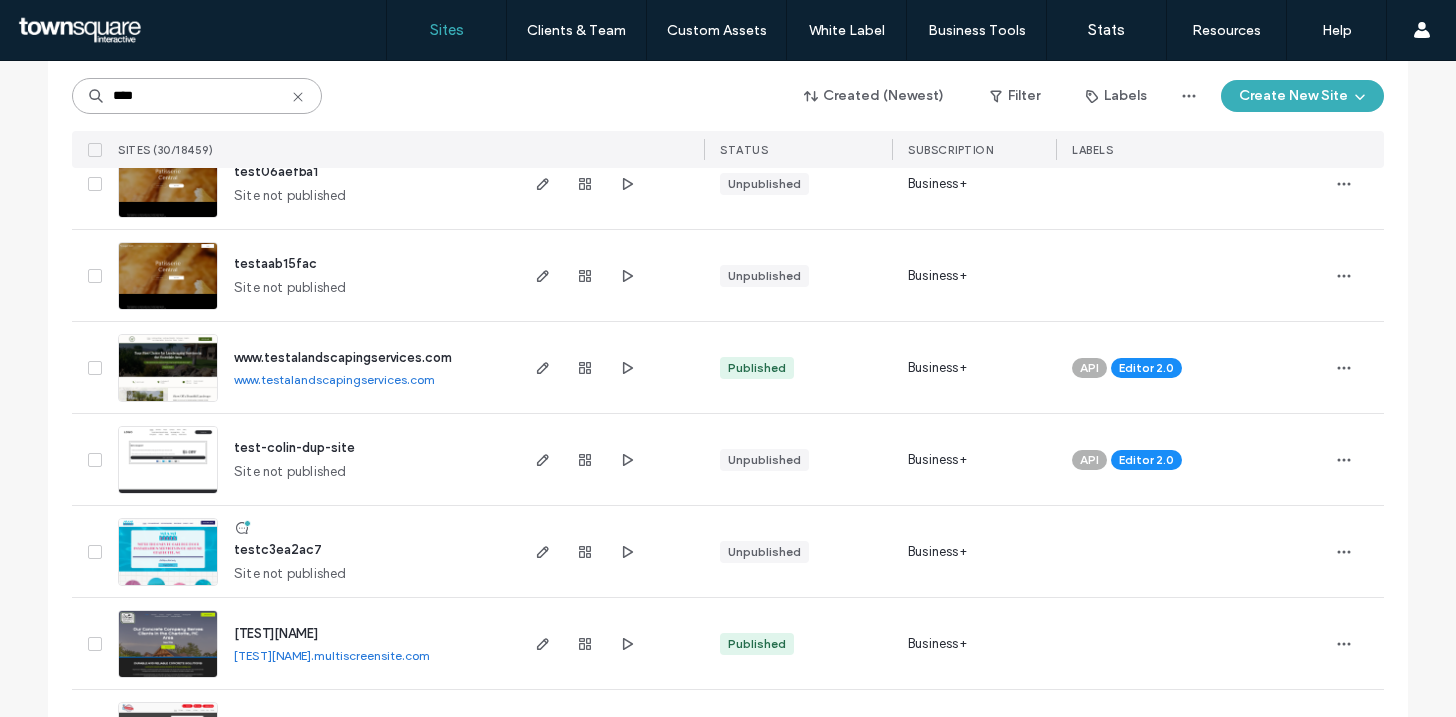 scroll, scrollTop: 472, scrollLeft: 0, axis: vertical 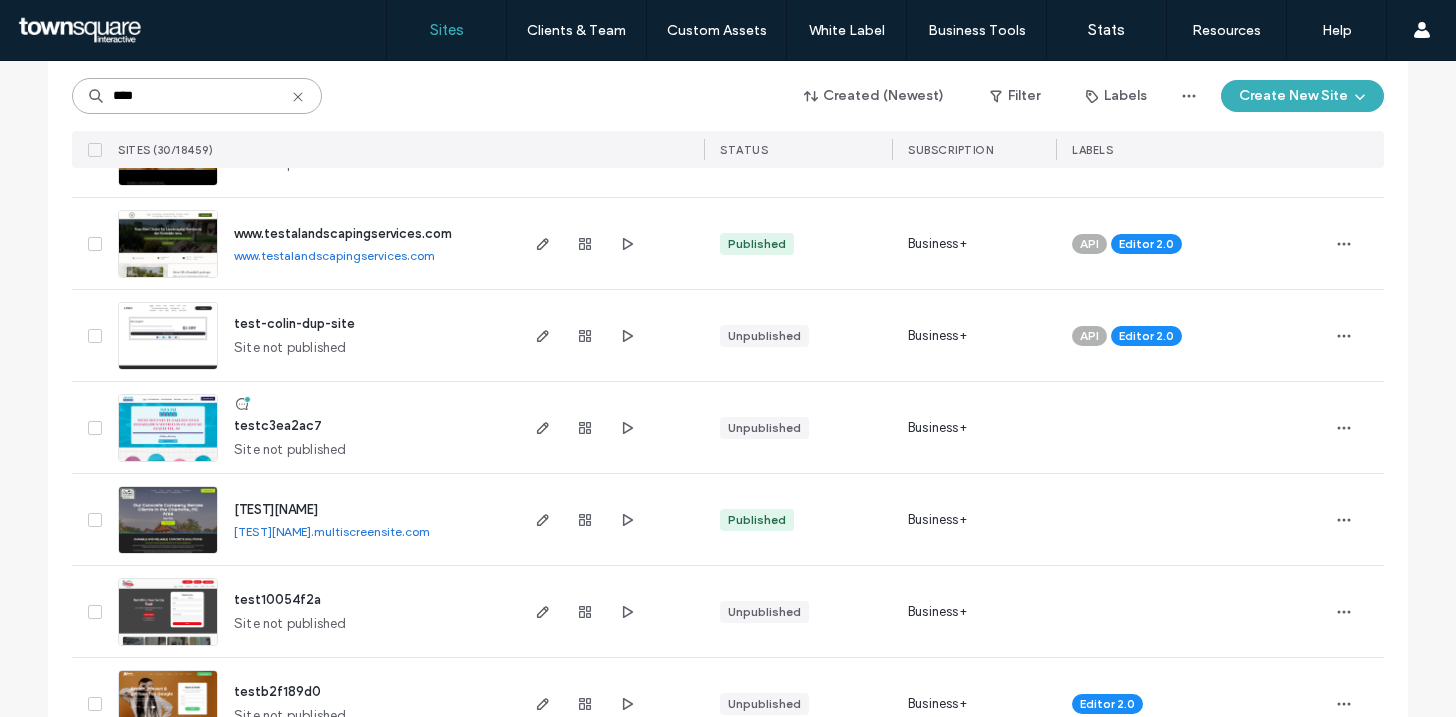 type on "****" 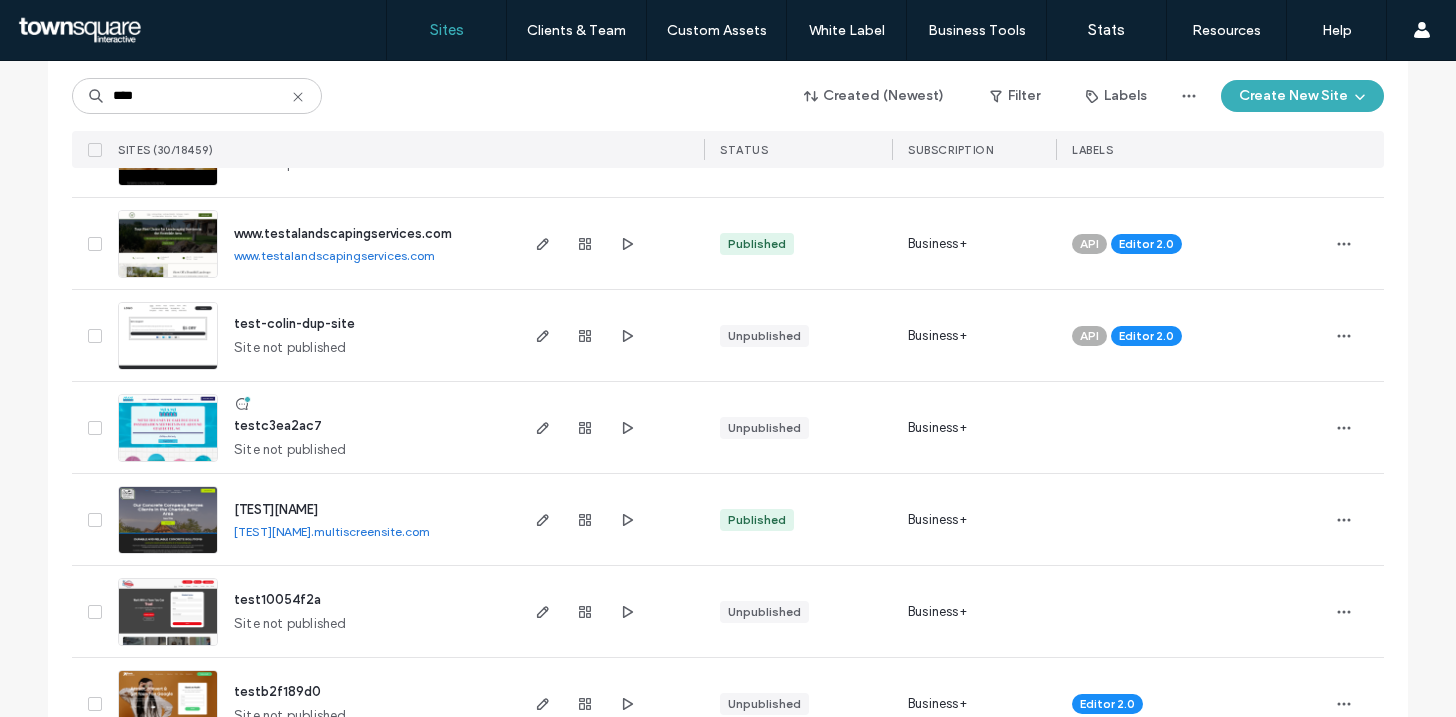 click on "test-colin-dup-site" at bounding box center (294, 323) 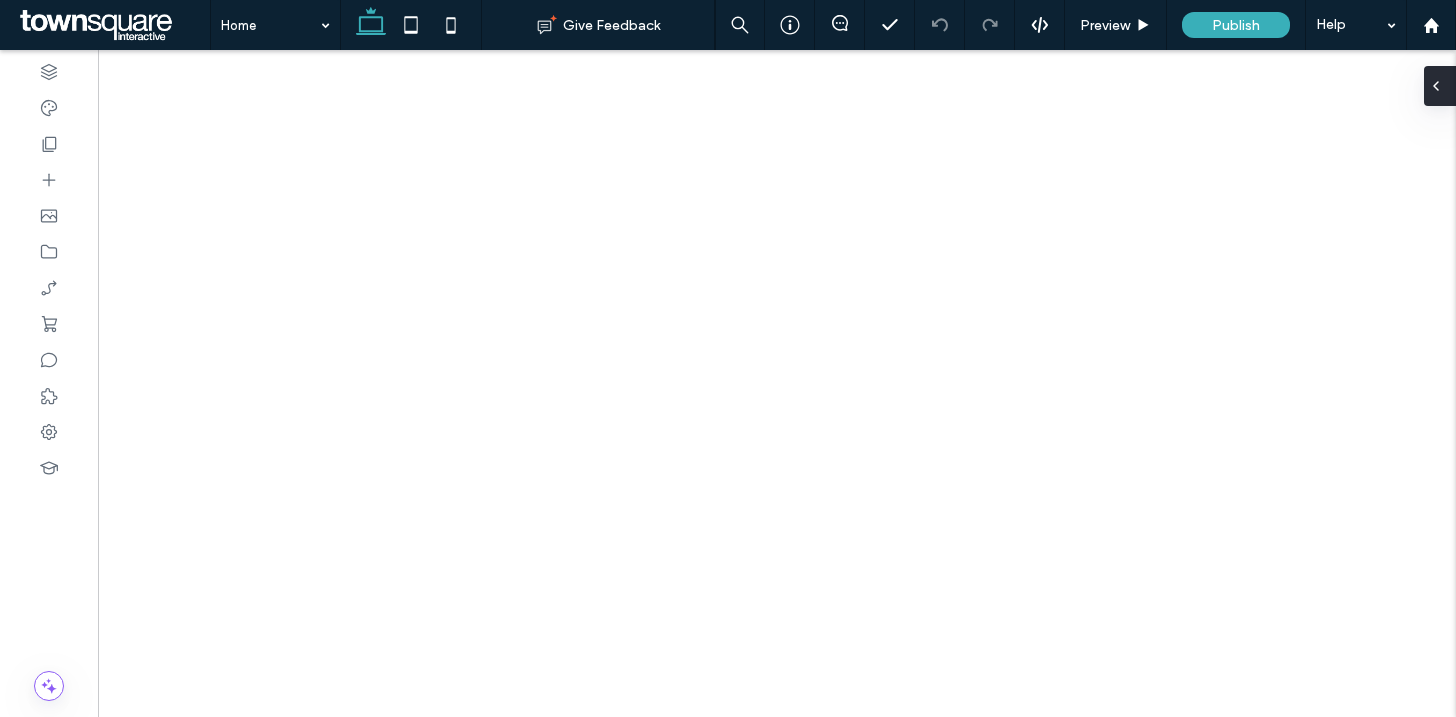 scroll, scrollTop: 0, scrollLeft: 0, axis: both 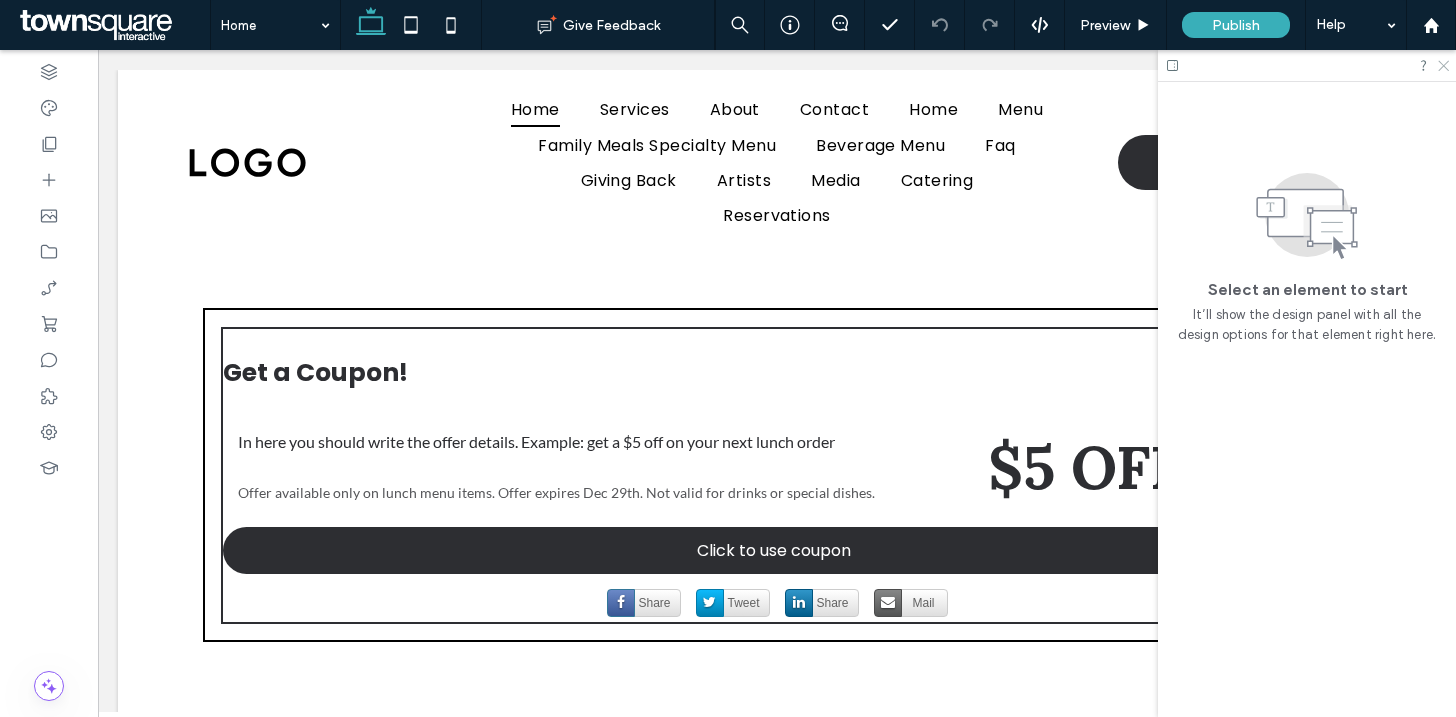click 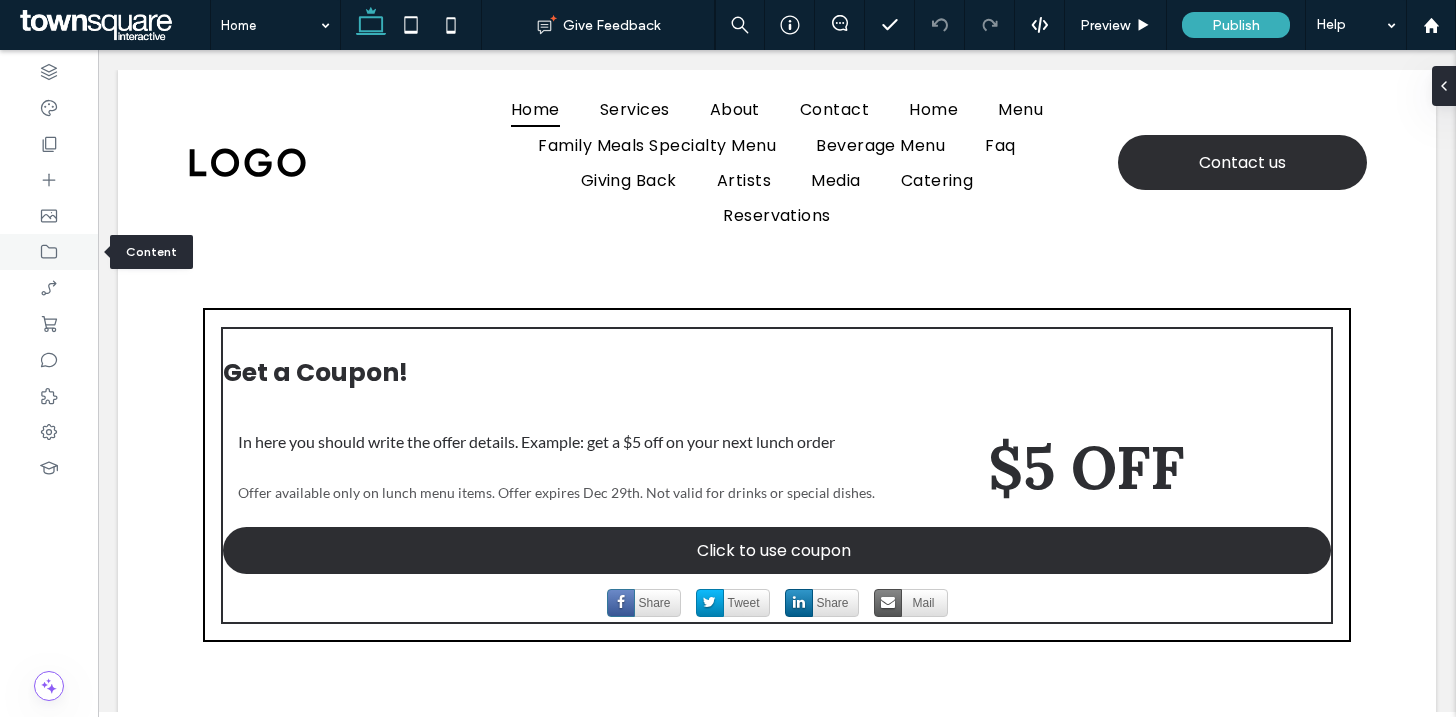 click 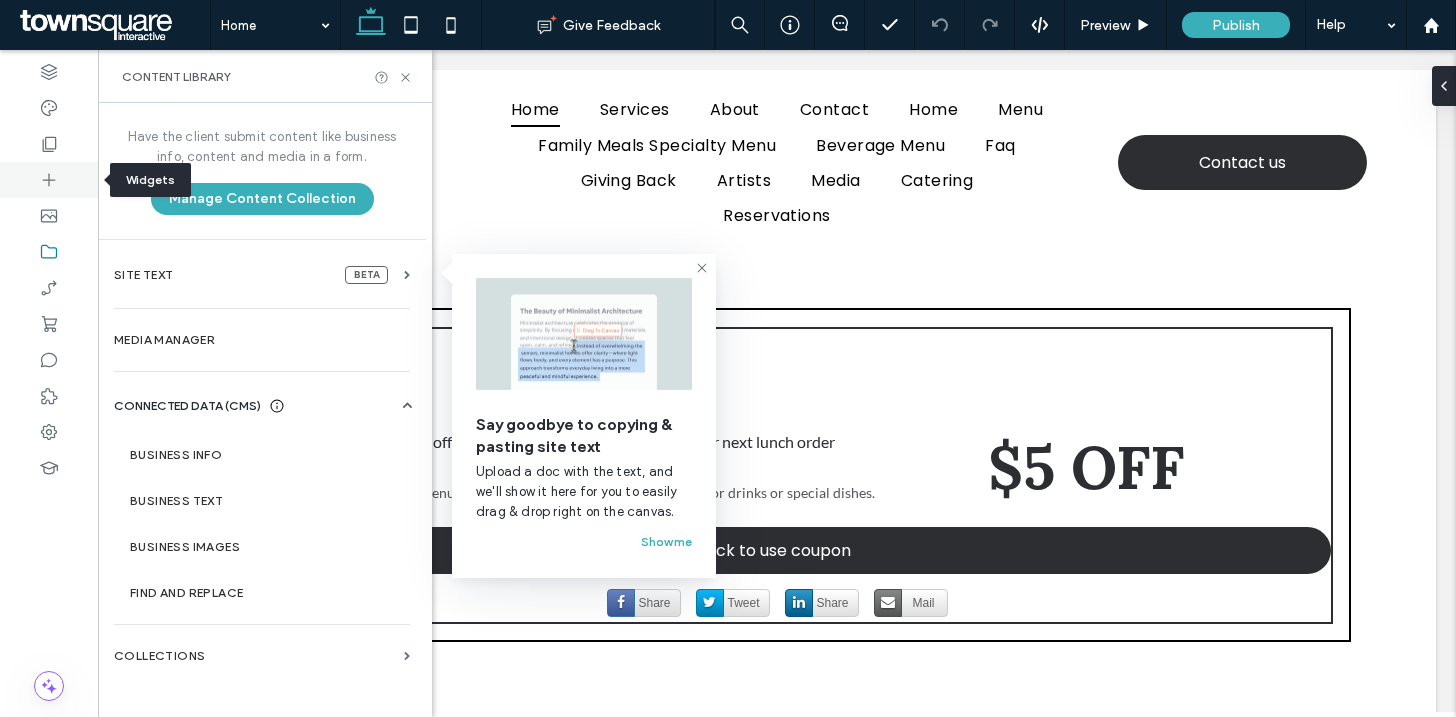 click 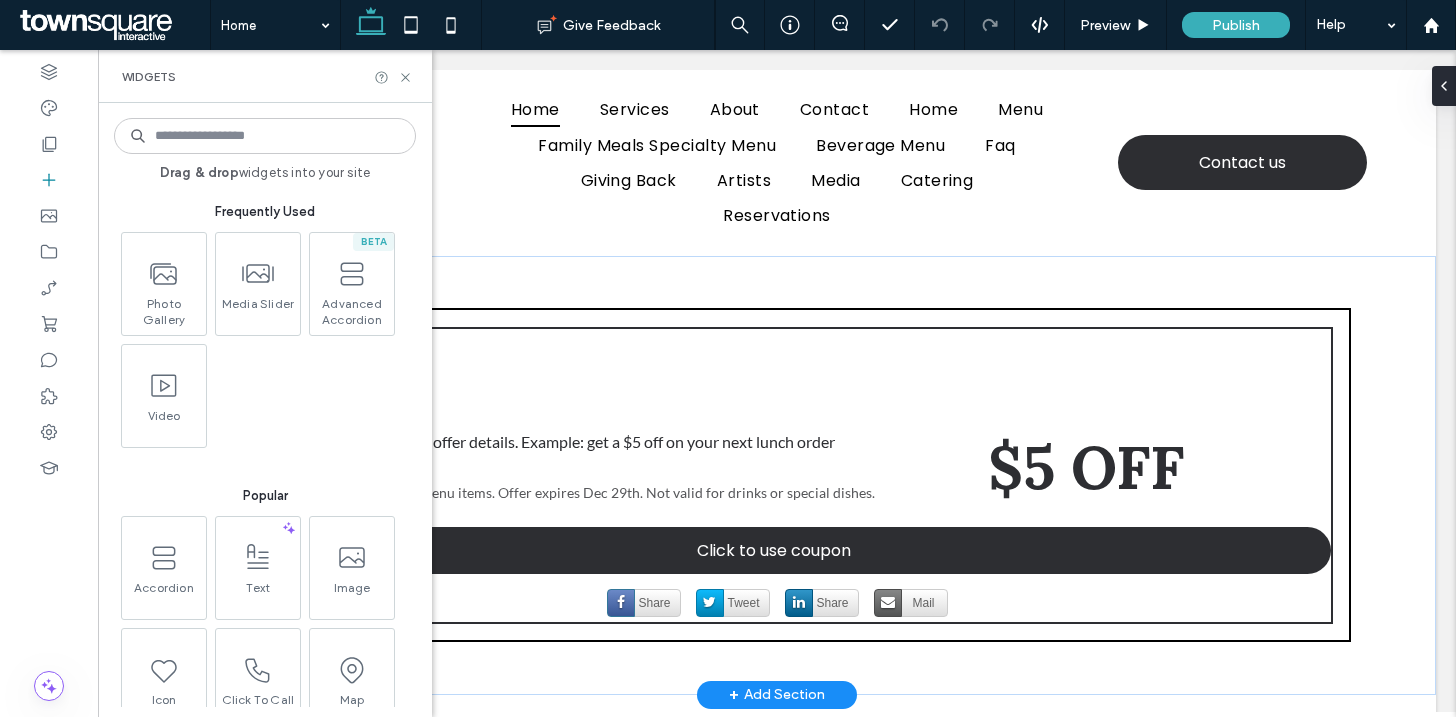 click on "+ Add Section" at bounding box center (777, 695) 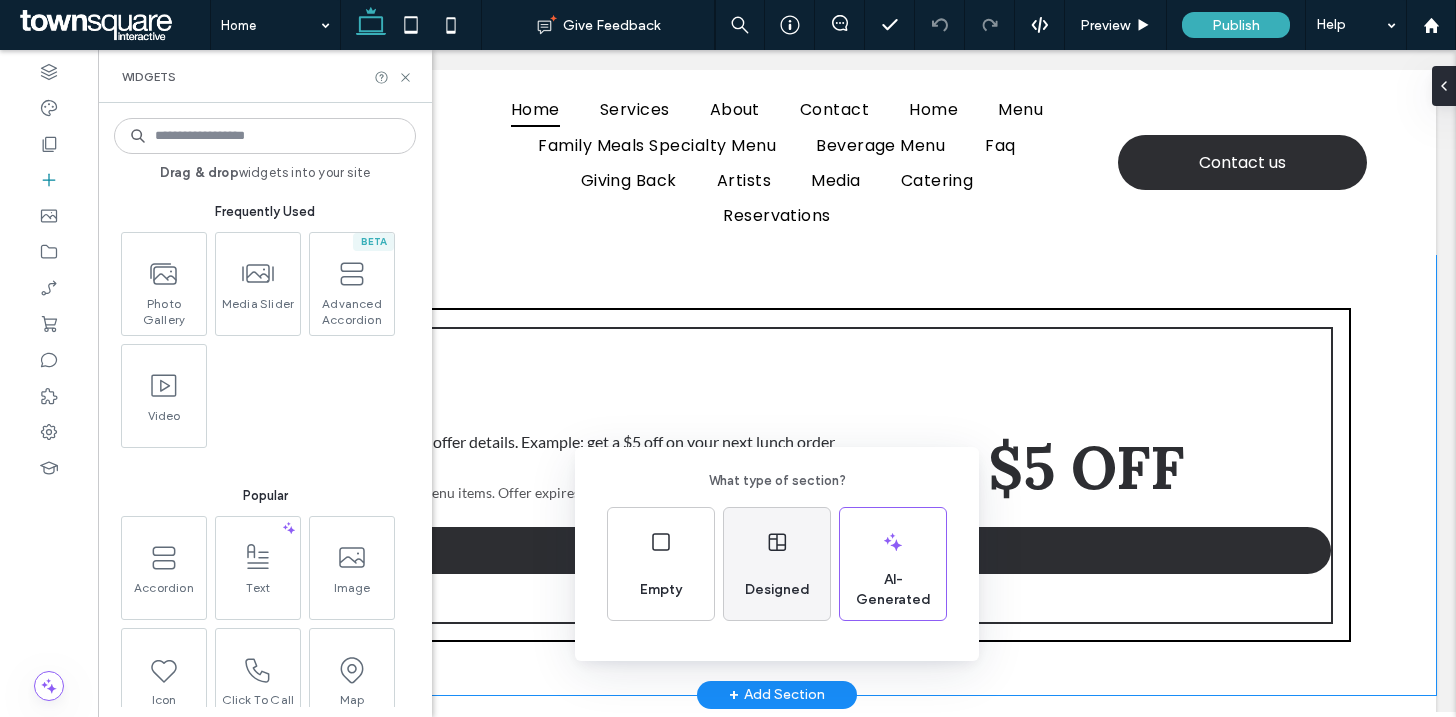 click 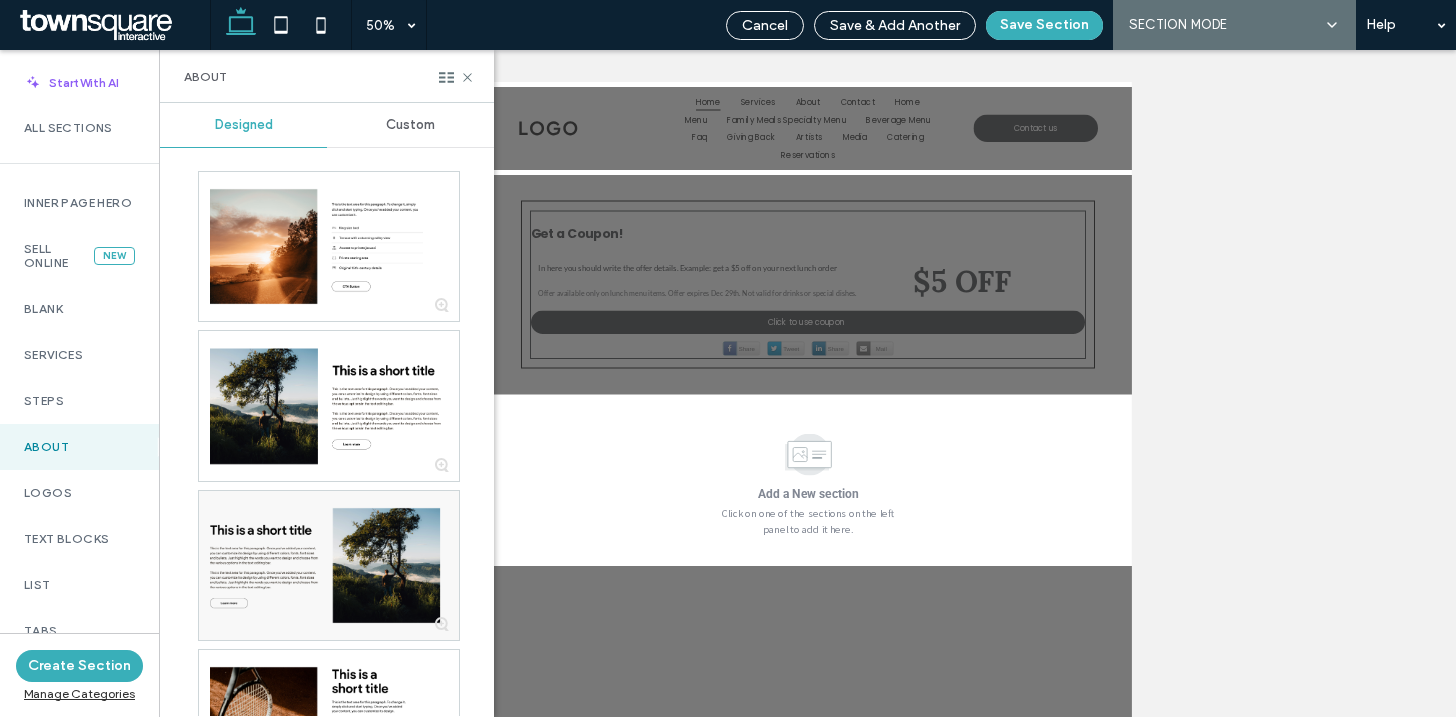 click on "Custom" at bounding box center (410, 125) 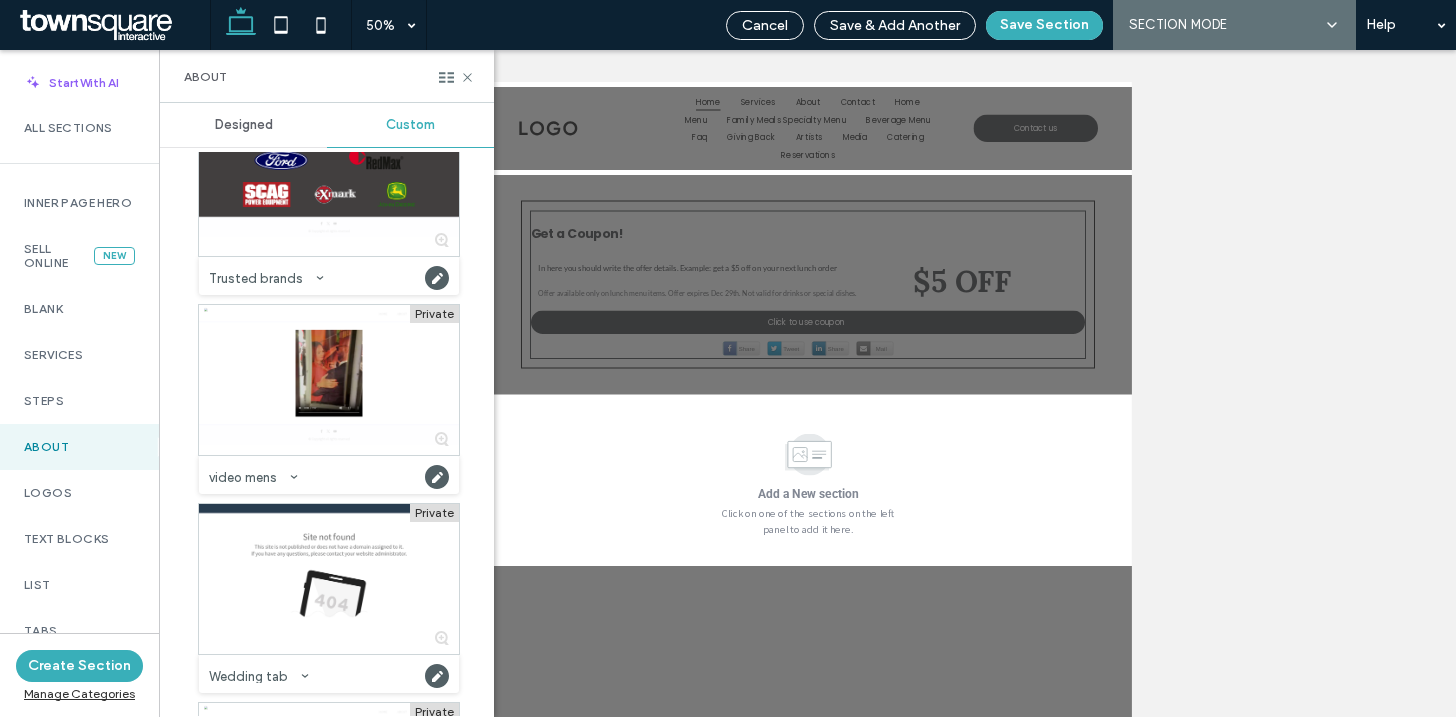 scroll, scrollTop: 14398, scrollLeft: 0, axis: vertical 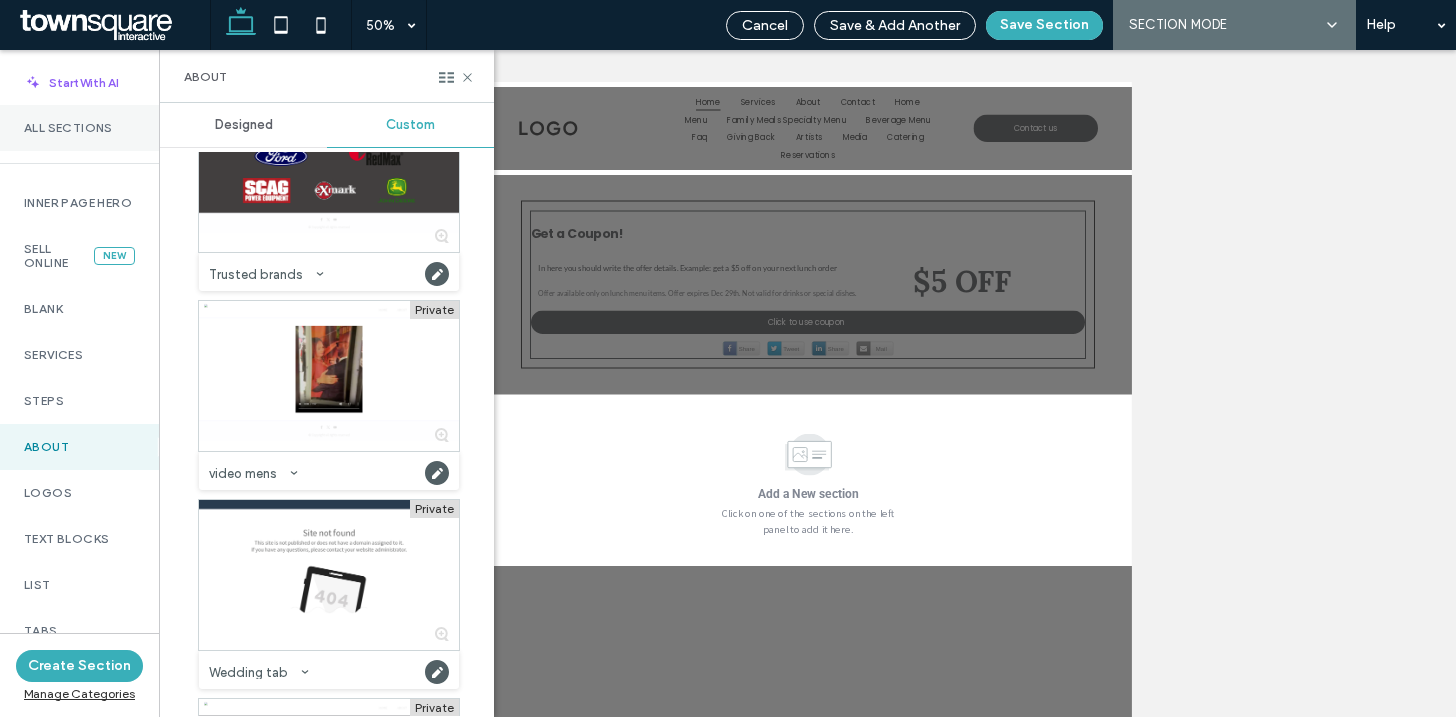 click on "All Sections" at bounding box center (79, 128) 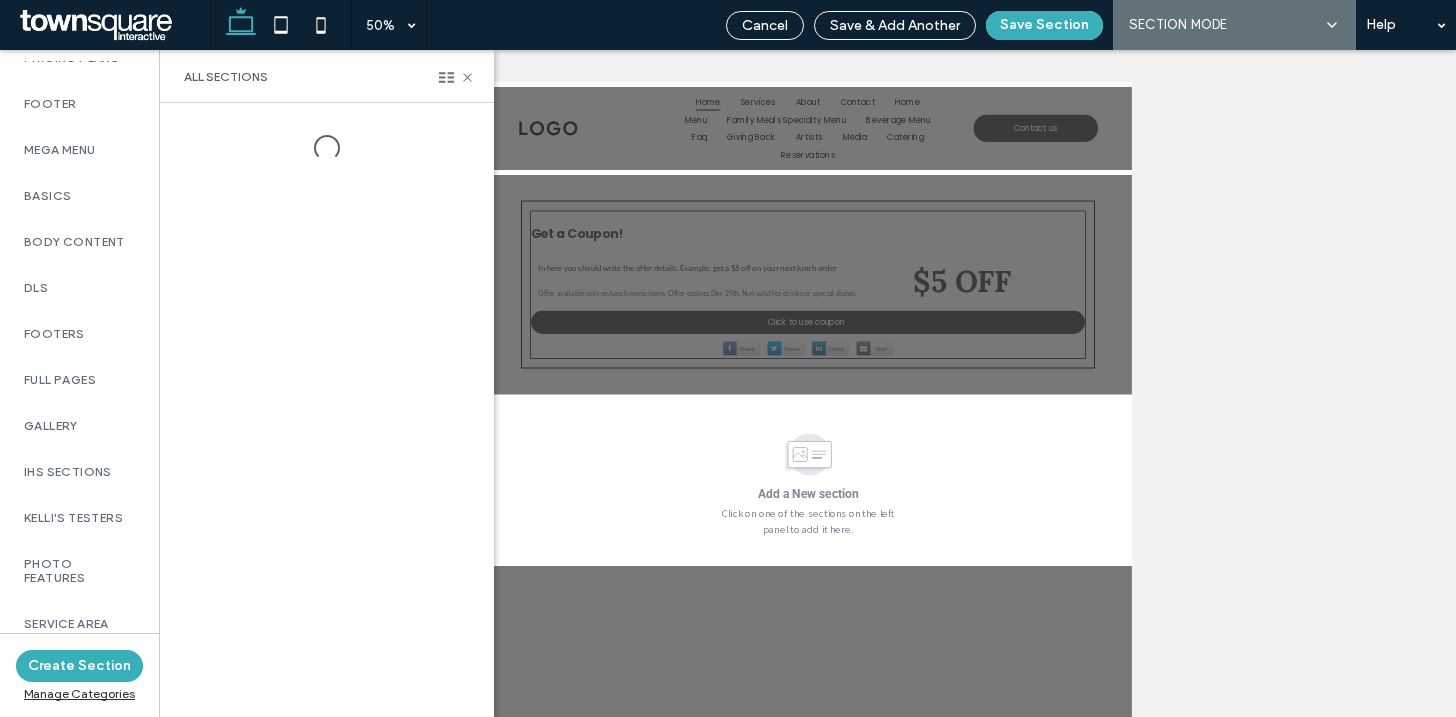 scroll, scrollTop: 1252, scrollLeft: 0, axis: vertical 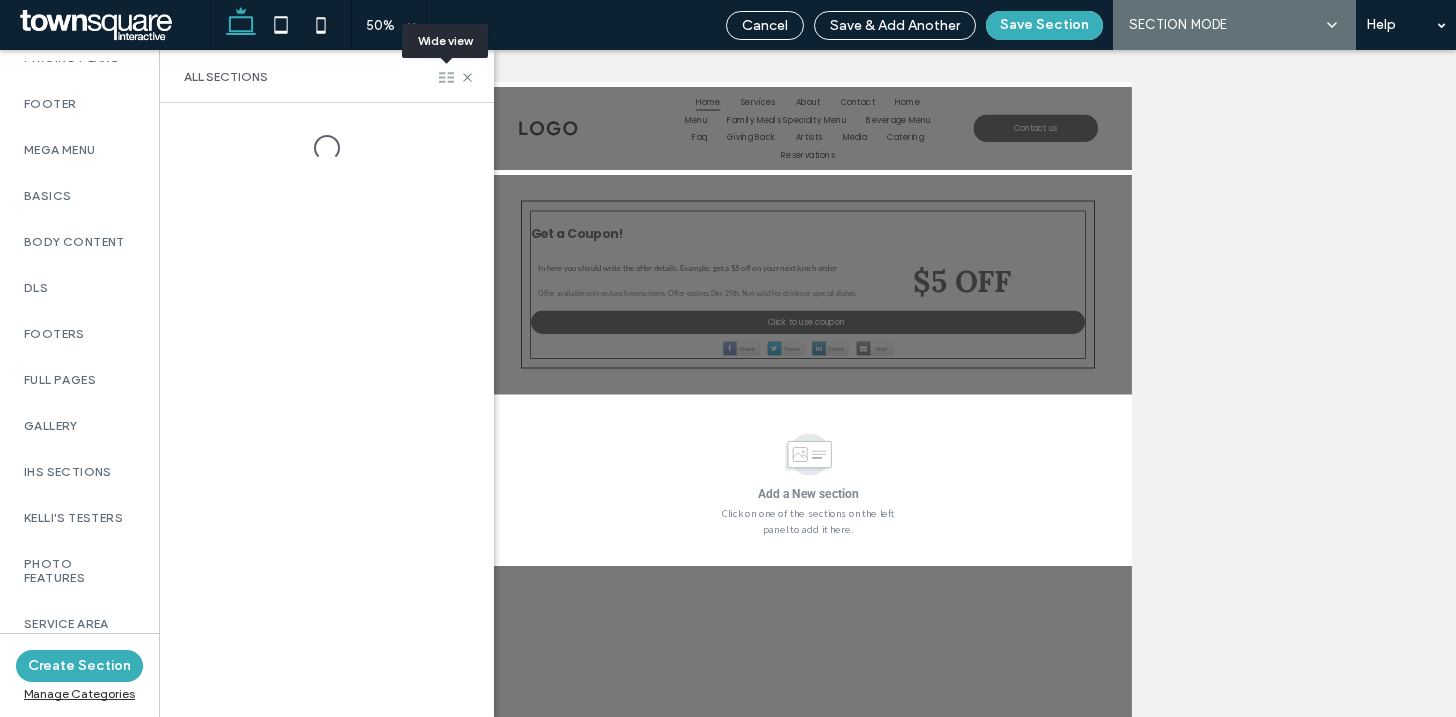 click 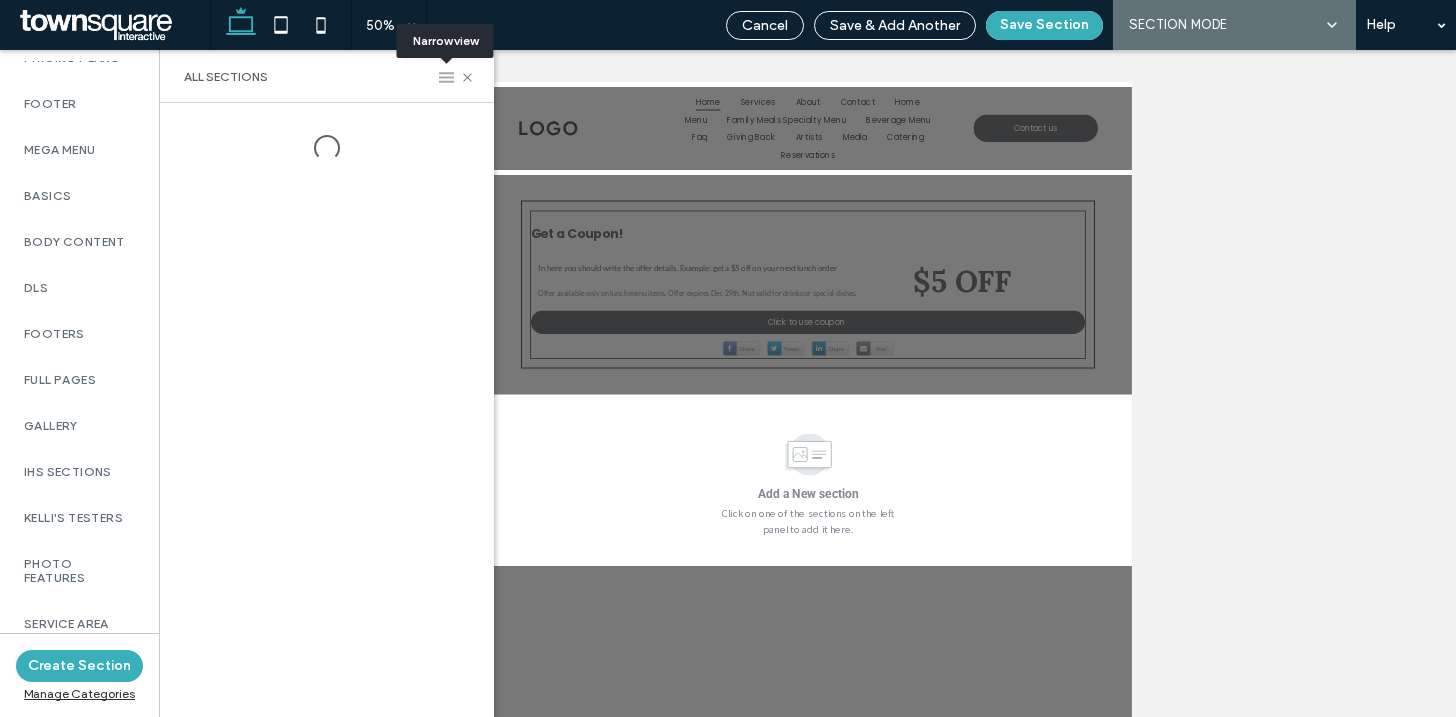 click 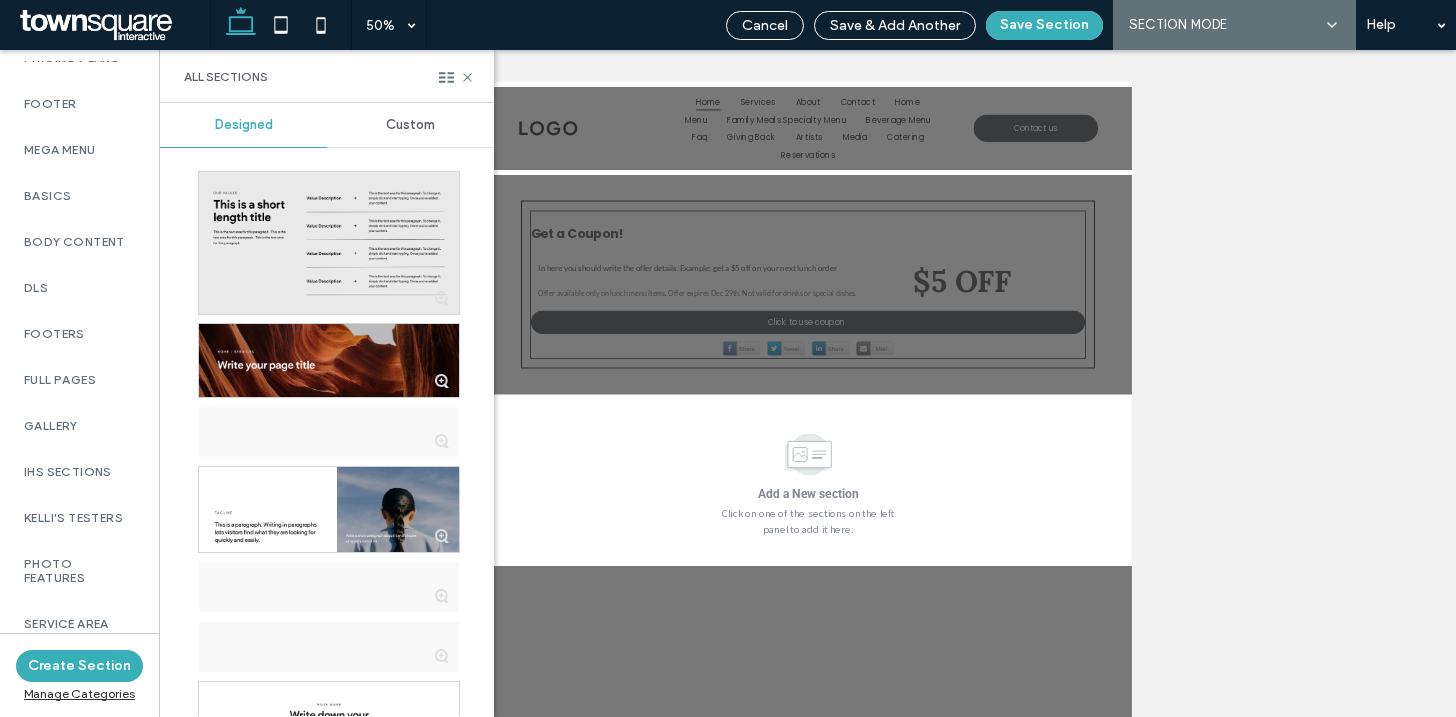 click on "Custom" at bounding box center [410, 125] 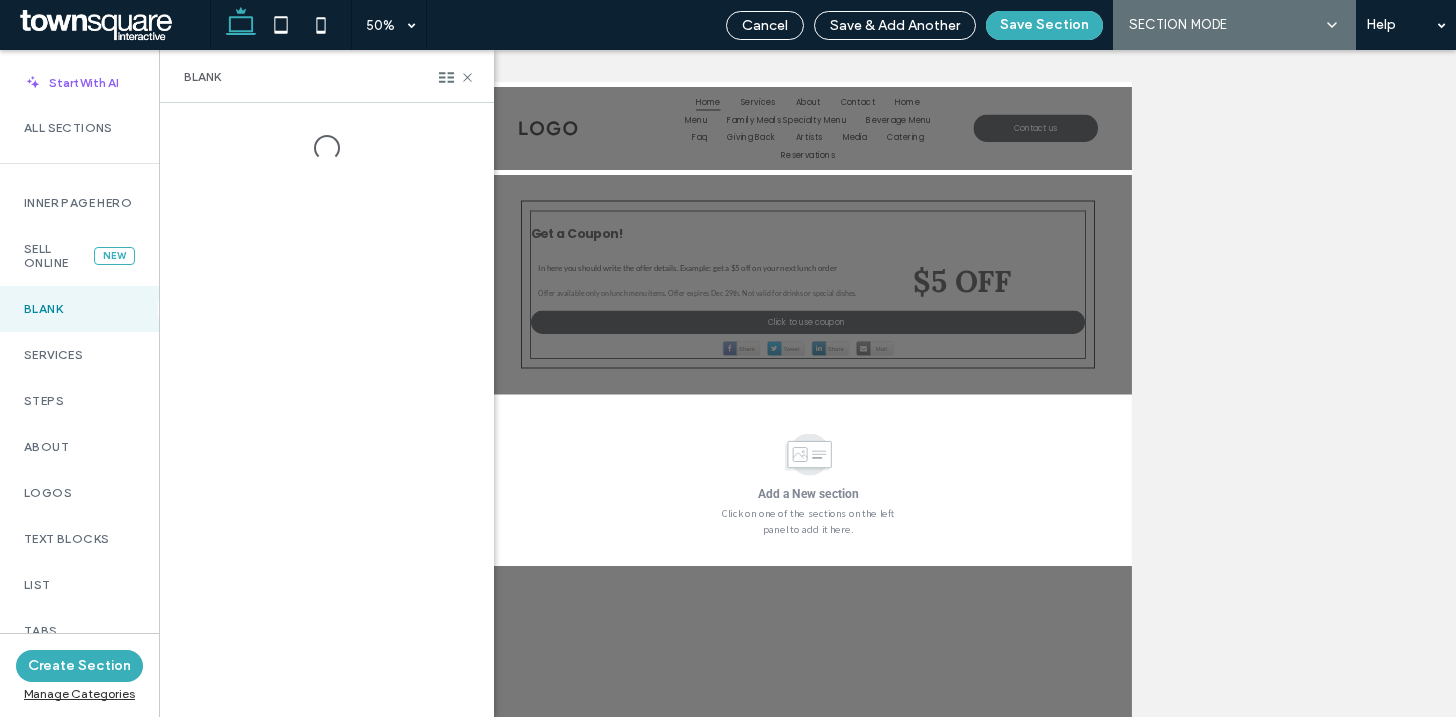 scroll, scrollTop: 0, scrollLeft: 0, axis: both 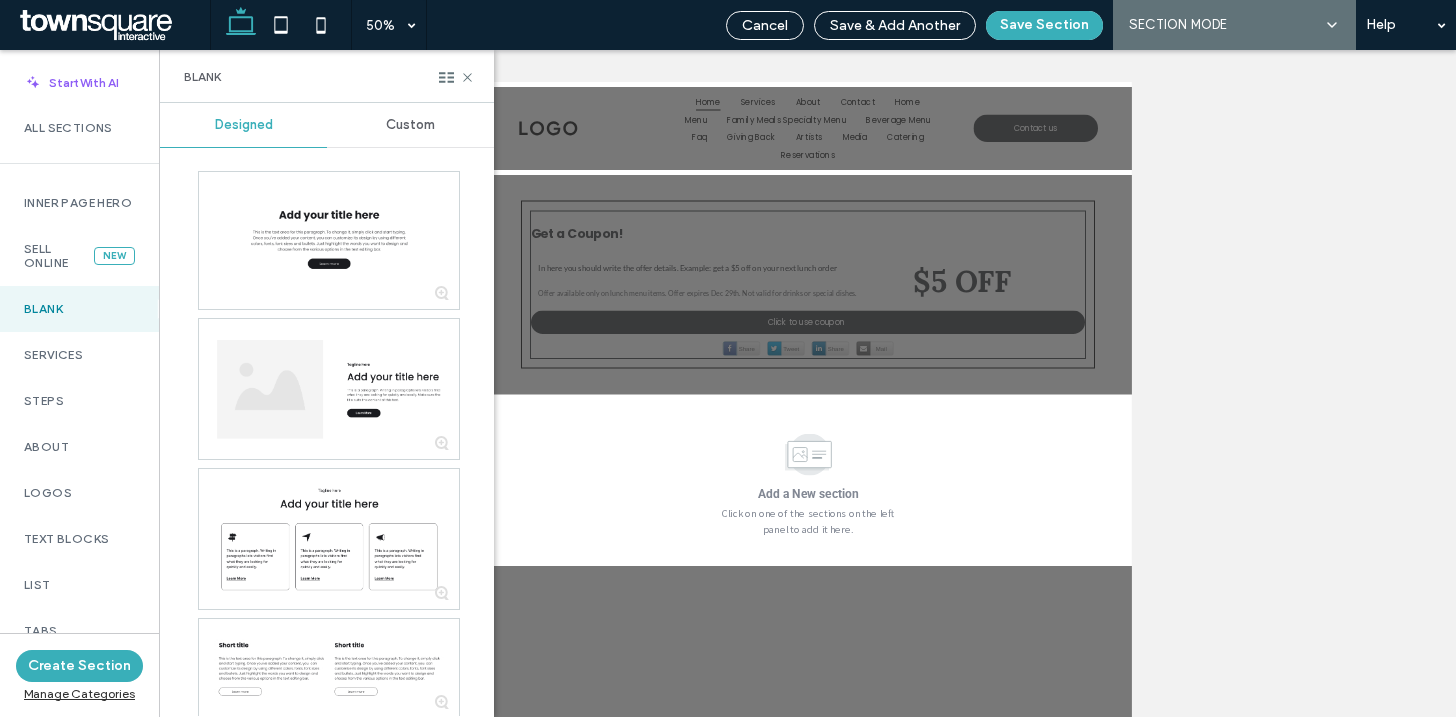 click on "Custom" at bounding box center (410, 125) 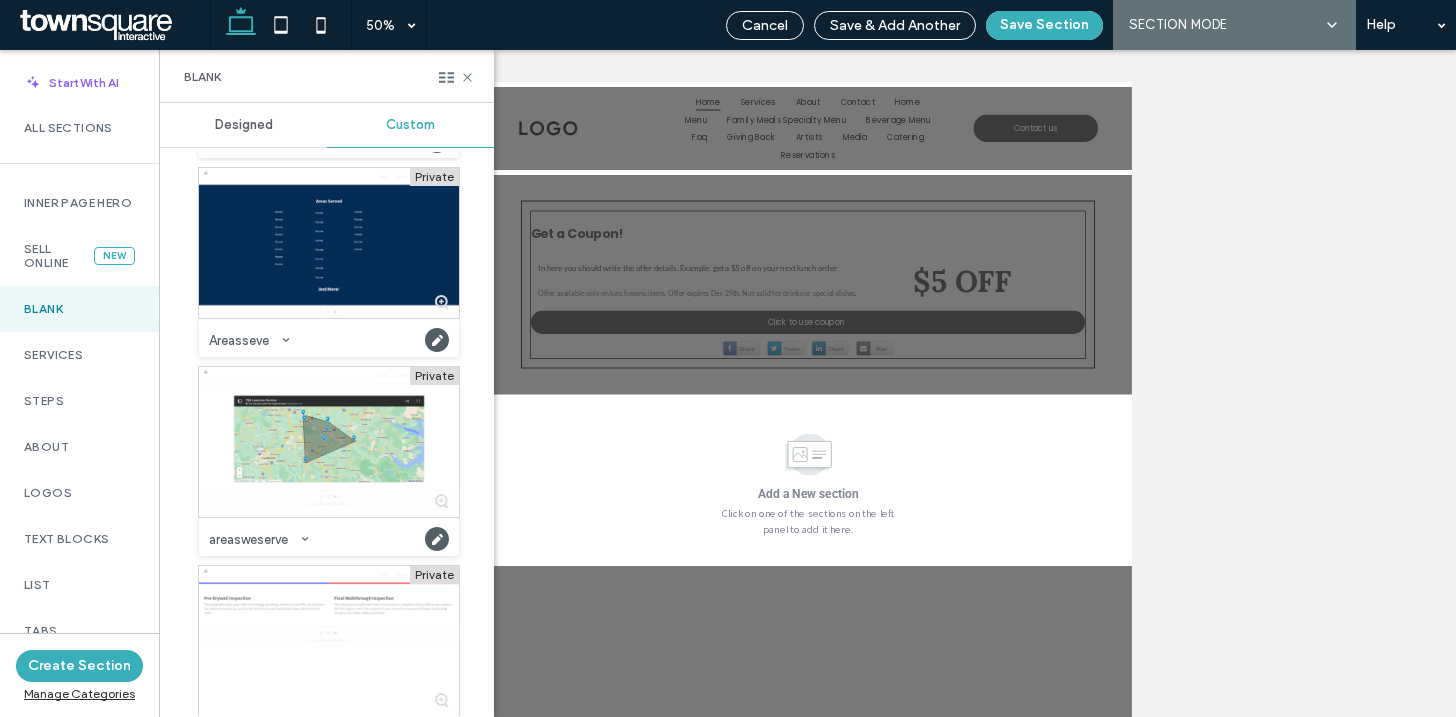 scroll, scrollTop: 7609, scrollLeft: 0, axis: vertical 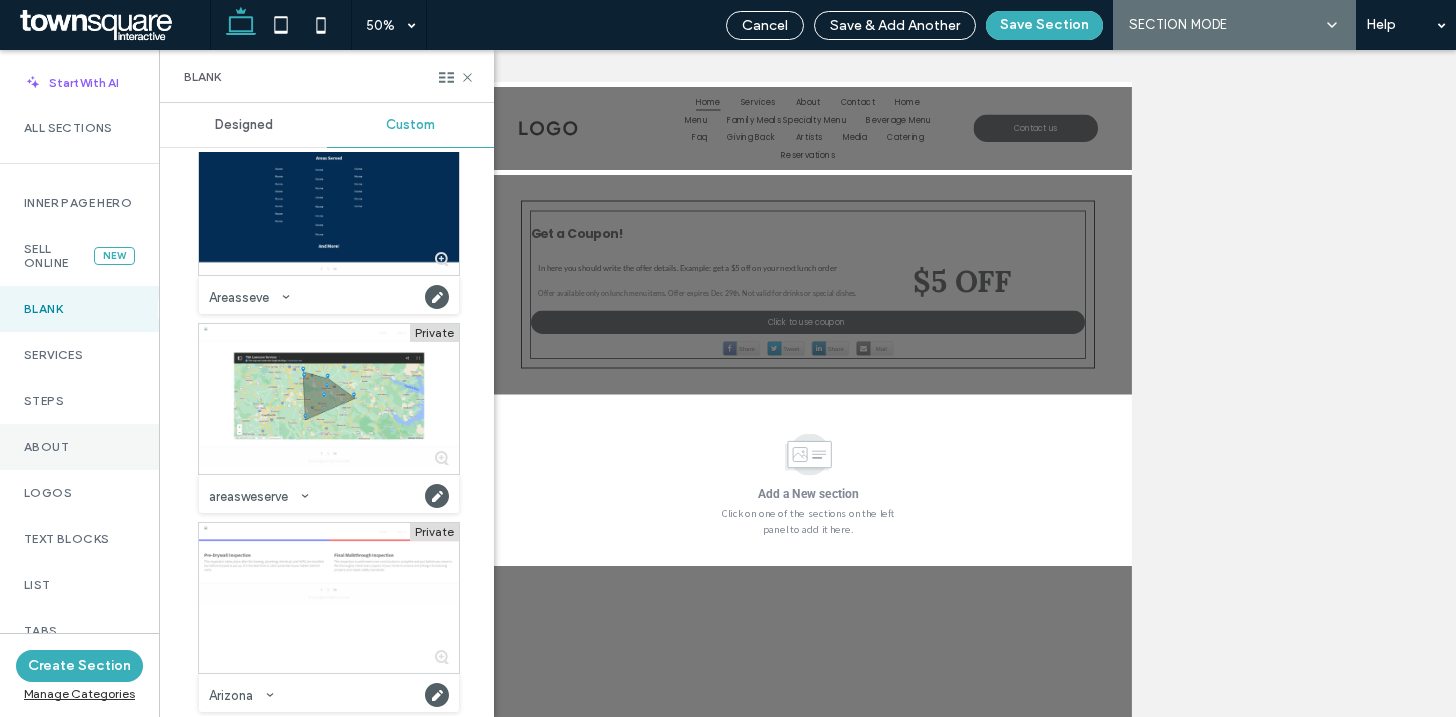 click on "About" at bounding box center (79, 447) 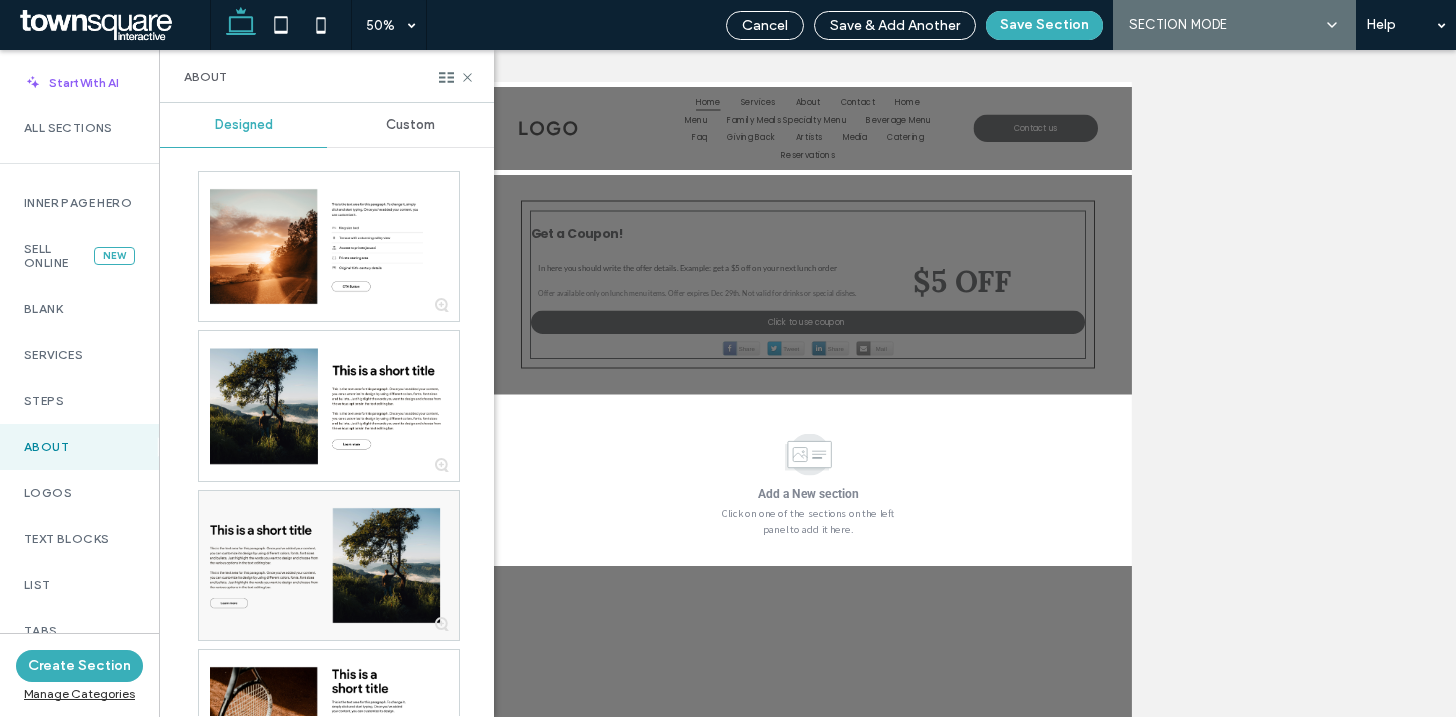 click on "Custom" at bounding box center [410, 125] 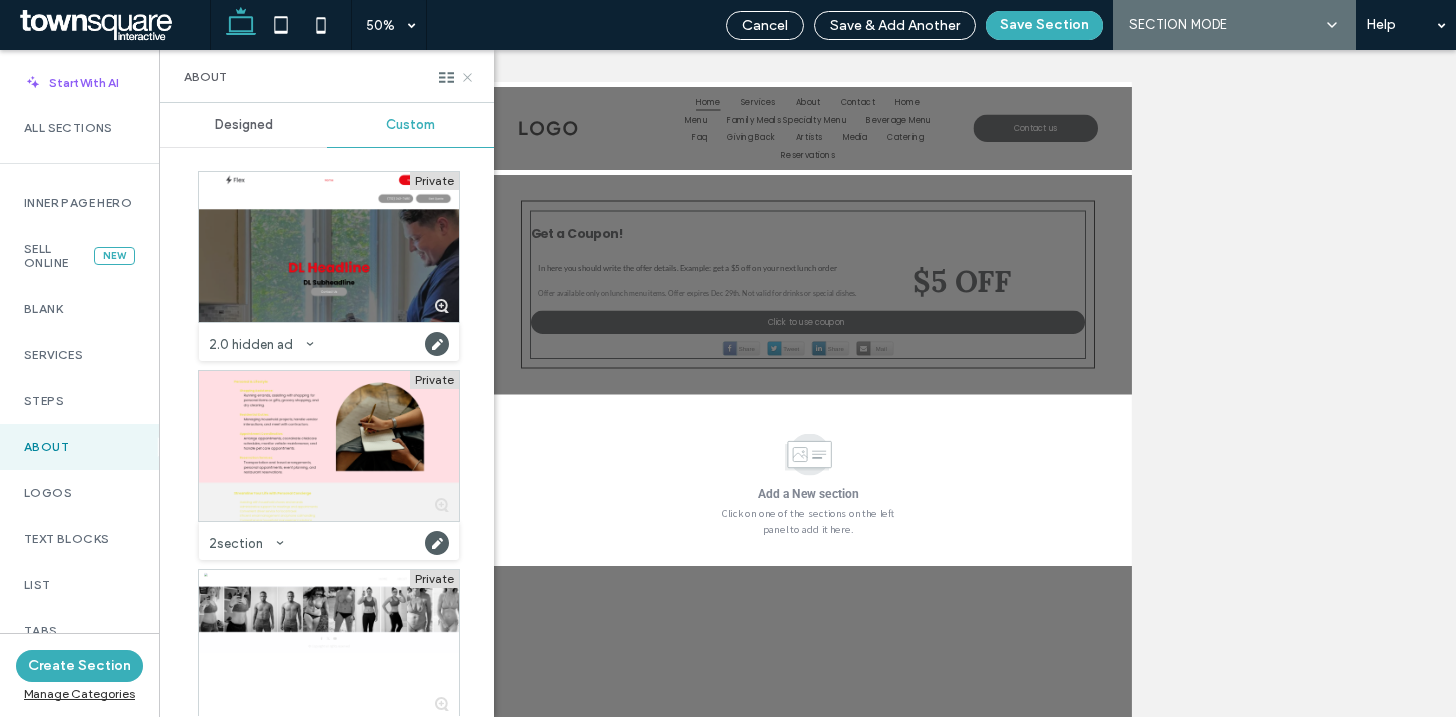 click 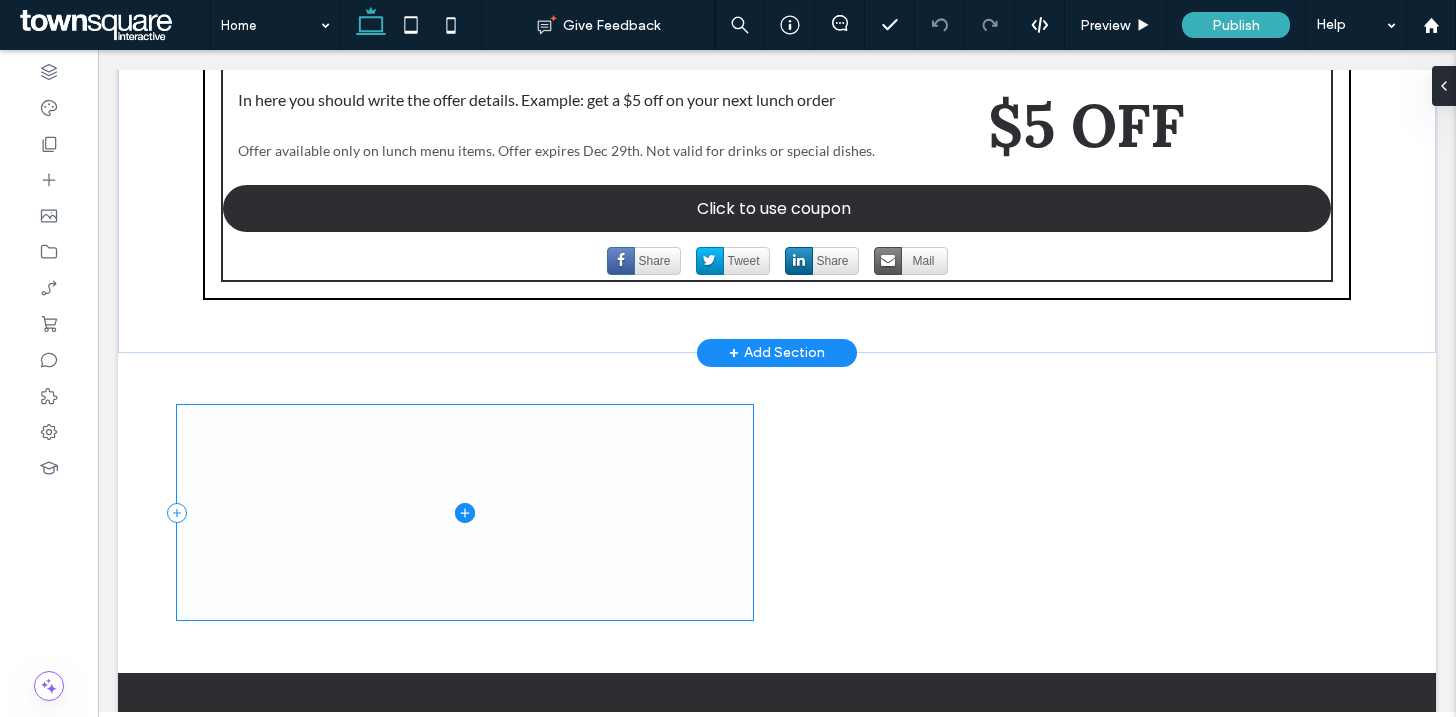 scroll, scrollTop: 284, scrollLeft: 0, axis: vertical 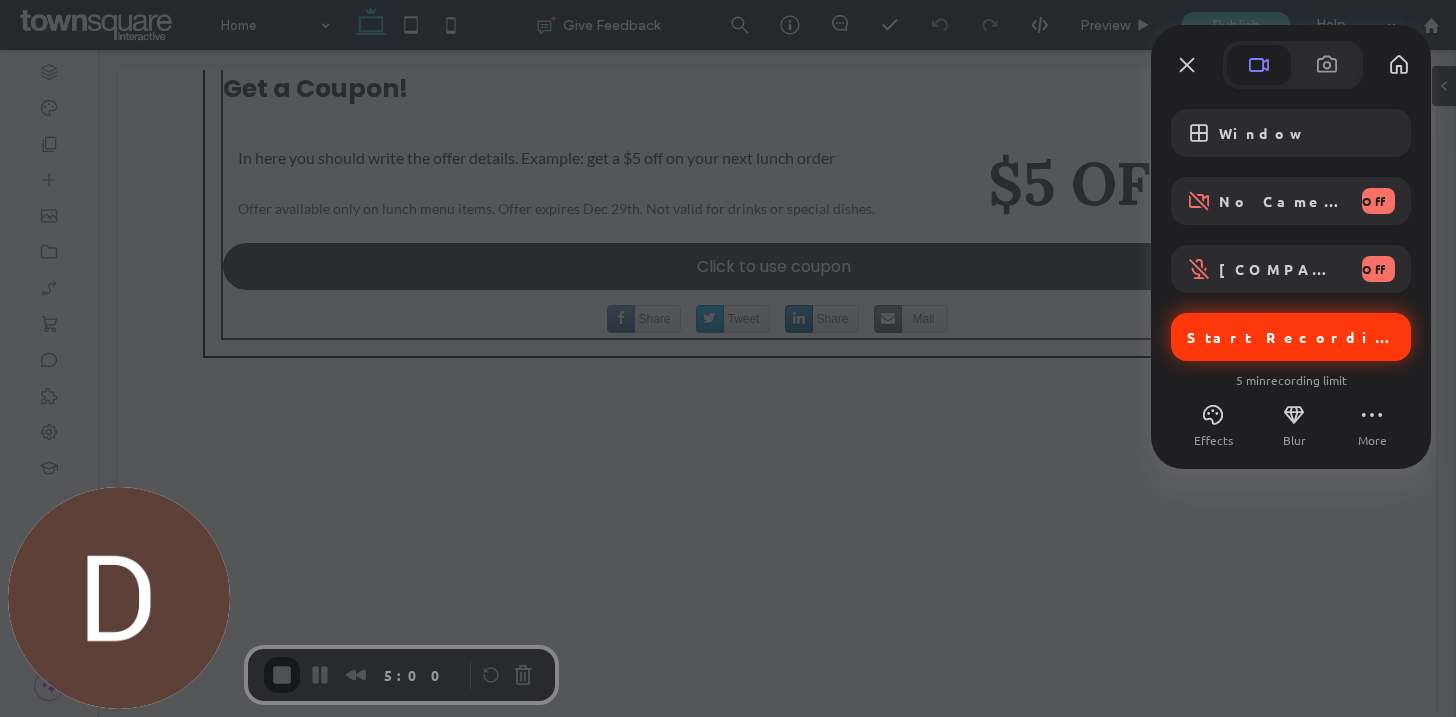 click on "Start Recording" at bounding box center [1293, 337] 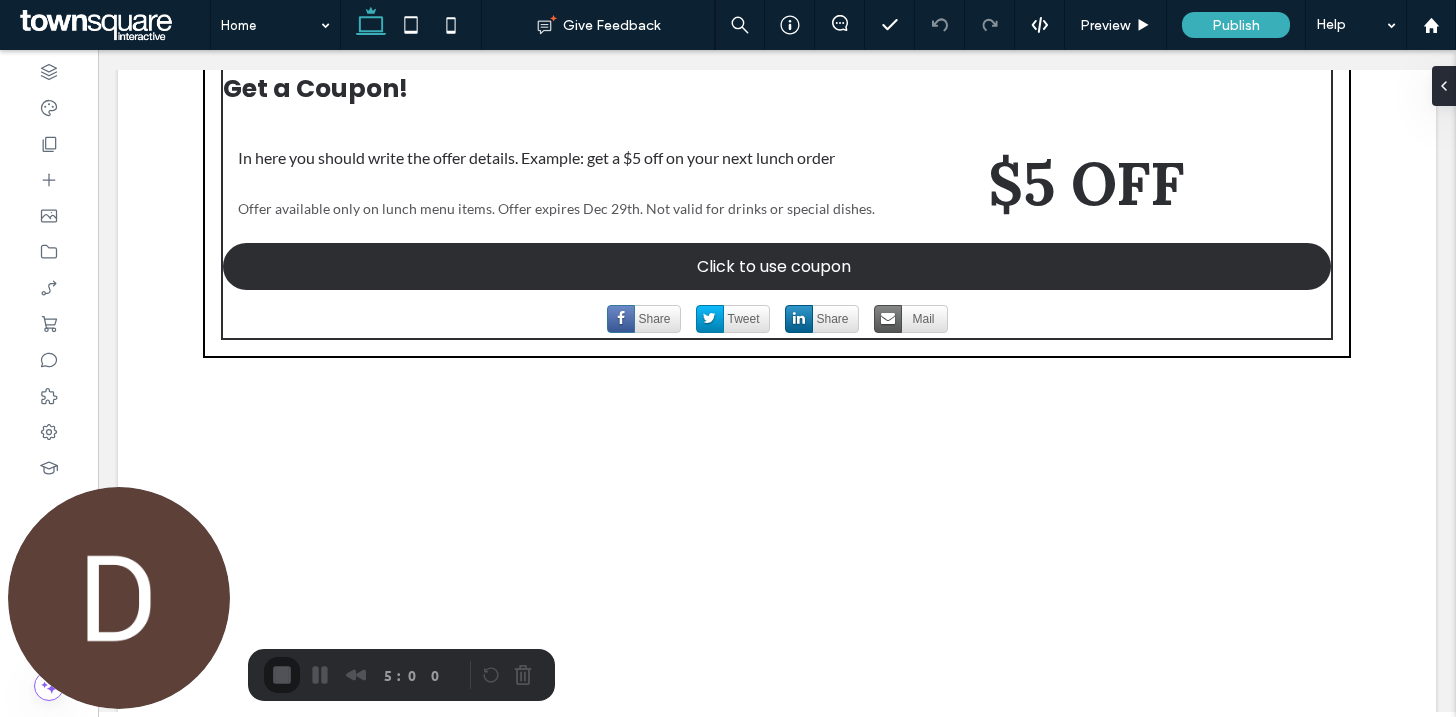 click on "Skip" at bounding box center [728, 747] 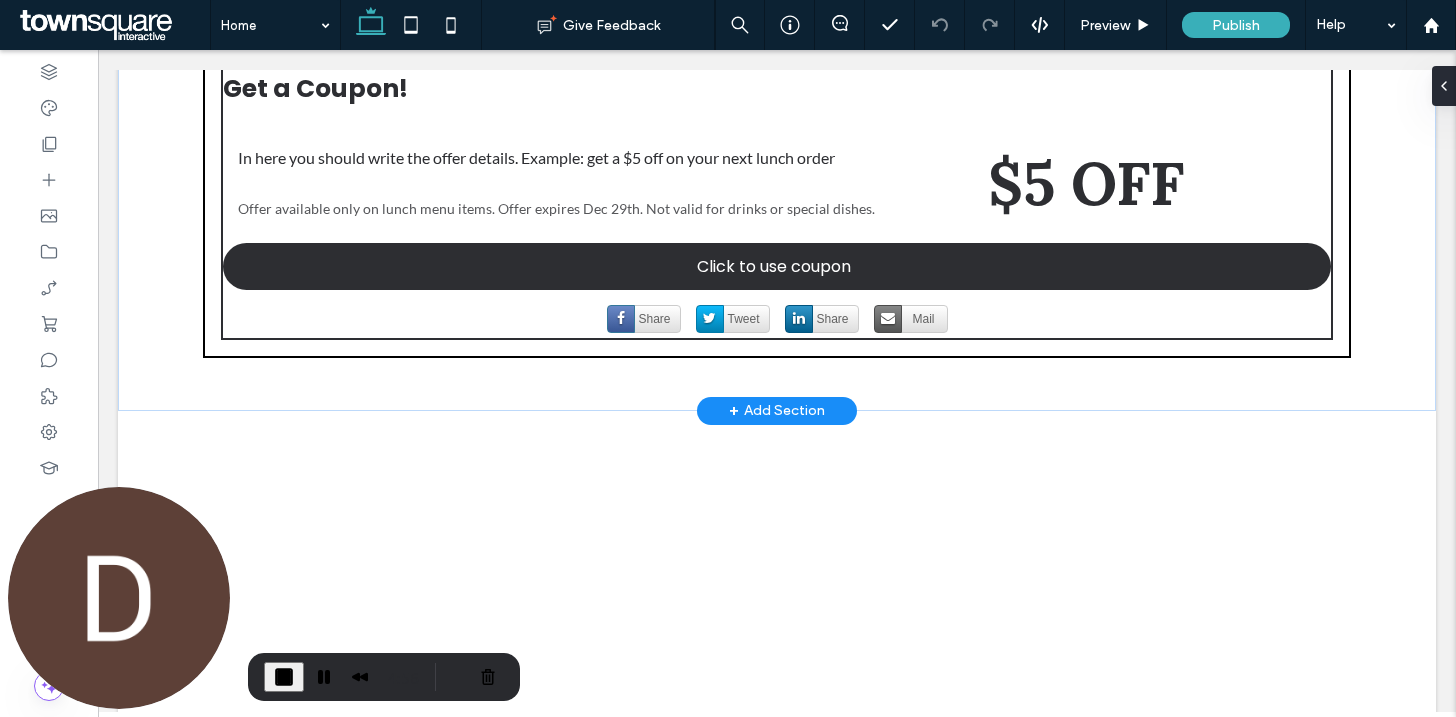 click on "+ Add Section" at bounding box center [777, 411] 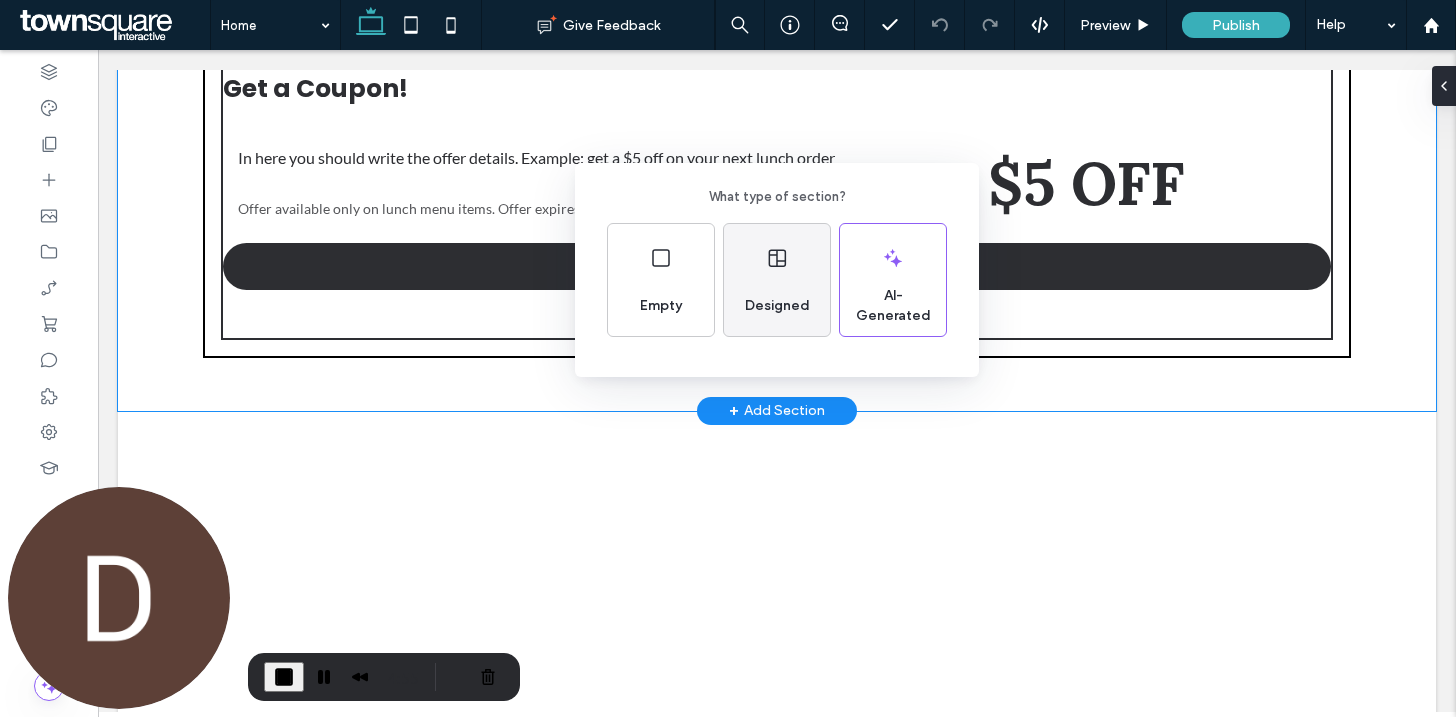 click on "Designed" at bounding box center (777, 280) 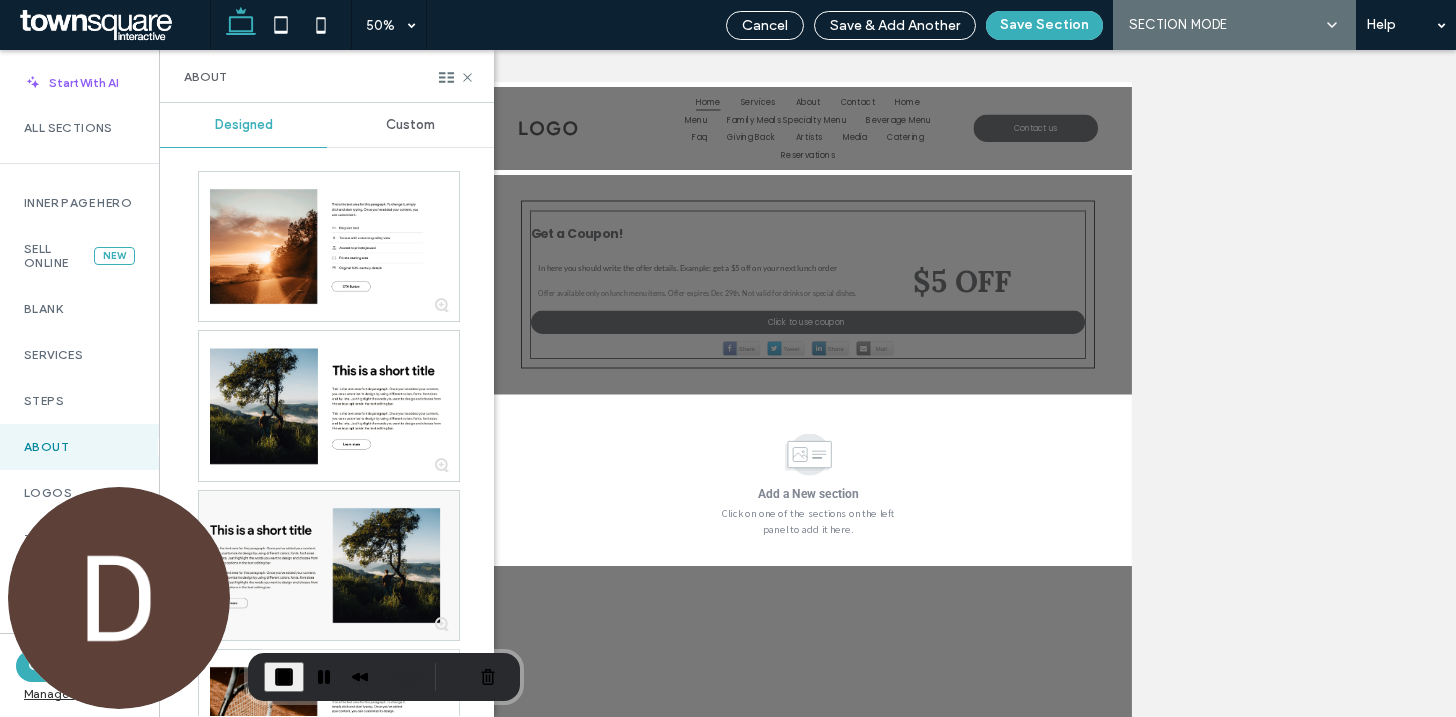 click on "Custom" at bounding box center [410, 125] 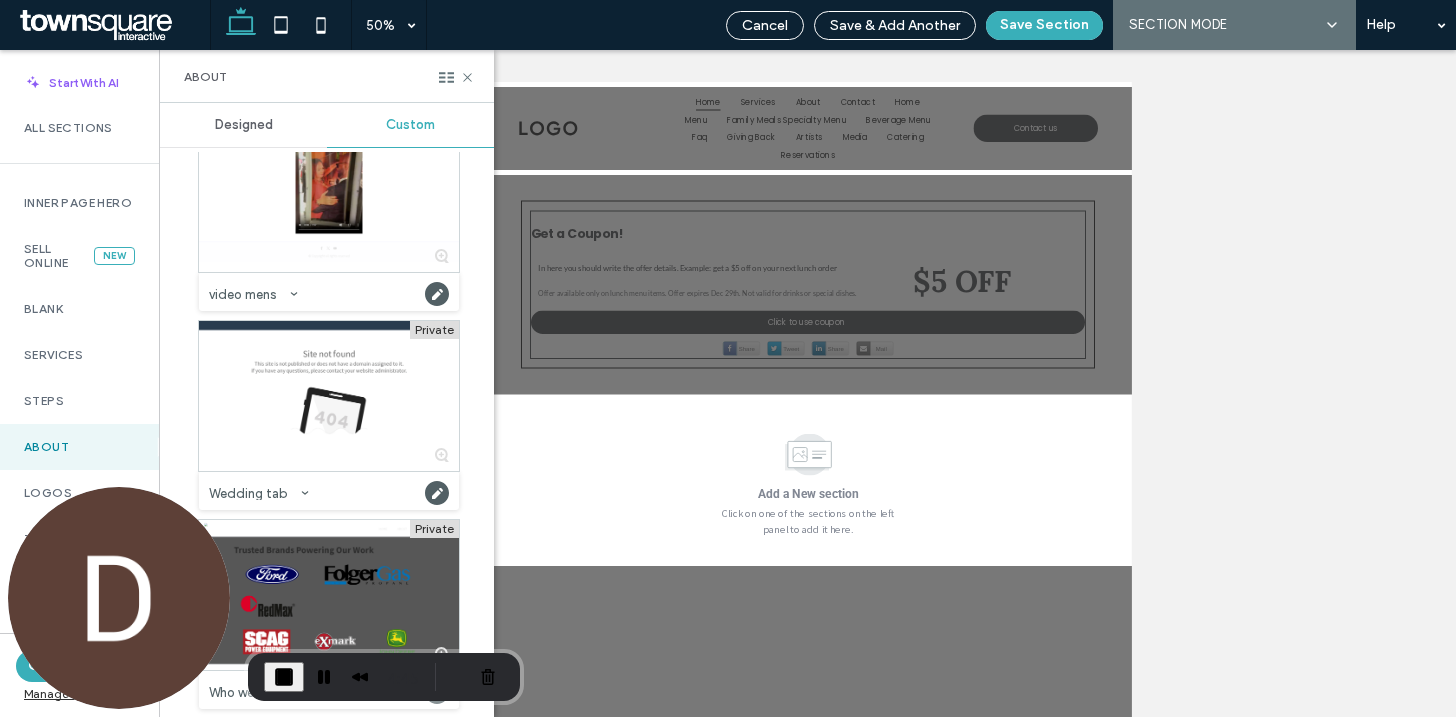 scroll, scrollTop: 14981, scrollLeft: 0, axis: vertical 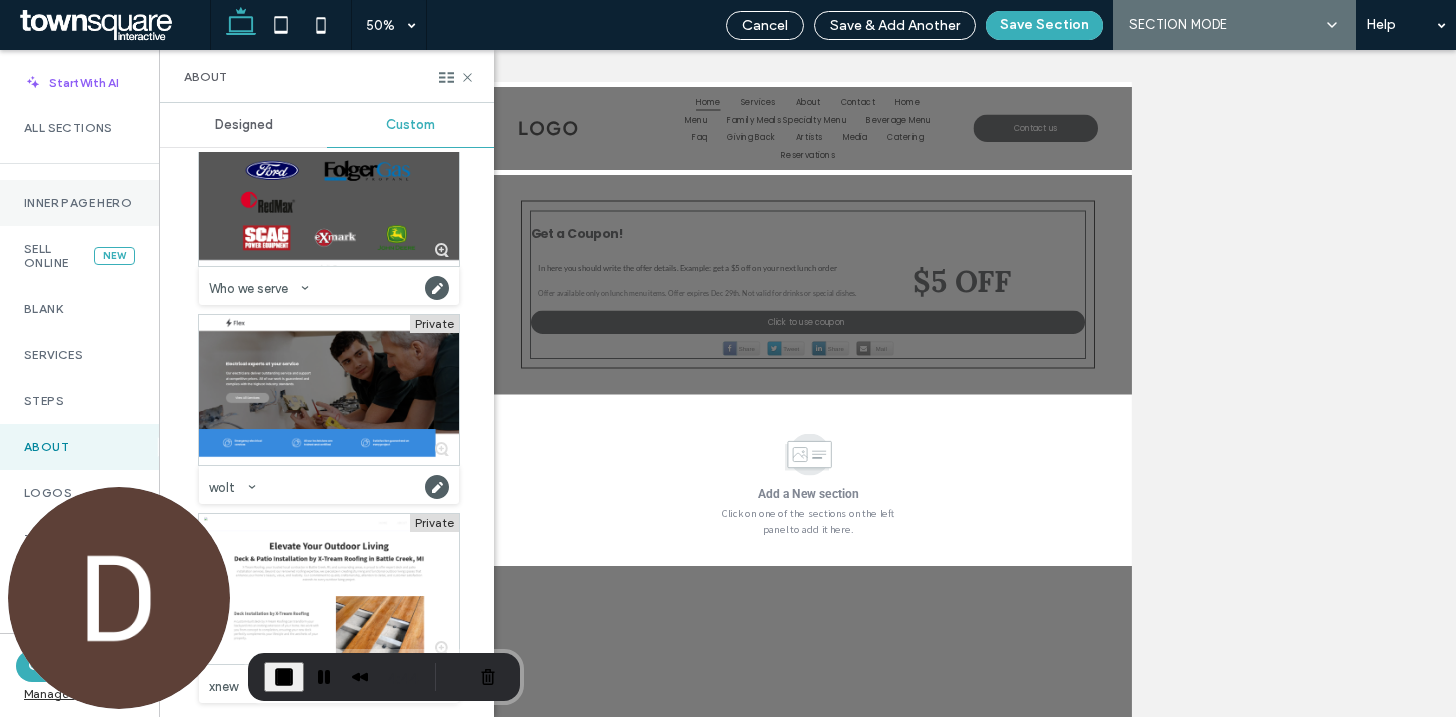 click on "Inner Page Hero" at bounding box center (79, 203) 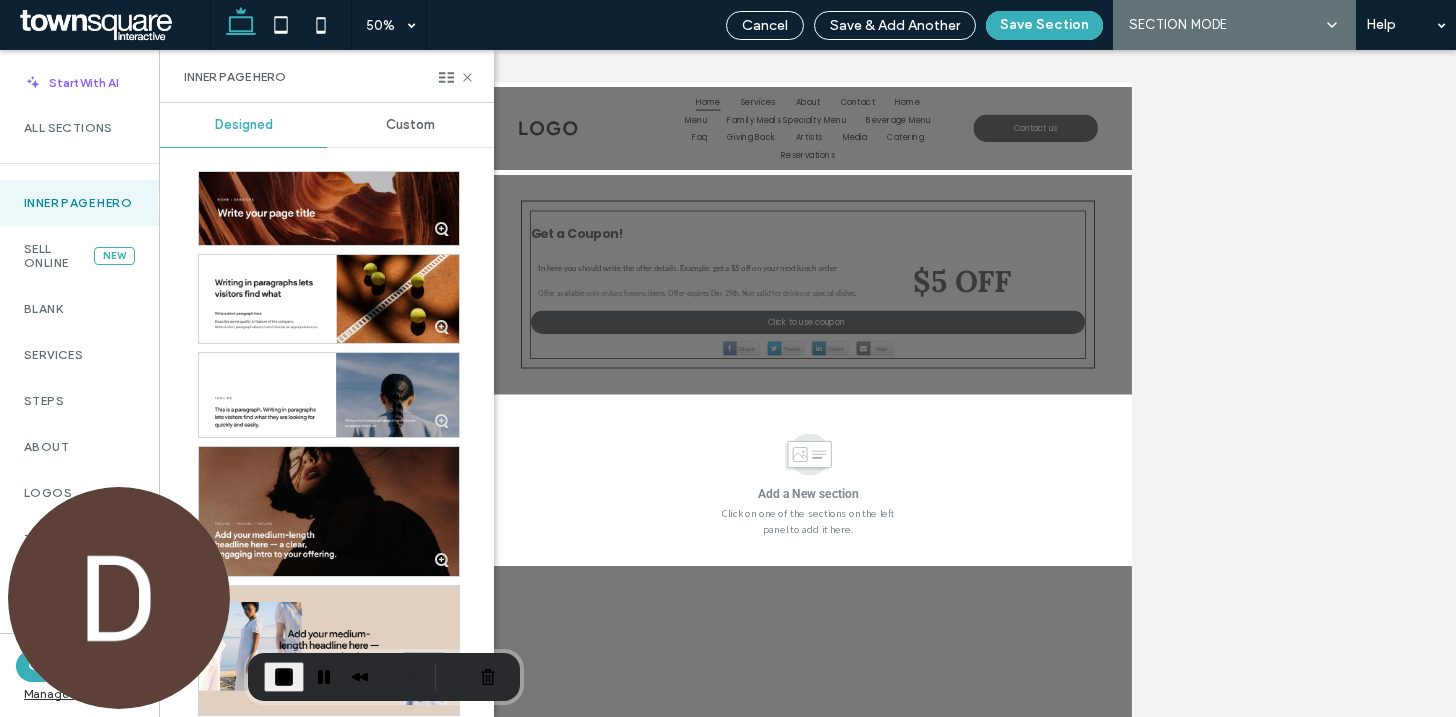 click on "Custom" at bounding box center [410, 125] 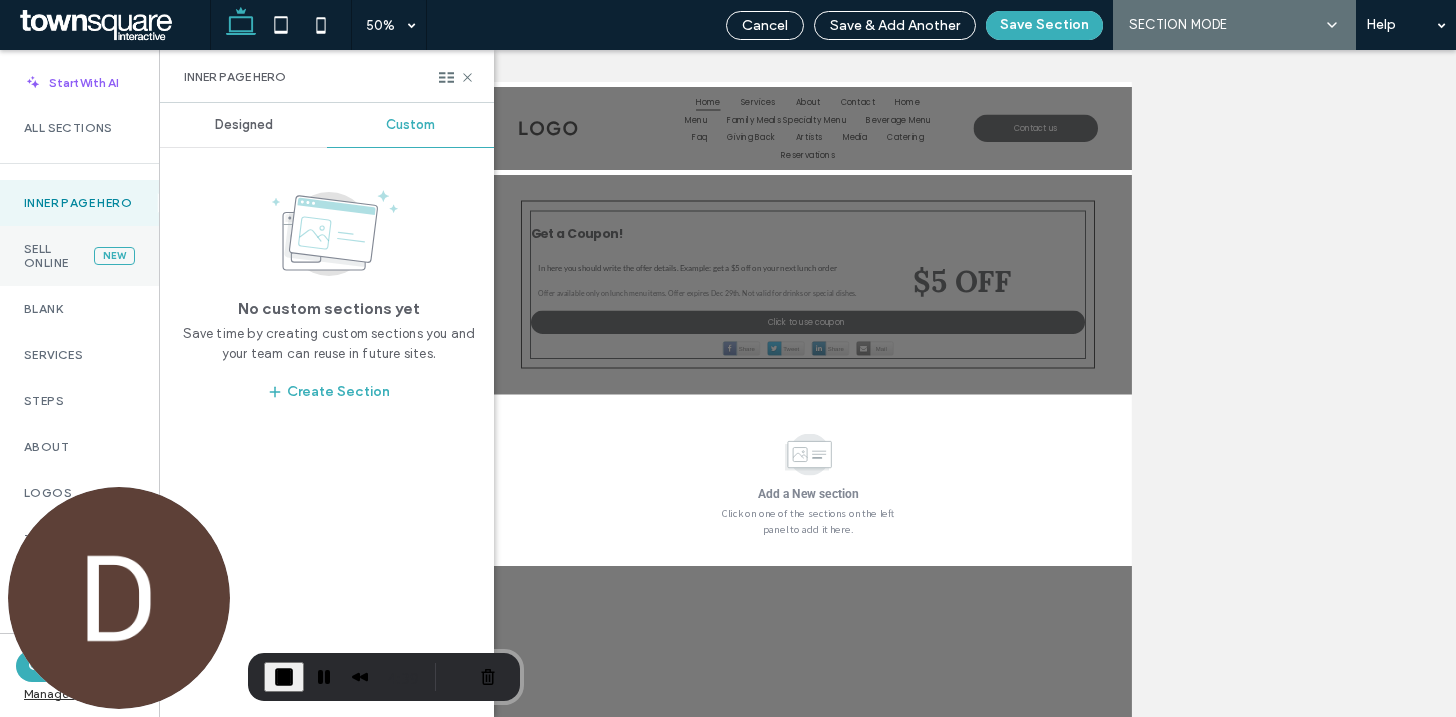 click on "Sell Online" at bounding box center (59, 256) 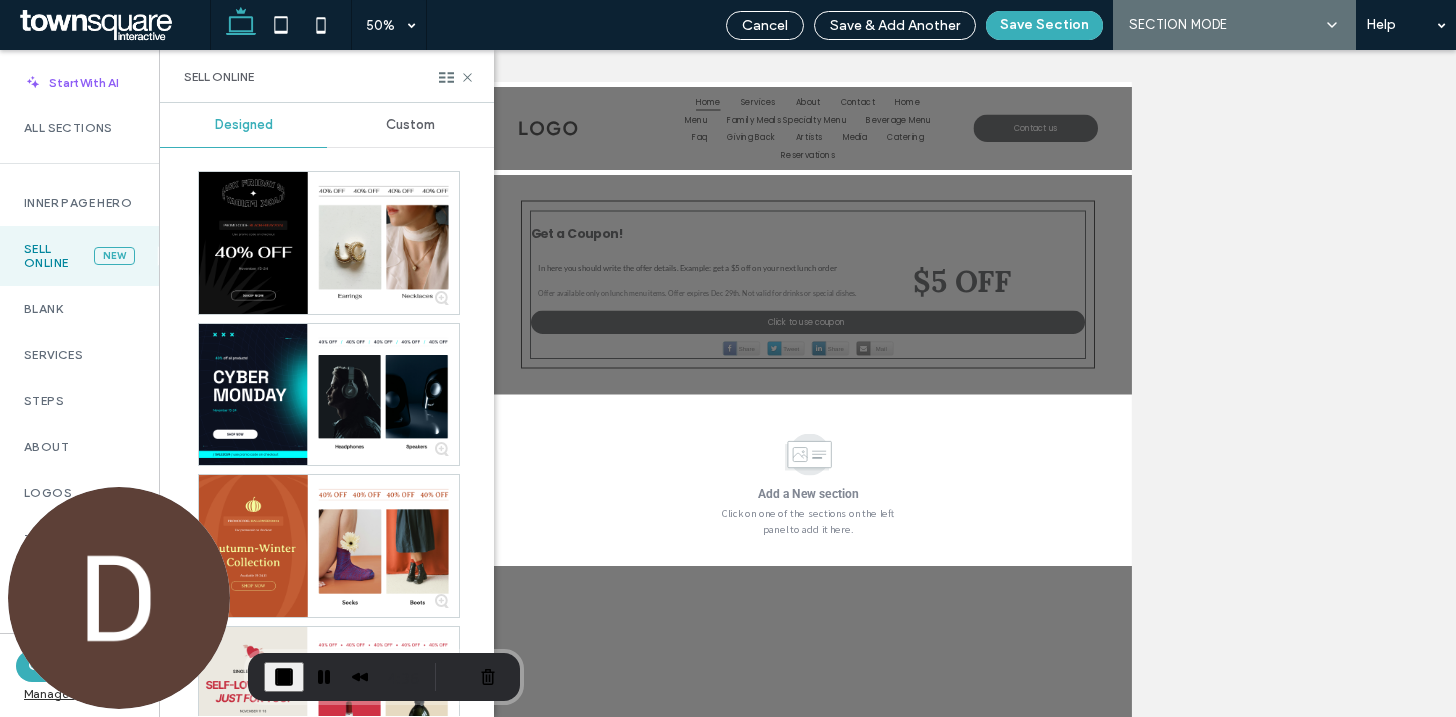 click on "Custom" at bounding box center [410, 125] 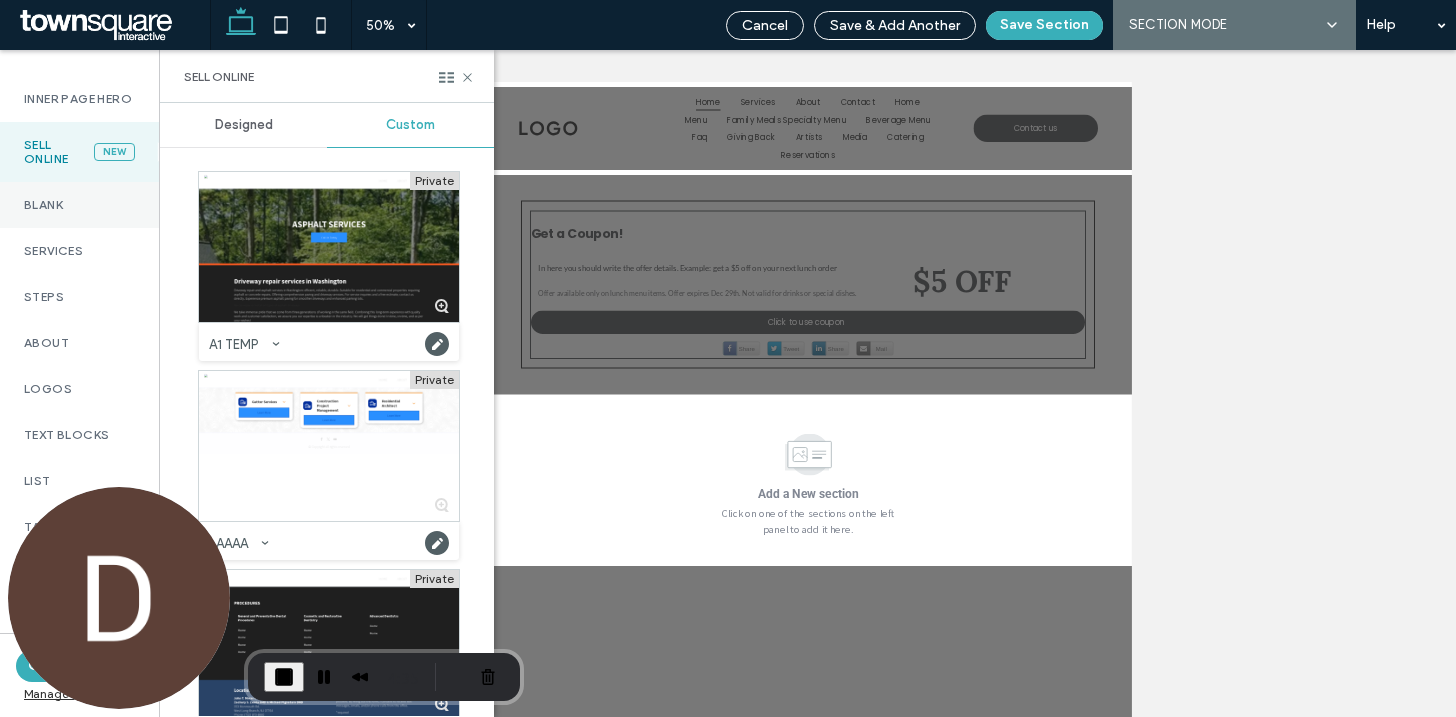 scroll, scrollTop: 107, scrollLeft: 0, axis: vertical 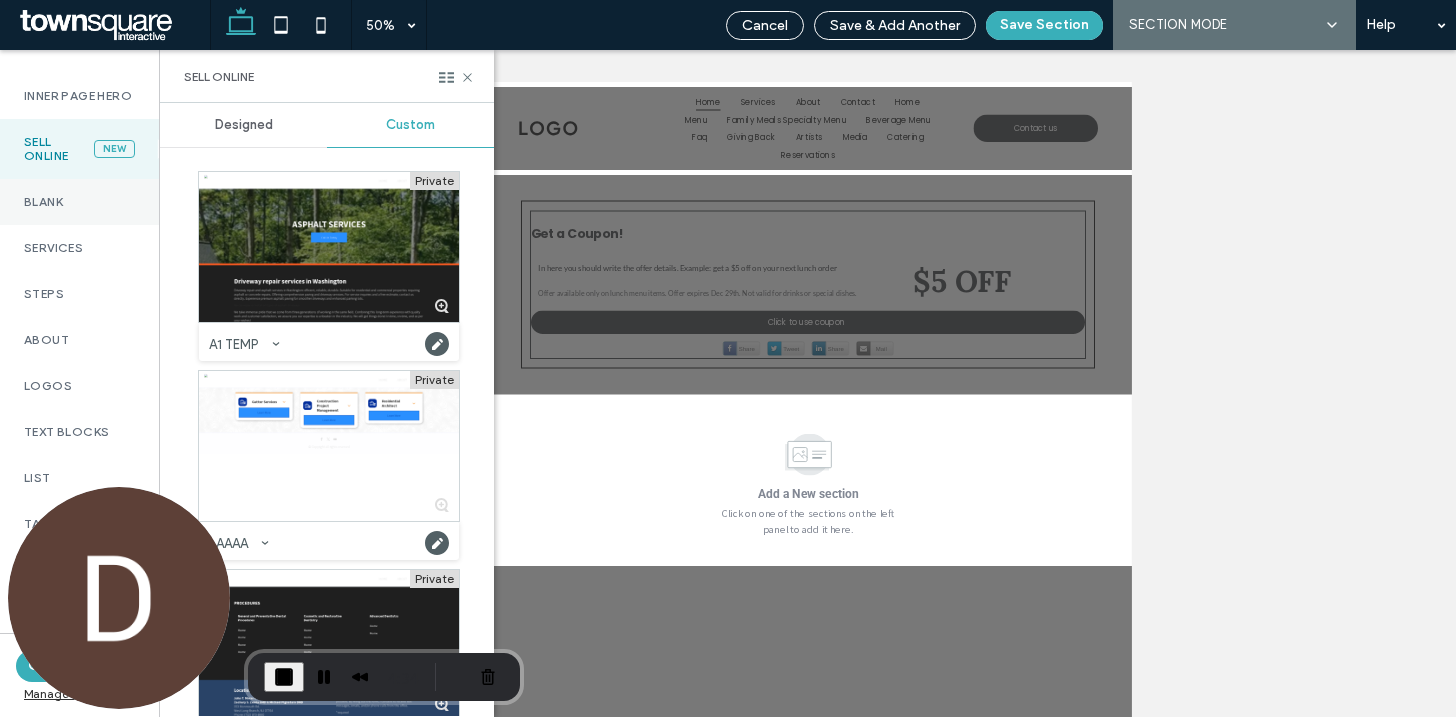 click on "Blank" at bounding box center [79, 202] 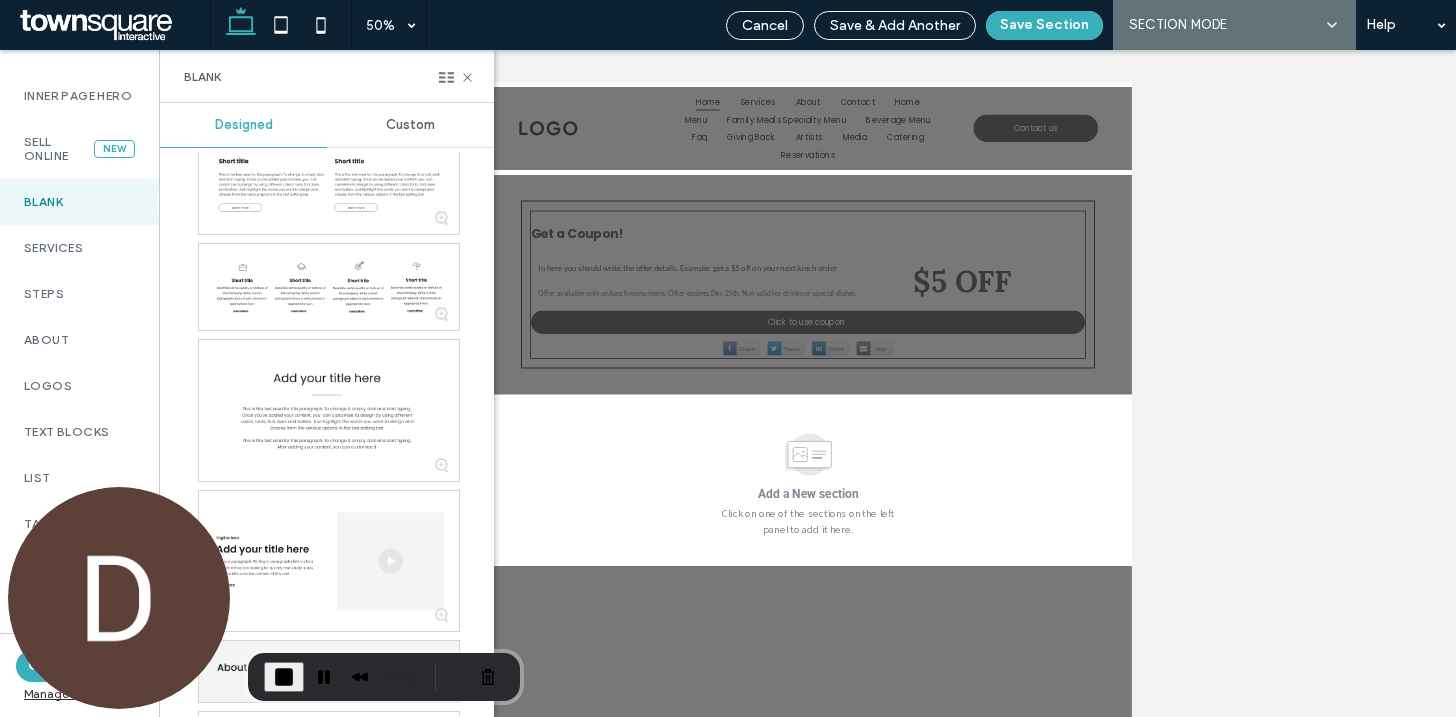 scroll, scrollTop: 0, scrollLeft: 0, axis: both 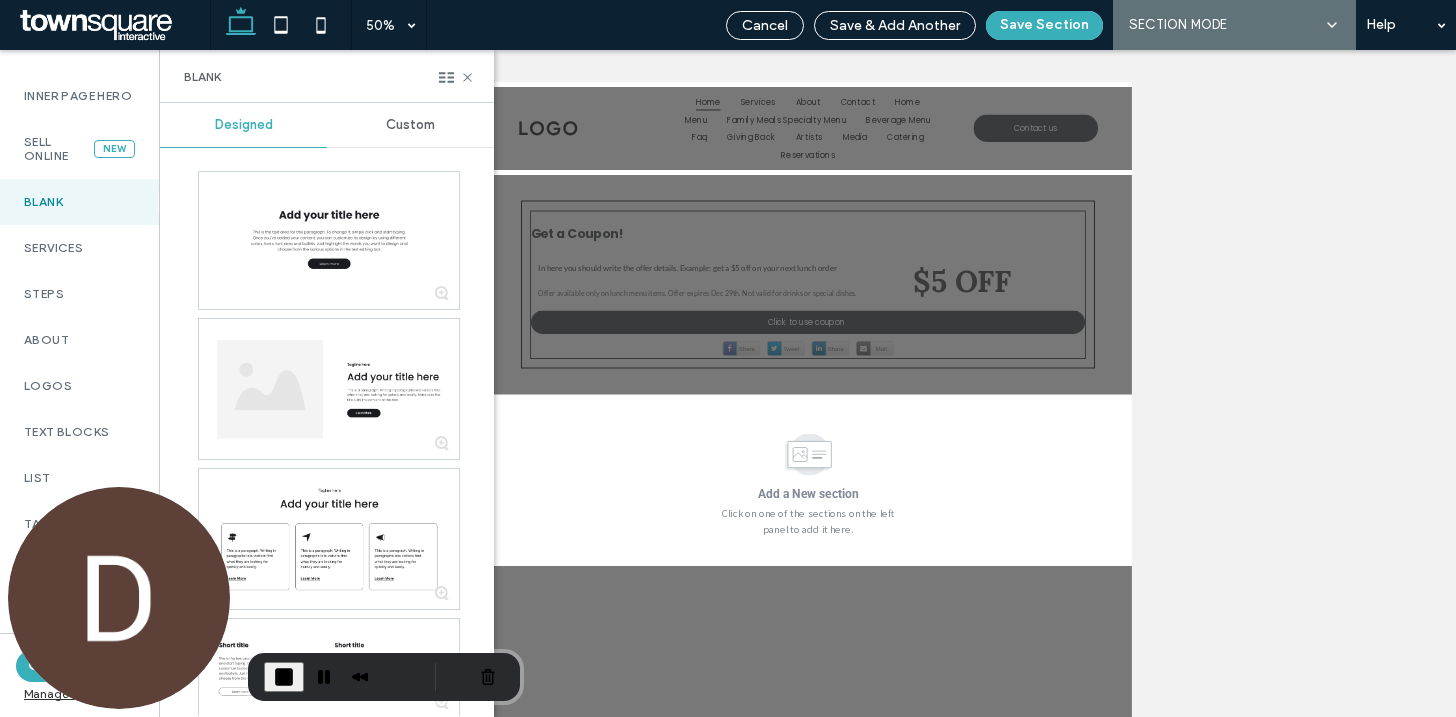 click on "Custom" at bounding box center [410, 125] 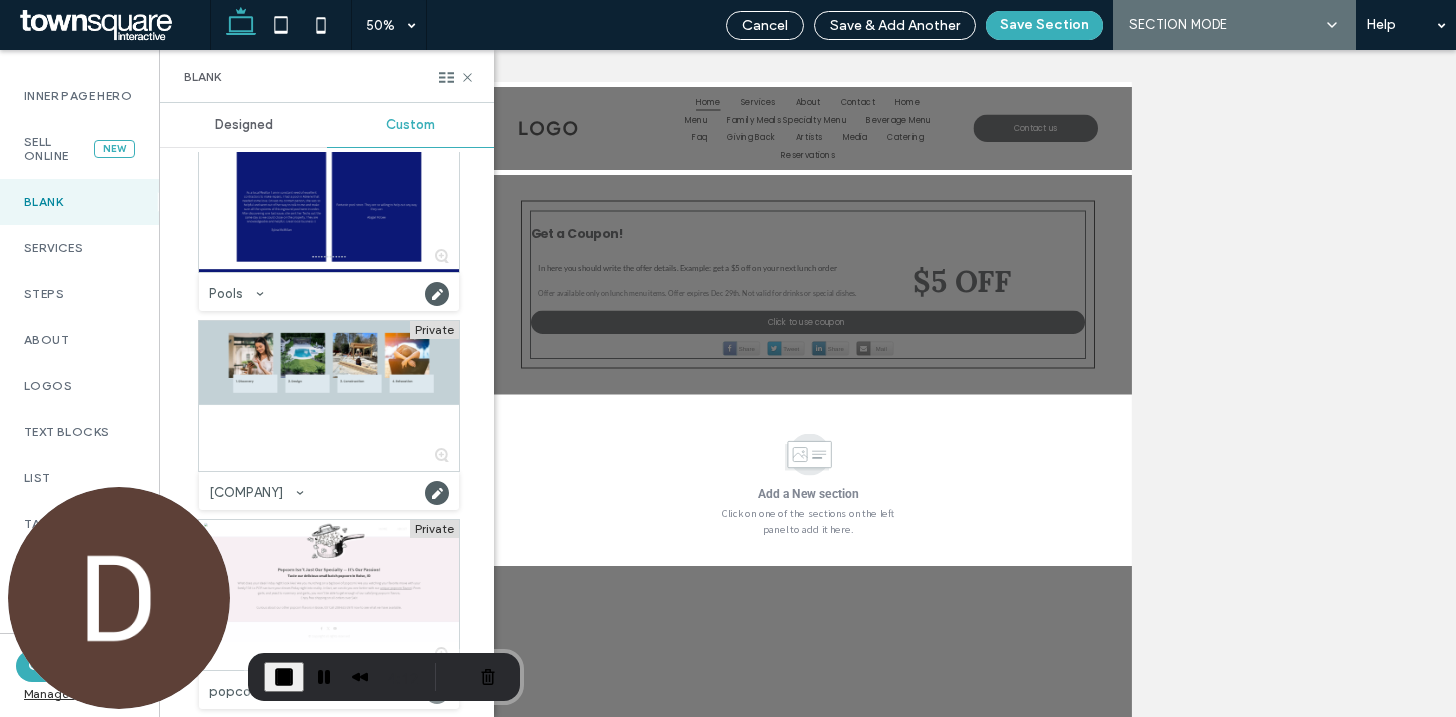 scroll, scrollTop: 52594, scrollLeft: 0, axis: vertical 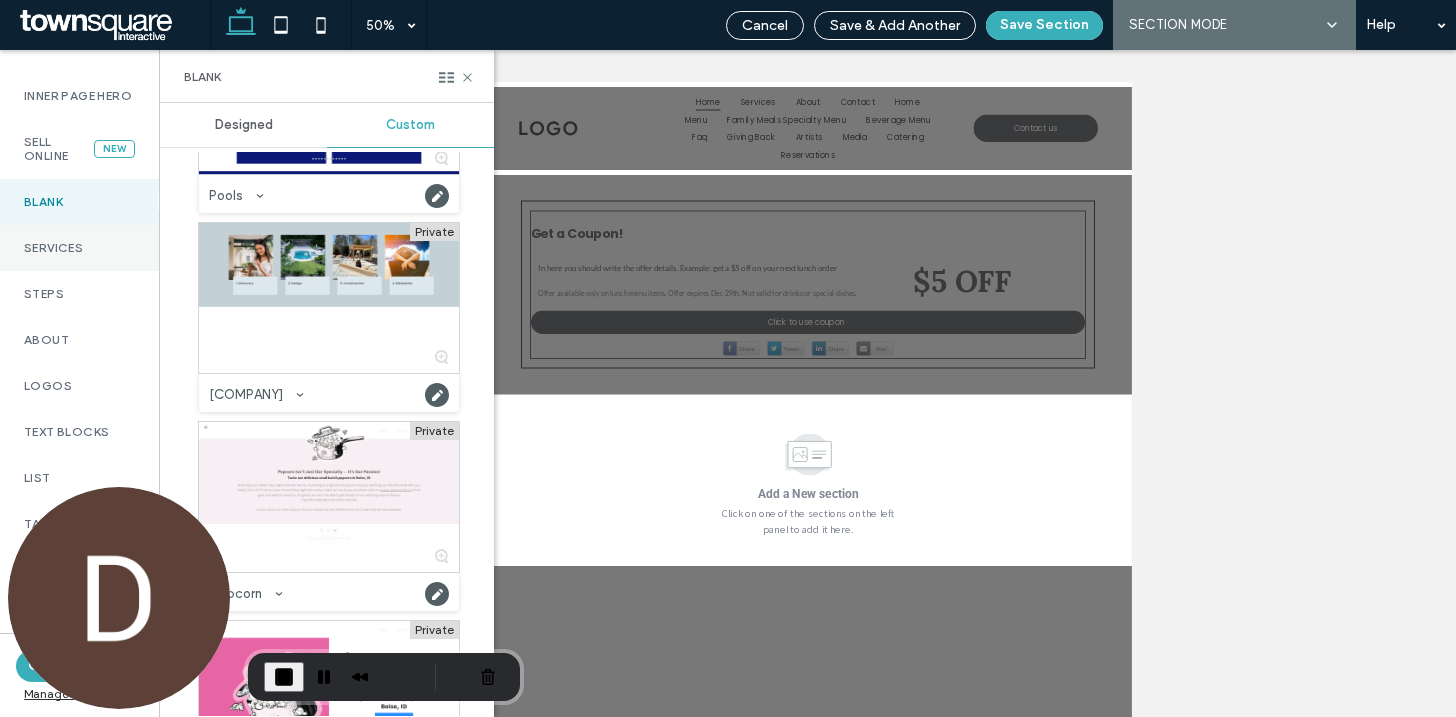 click on "Services" at bounding box center [79, 248] 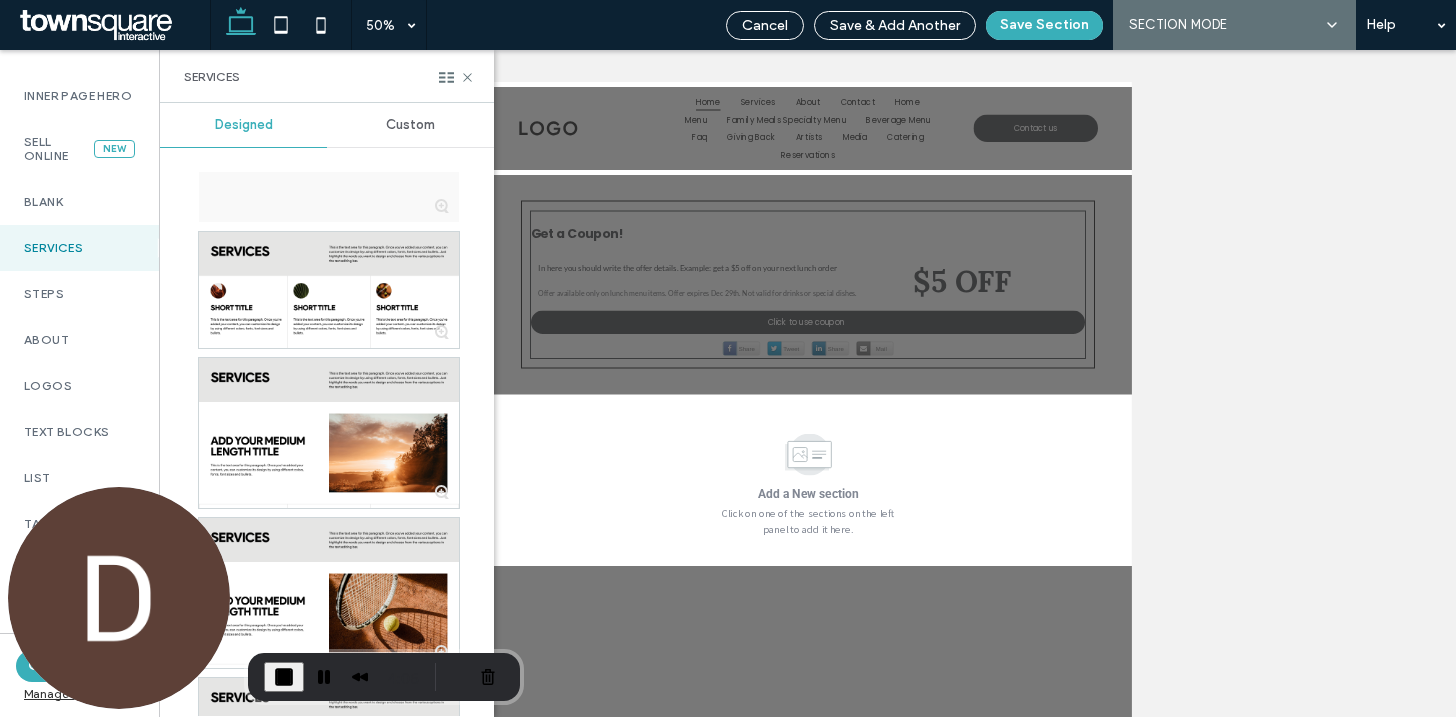 click on "Custom" at bounding box center [410, 125] 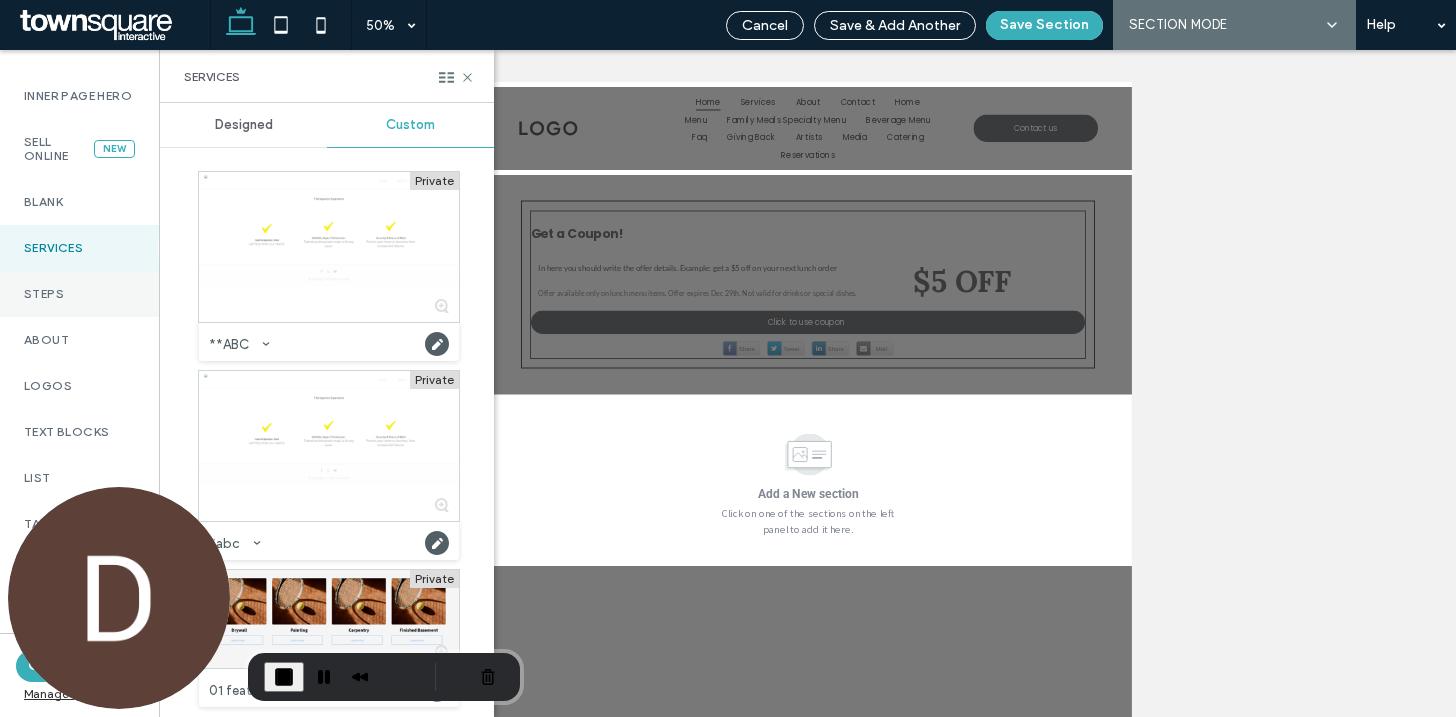 click on "Steps" at bounding box center [79, 294] 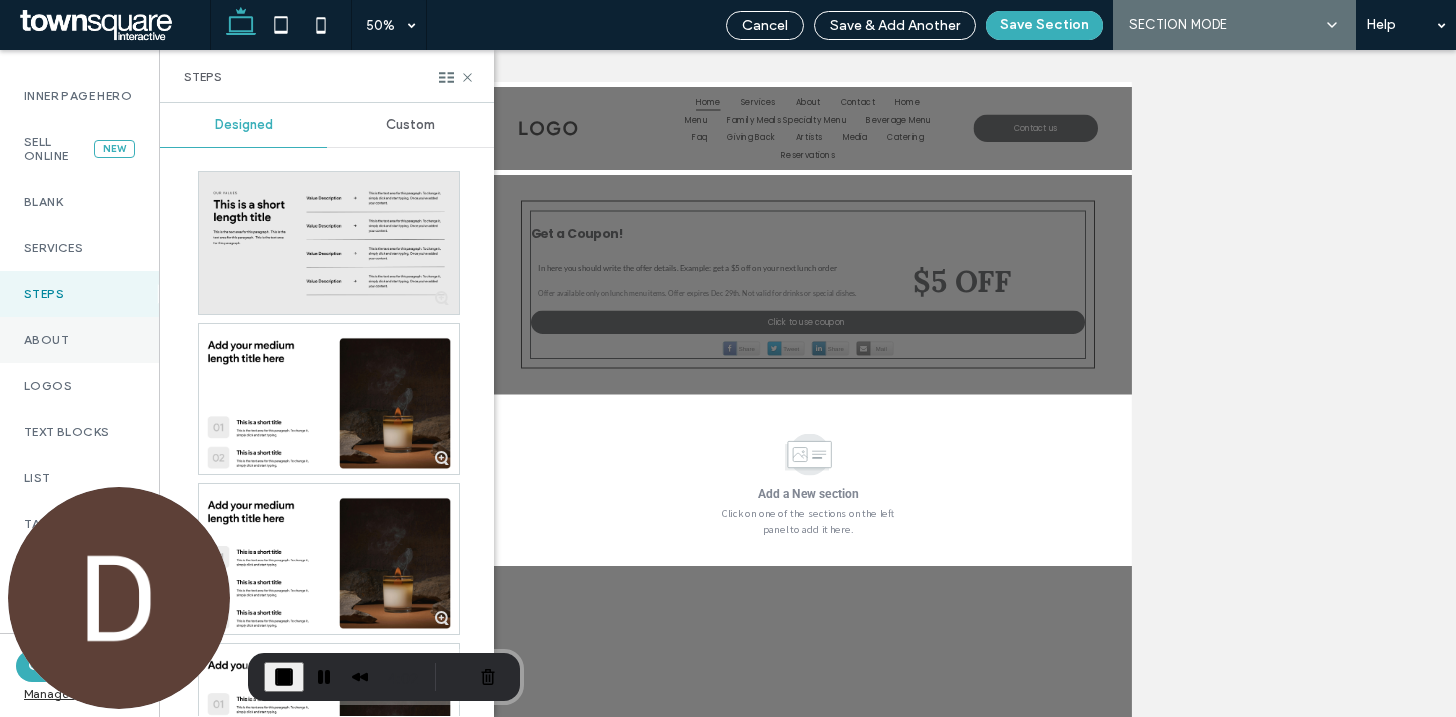 click on "About" at bounding box center [79, 340] 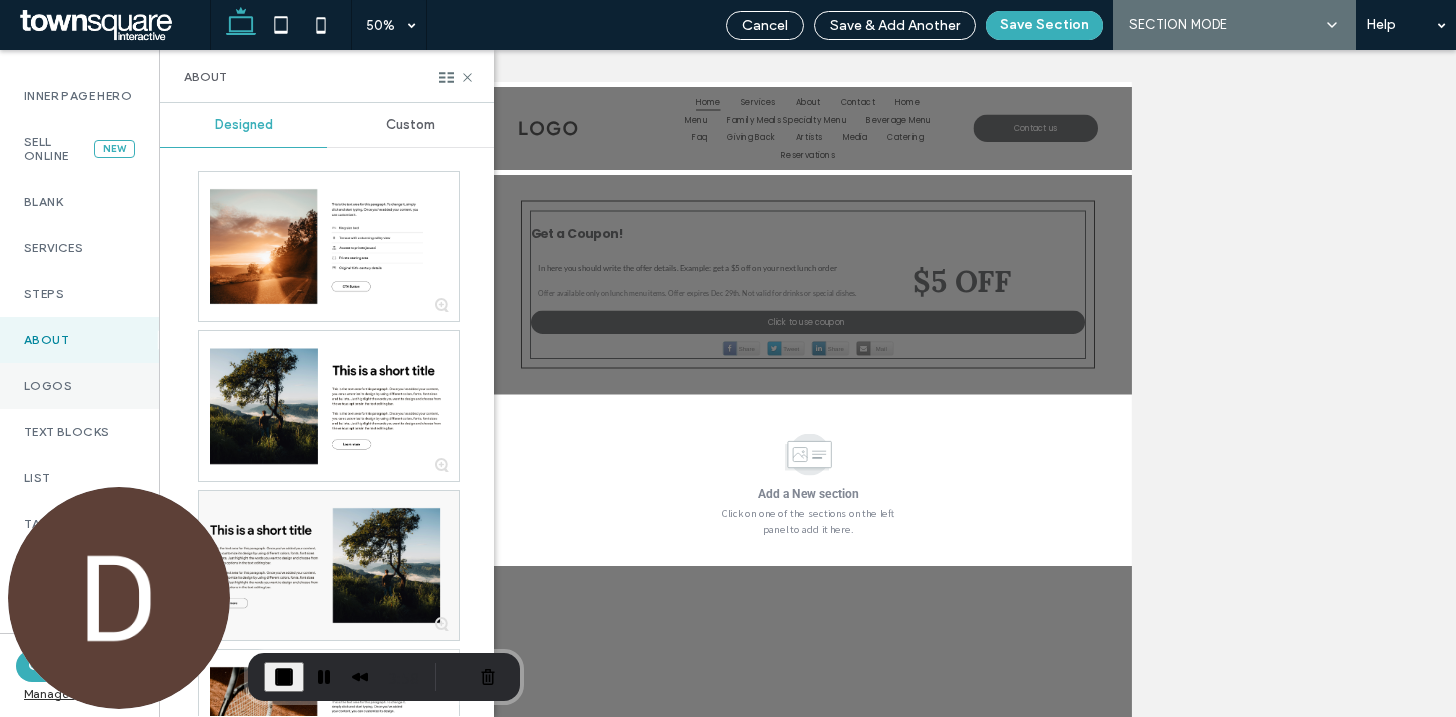 click on "Logos" at bounding box center [79, 386] 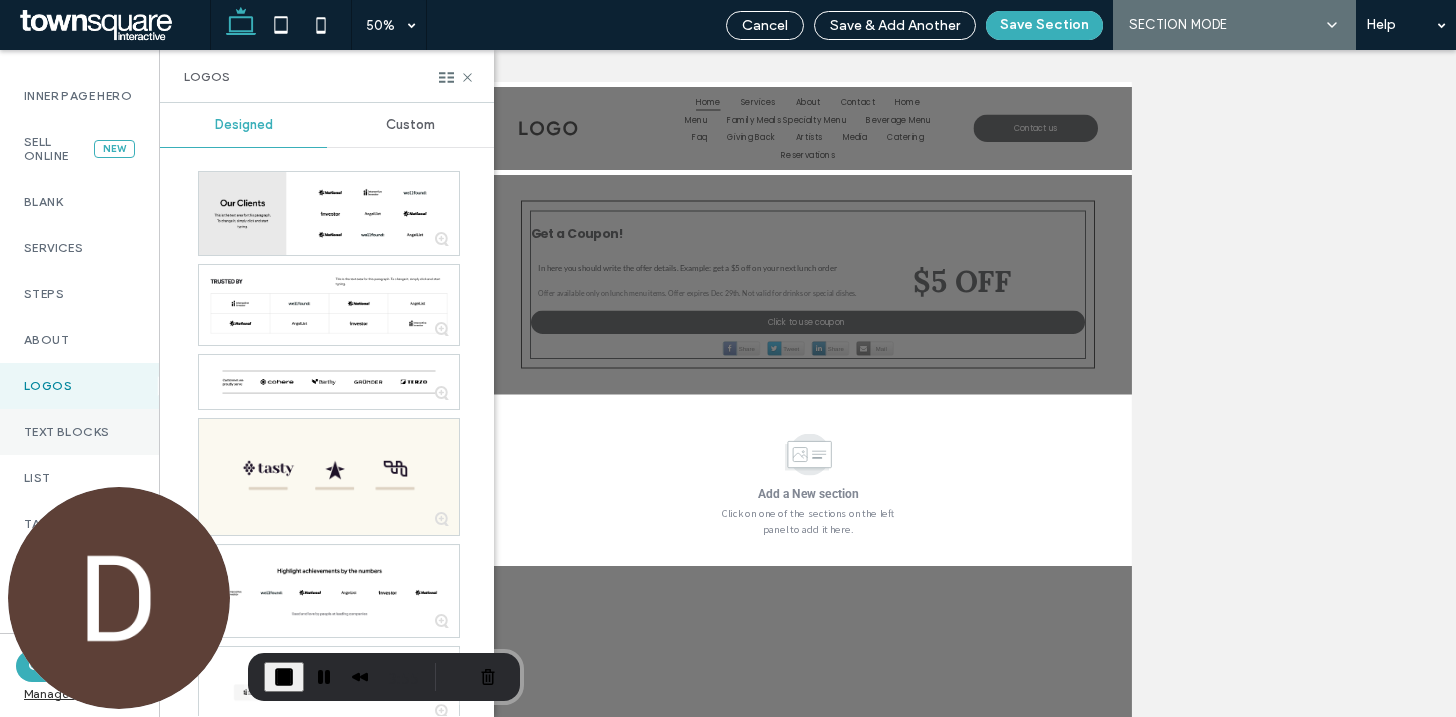 click on "Text Blocks" at bounding box center [79, 432] 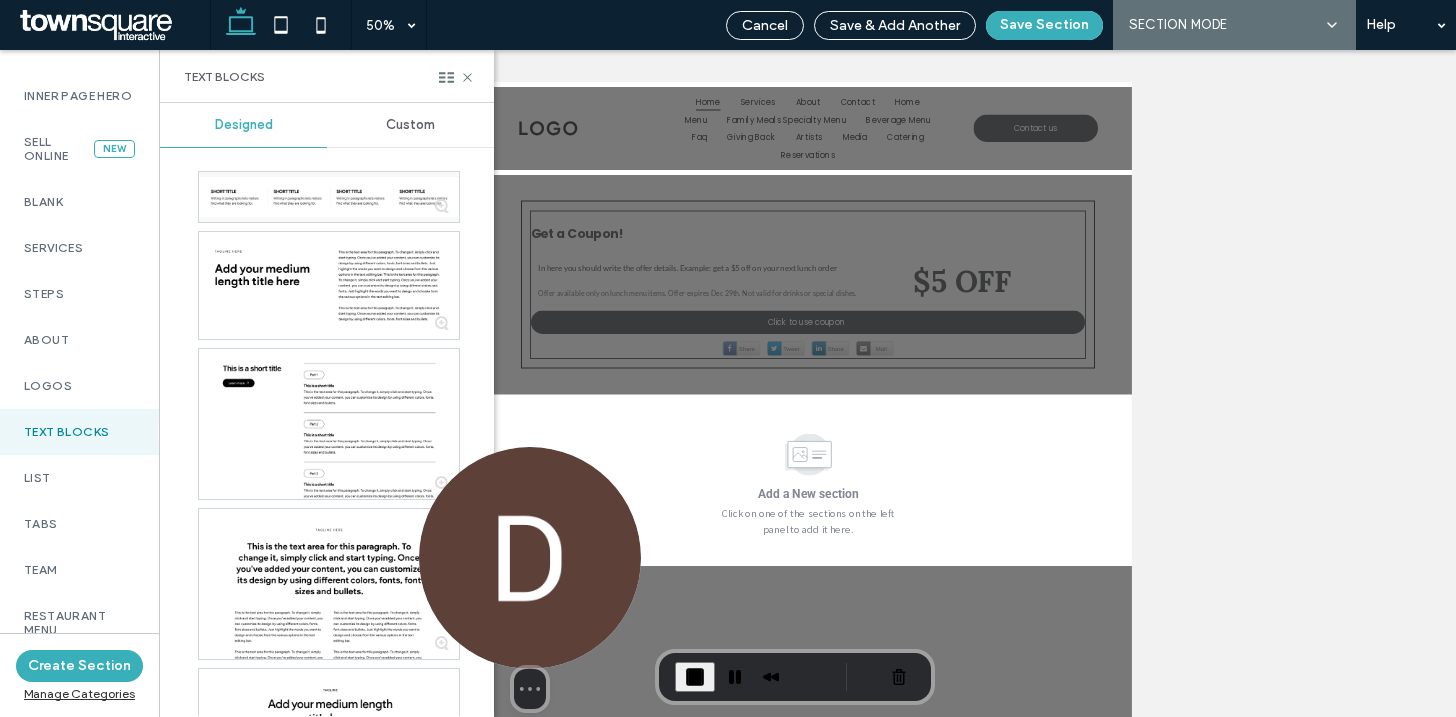 drag, startPoint x: 70, startPoint y: 549, endPoint x: 510, endPoint y: 589, distance: 441.81445 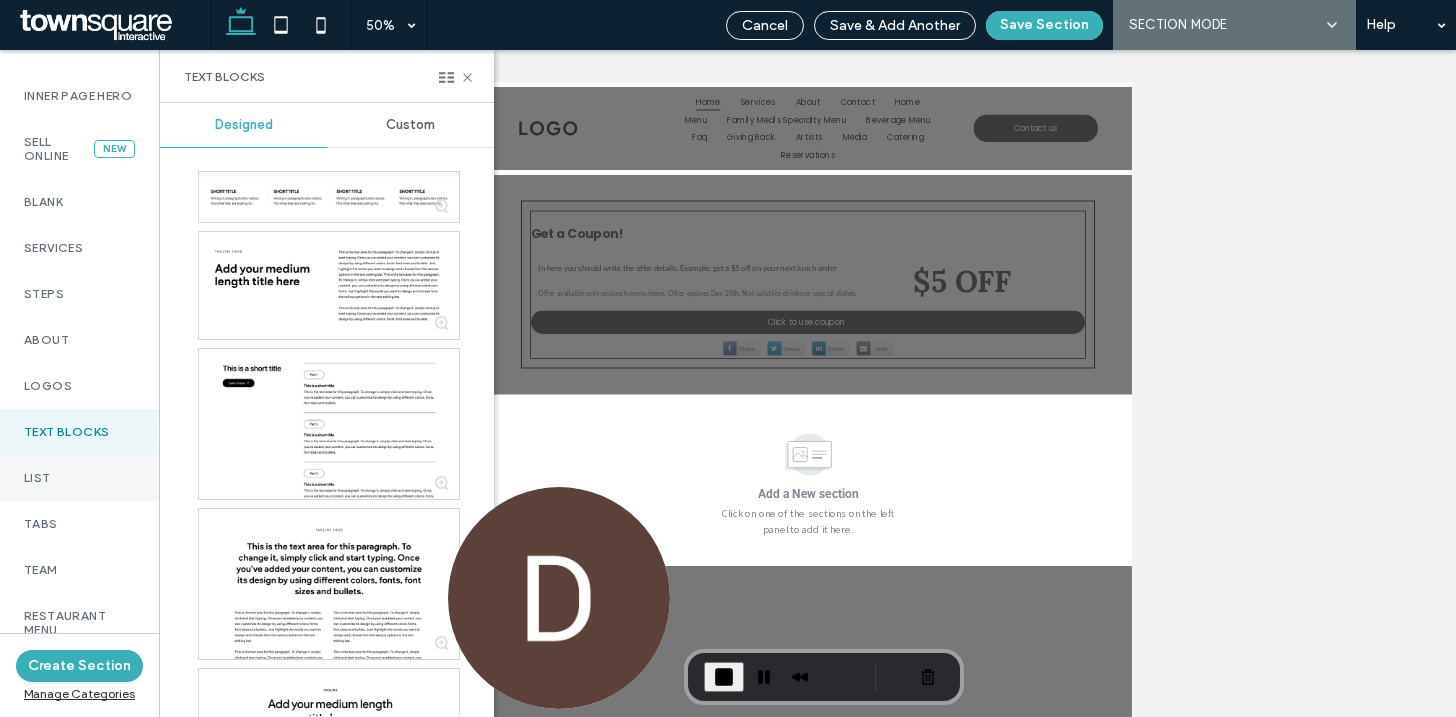 click on "List" at bounding box center [79, 478] 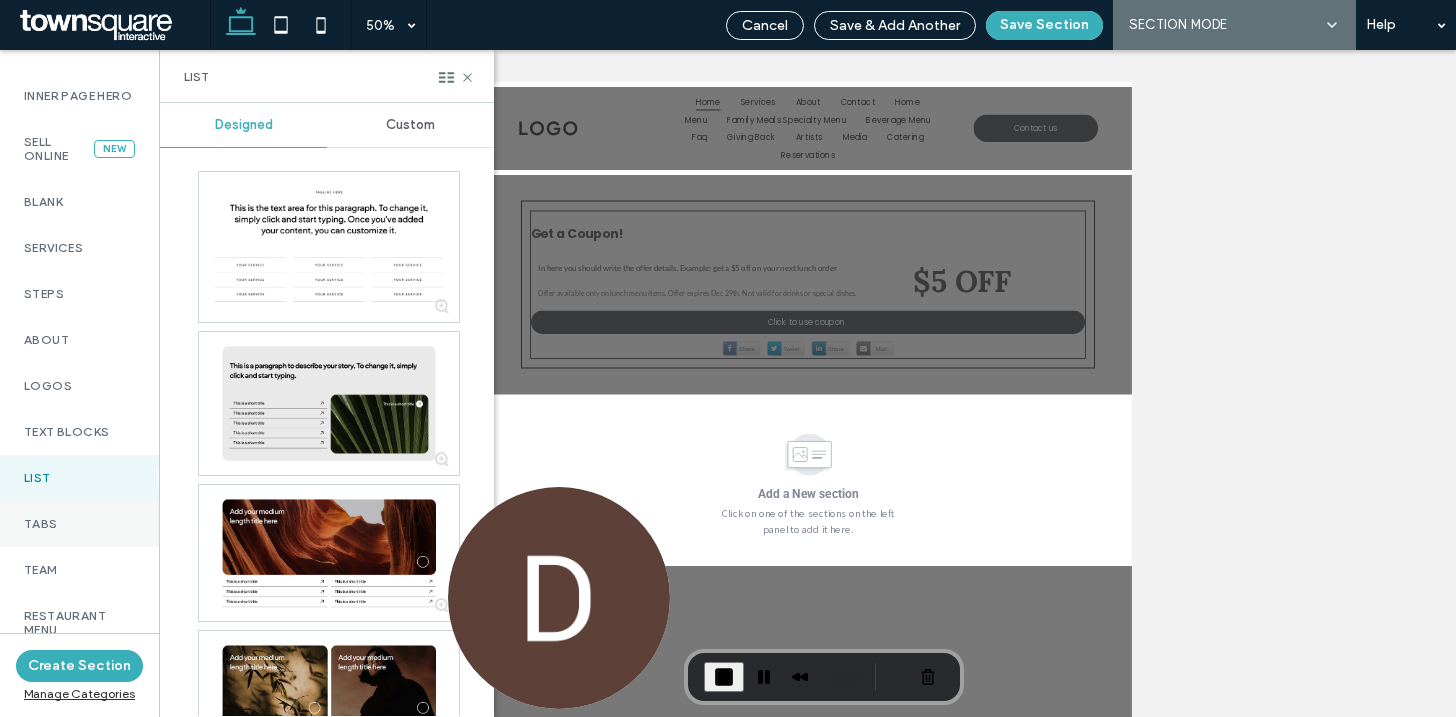 click on "Tabs" at bounding box center (79, 524) 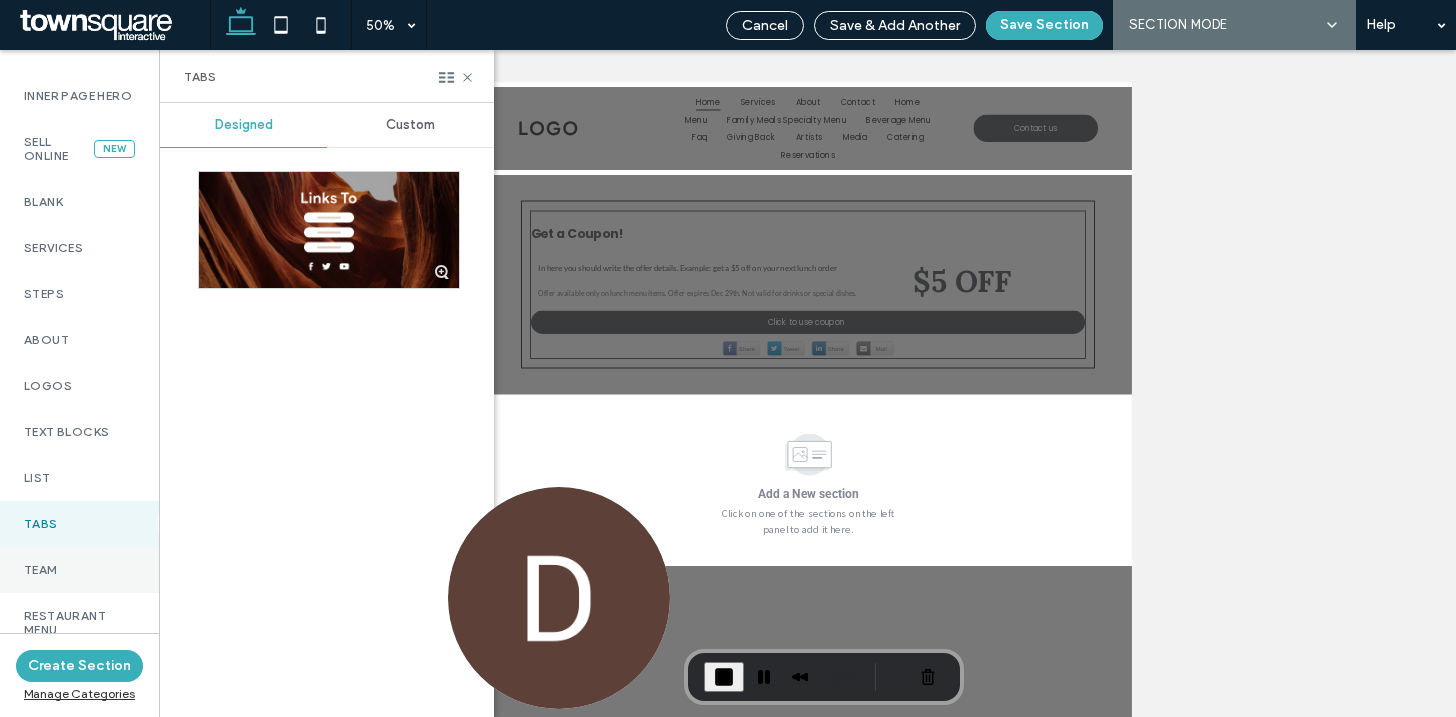 click on "Team" at bounding box center (79, 570) 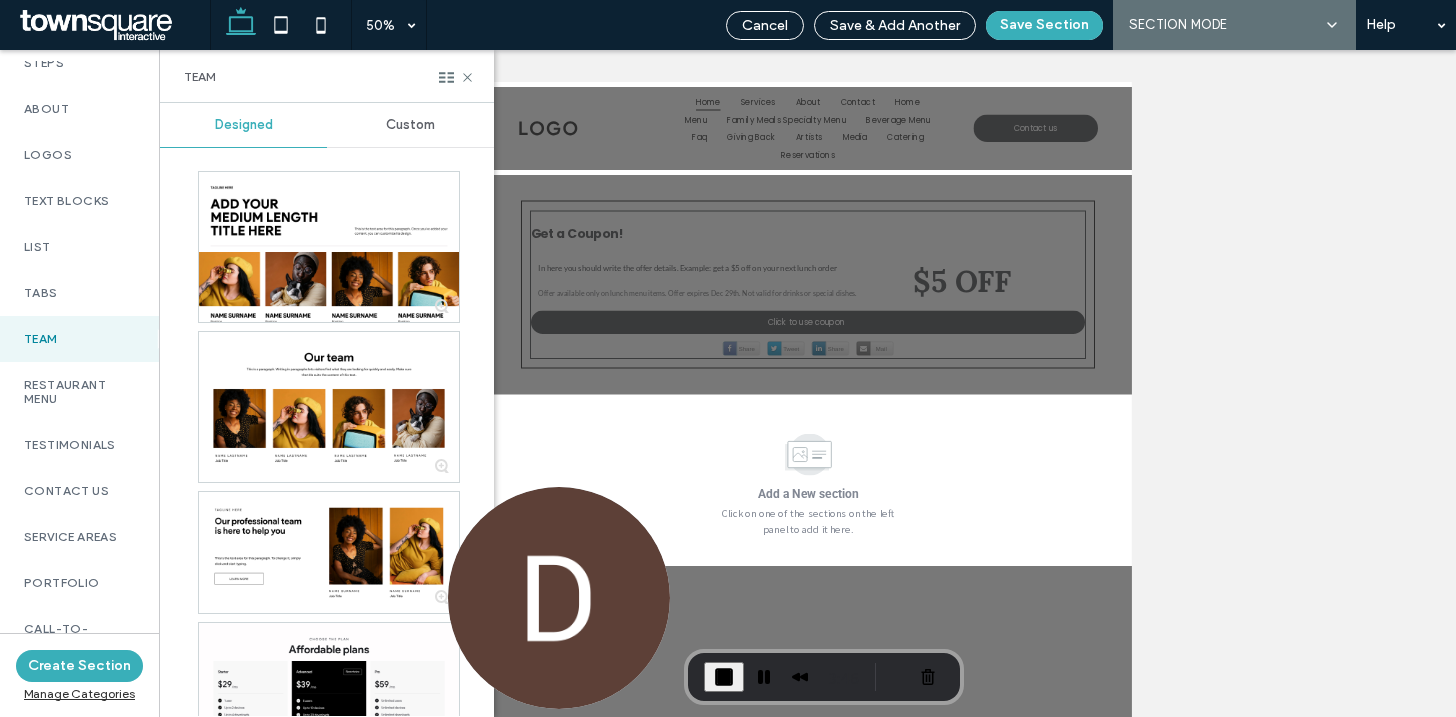 scroll, scrollTop: 353, scrollLeft: 0, axis: vertical 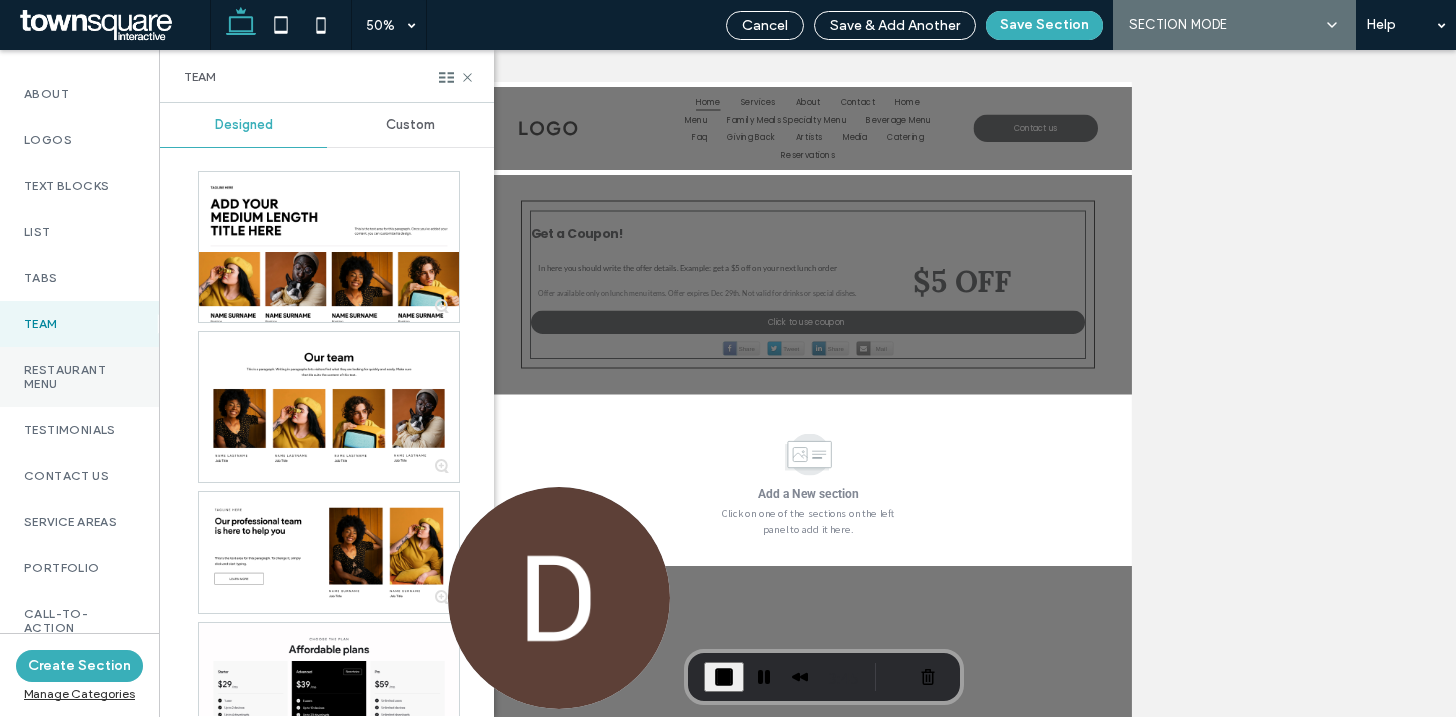 click on "Restaurant Menu" at bounding box center [79, 377] 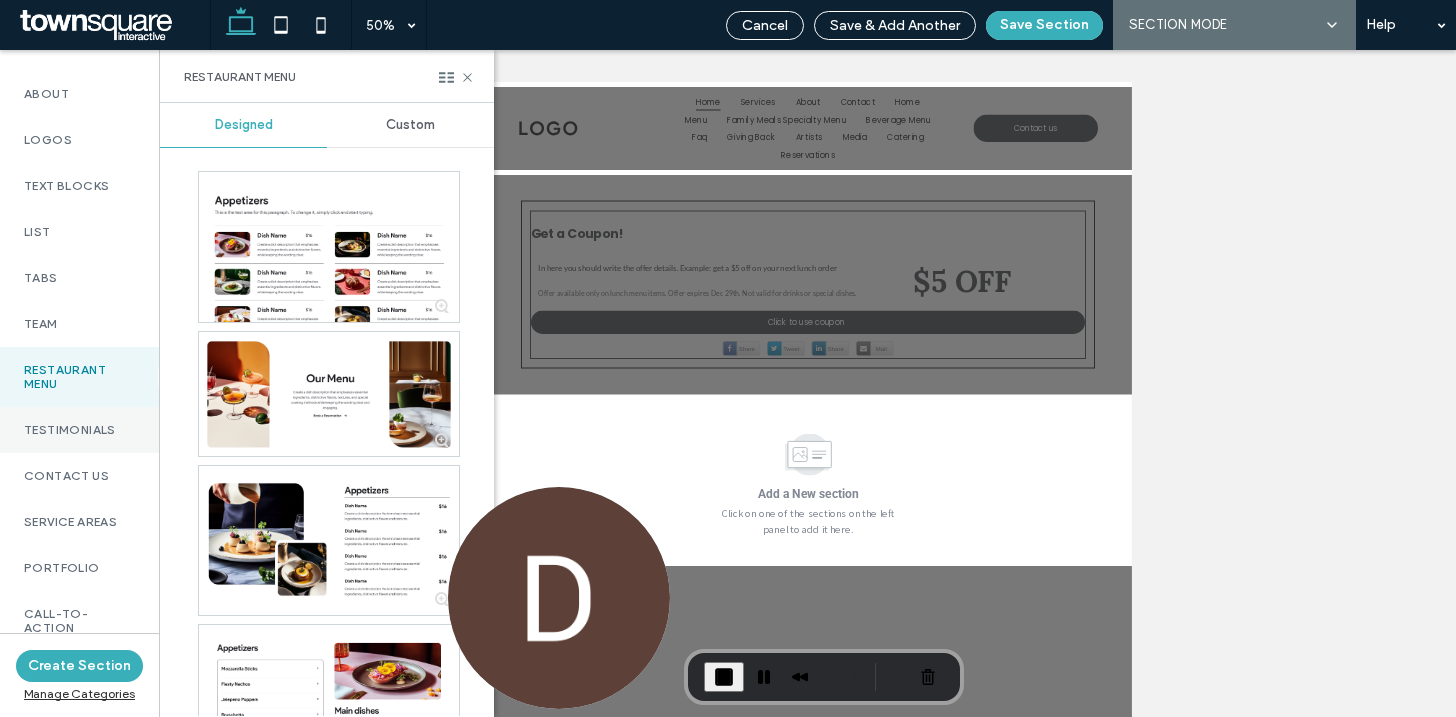 click on "Testimonials" at bounding box center [79, 430] 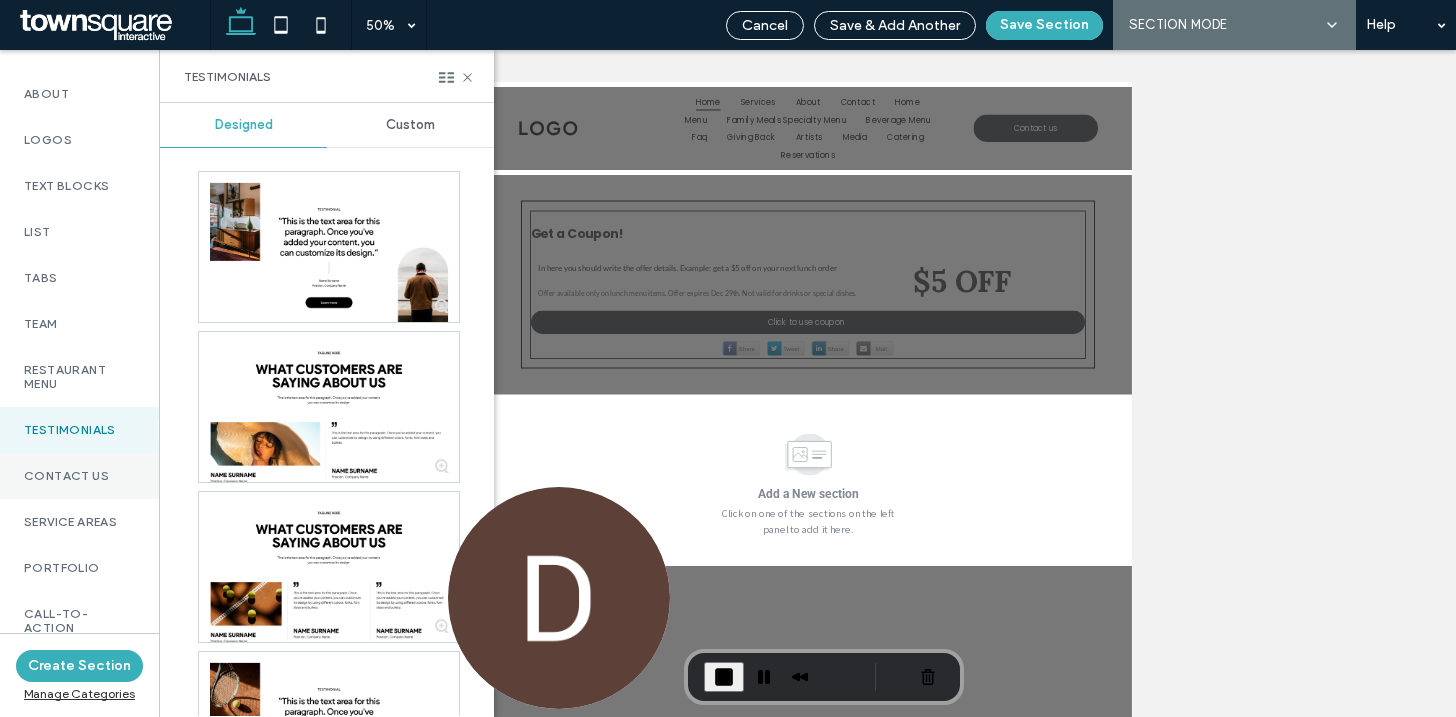 click on "Contact Us" at bounding box center (79, 476) 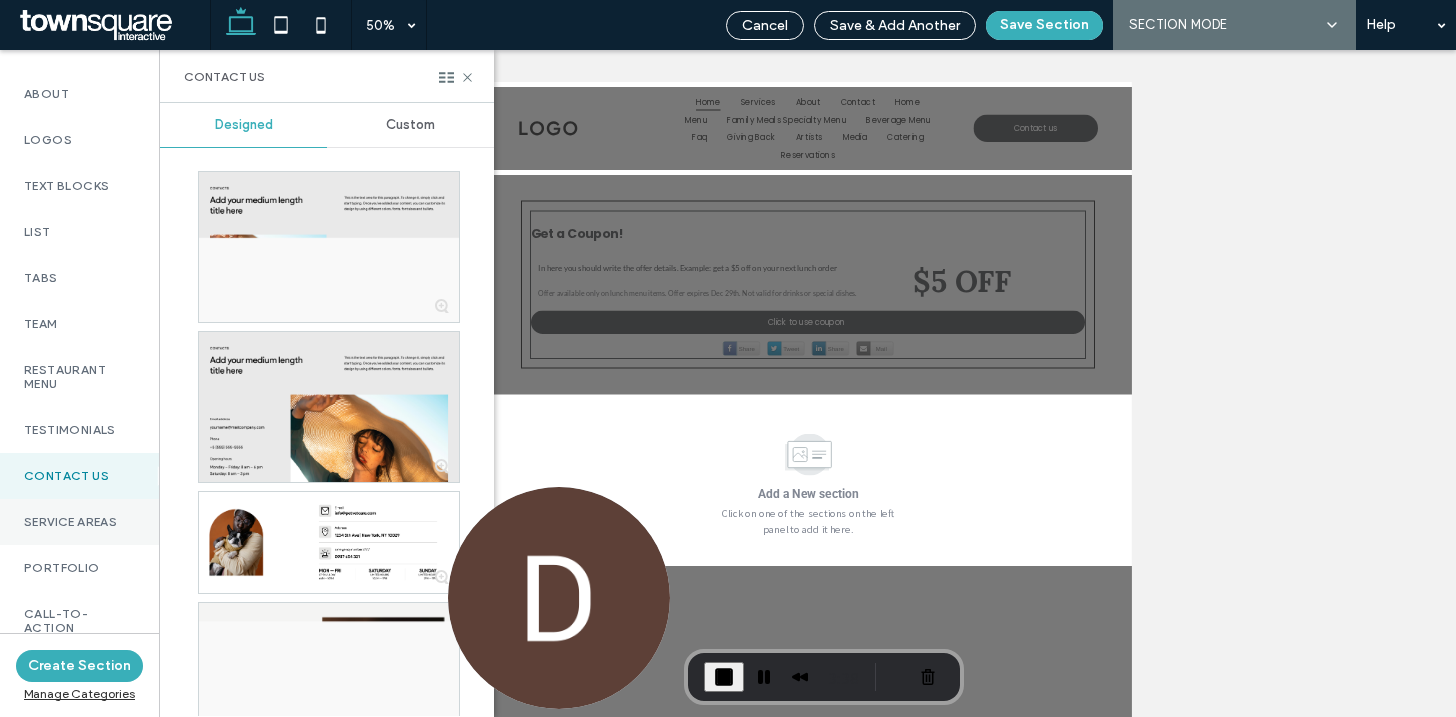 click on "Service Areas" at bounding box center (79, 522) 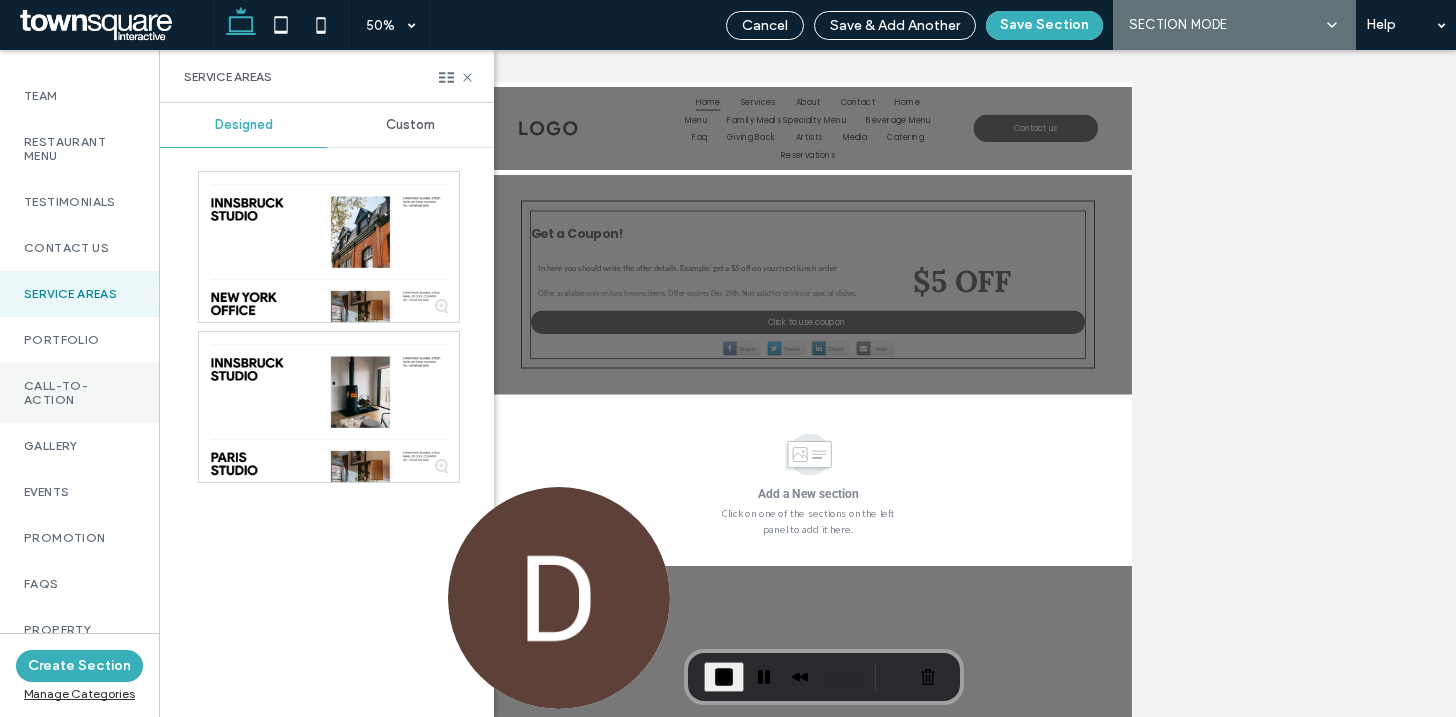 scroll, scrollTop: 582, scrollLeft: 0, axis: vertical 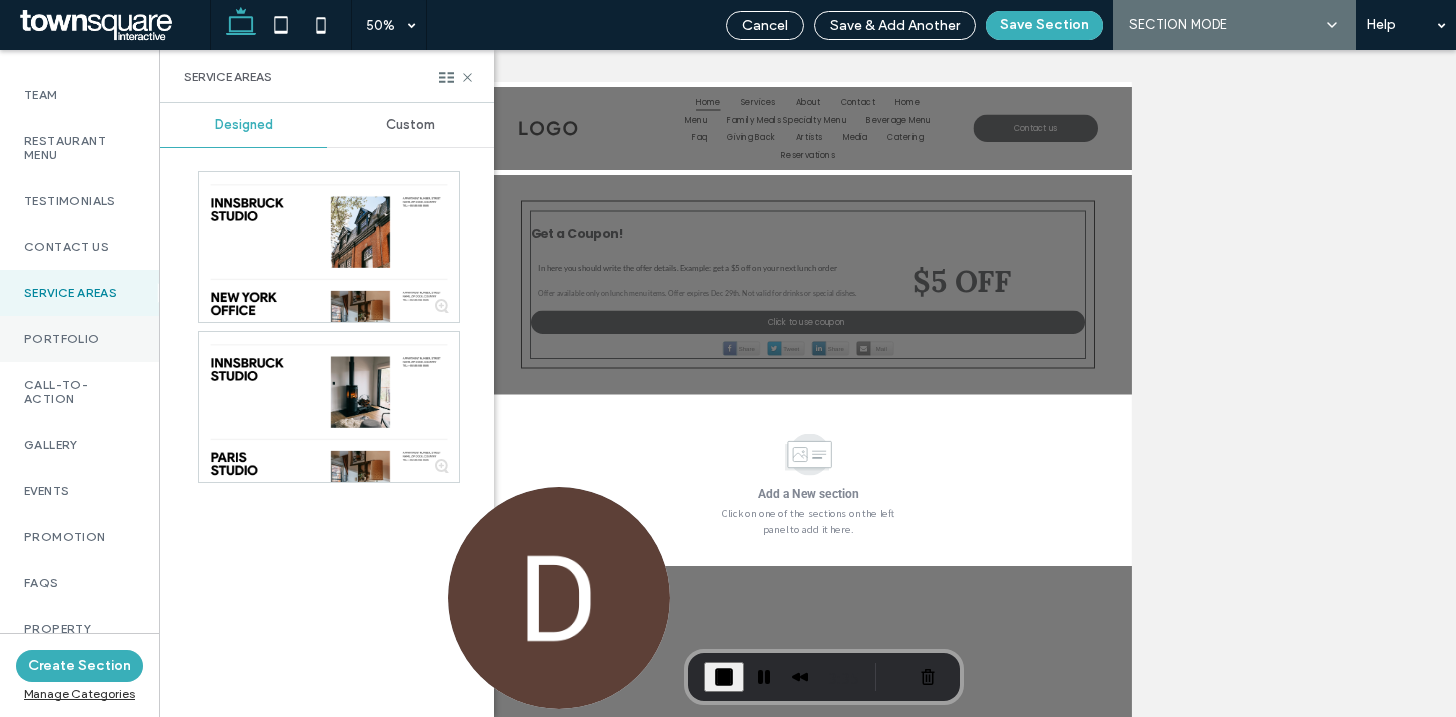 click on "Portfolio" at bounding box center (79, 339) 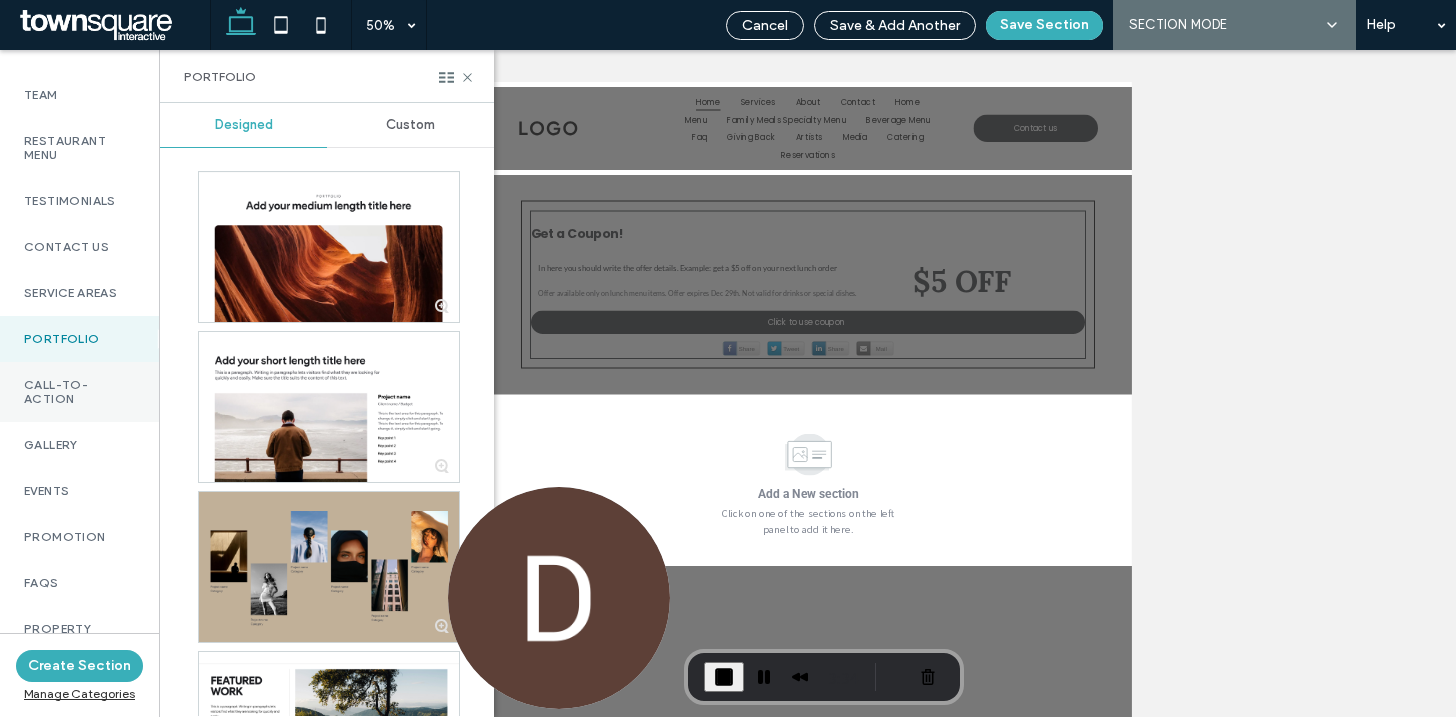 click on "Call-To-Action" at bounding box center [79, 392] 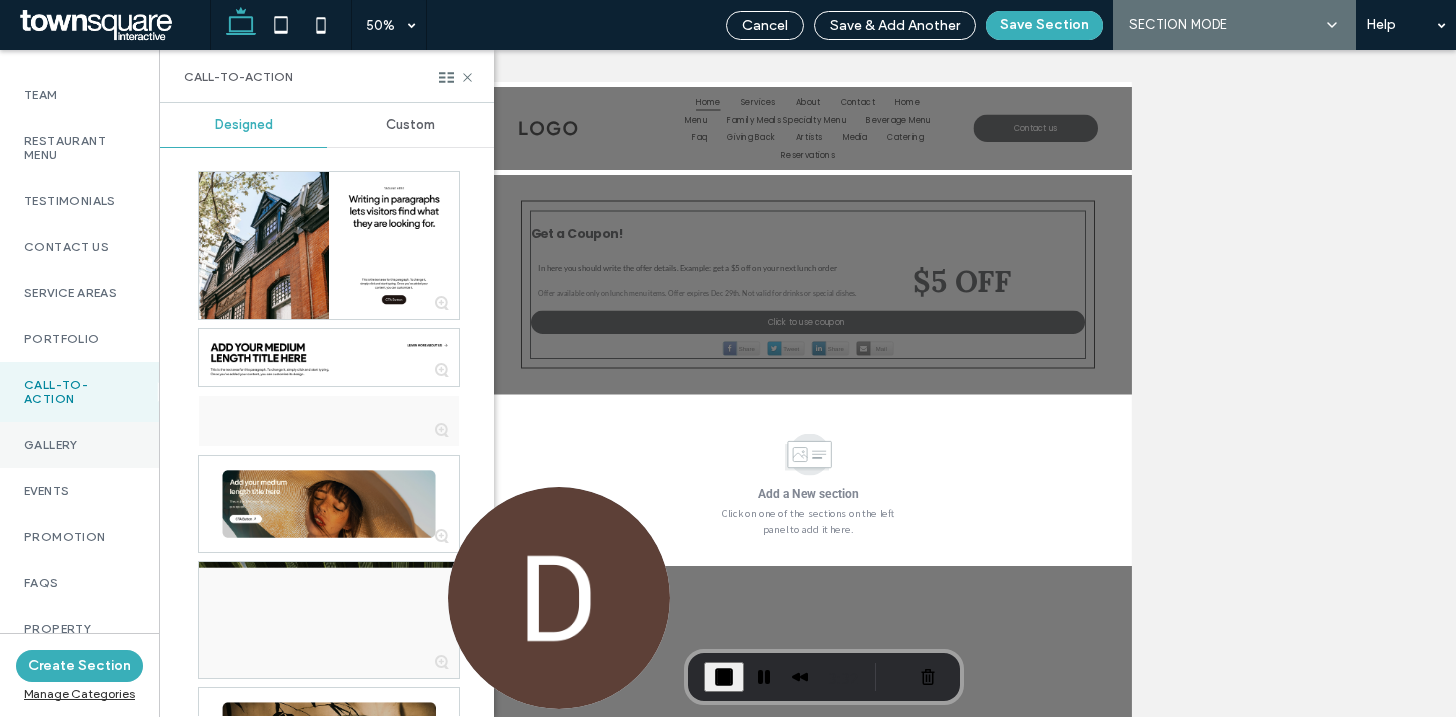 click on "Gallery" at bounding box center (79, 445) 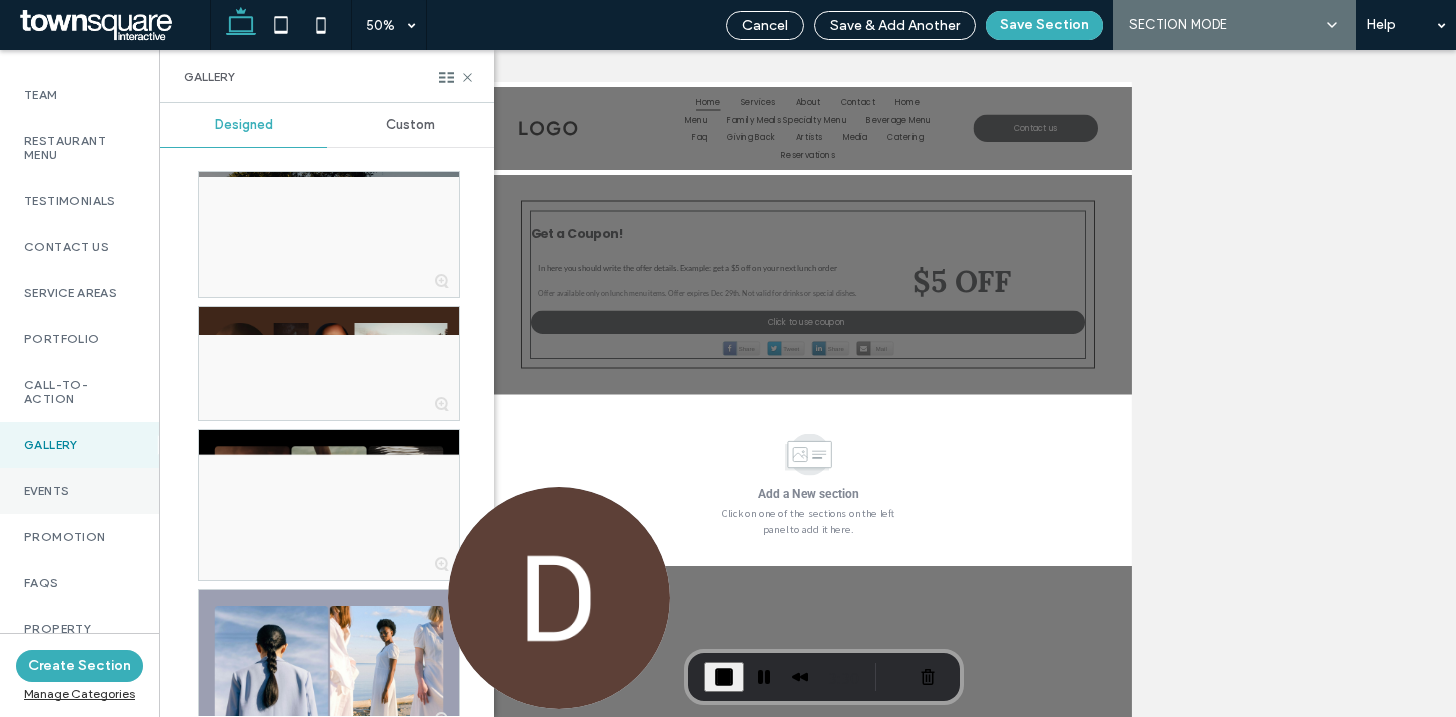 click on "Events" at bounding box center (79, 491) 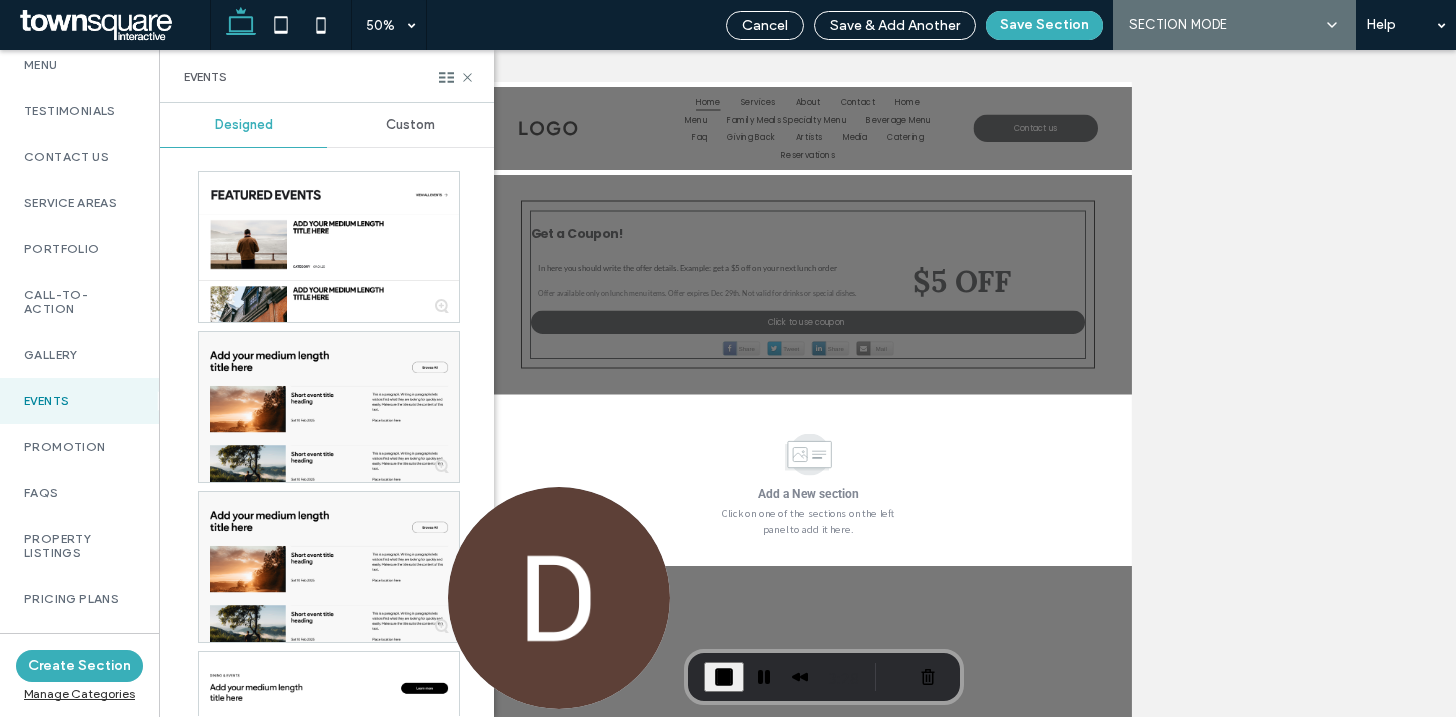 scroll, scrollTop: 691, scrollLeft: 0, axis: vertical 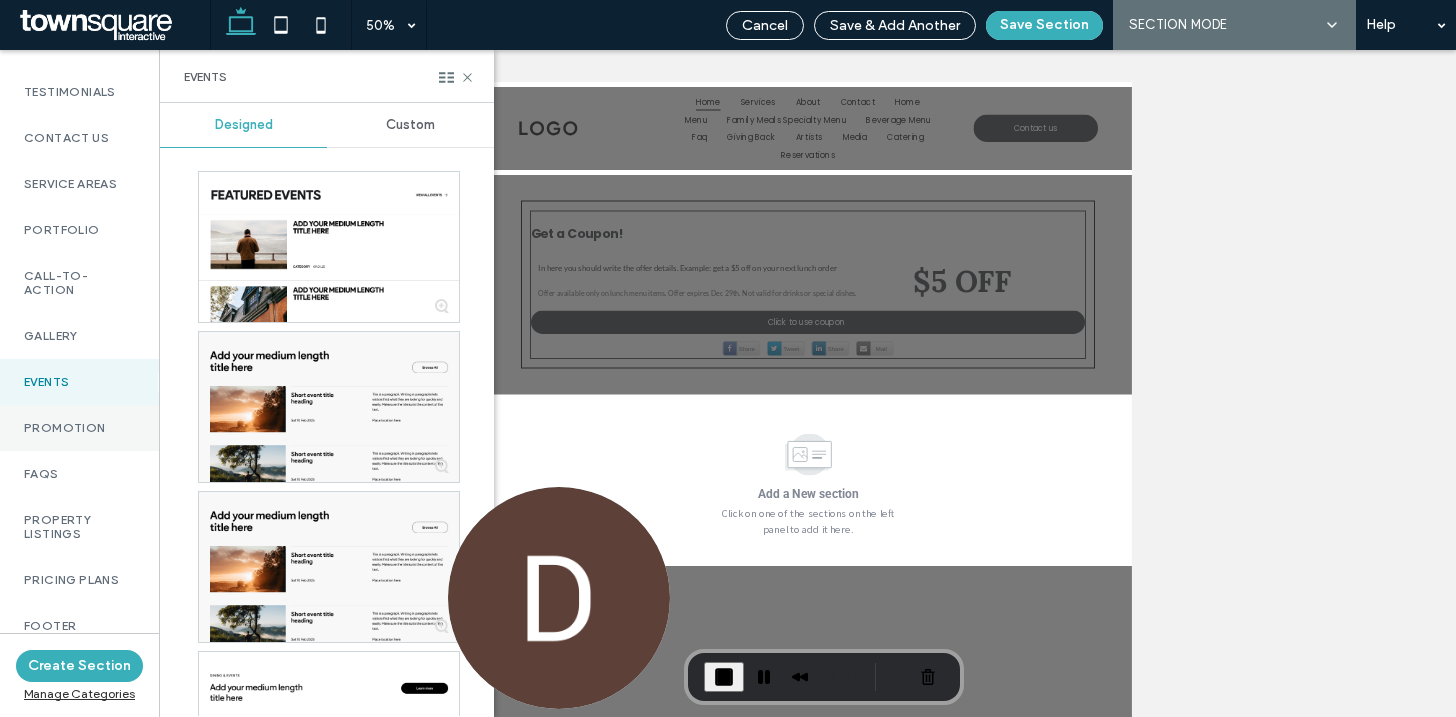 click on "Promotion" at bounding box center (79, 428) 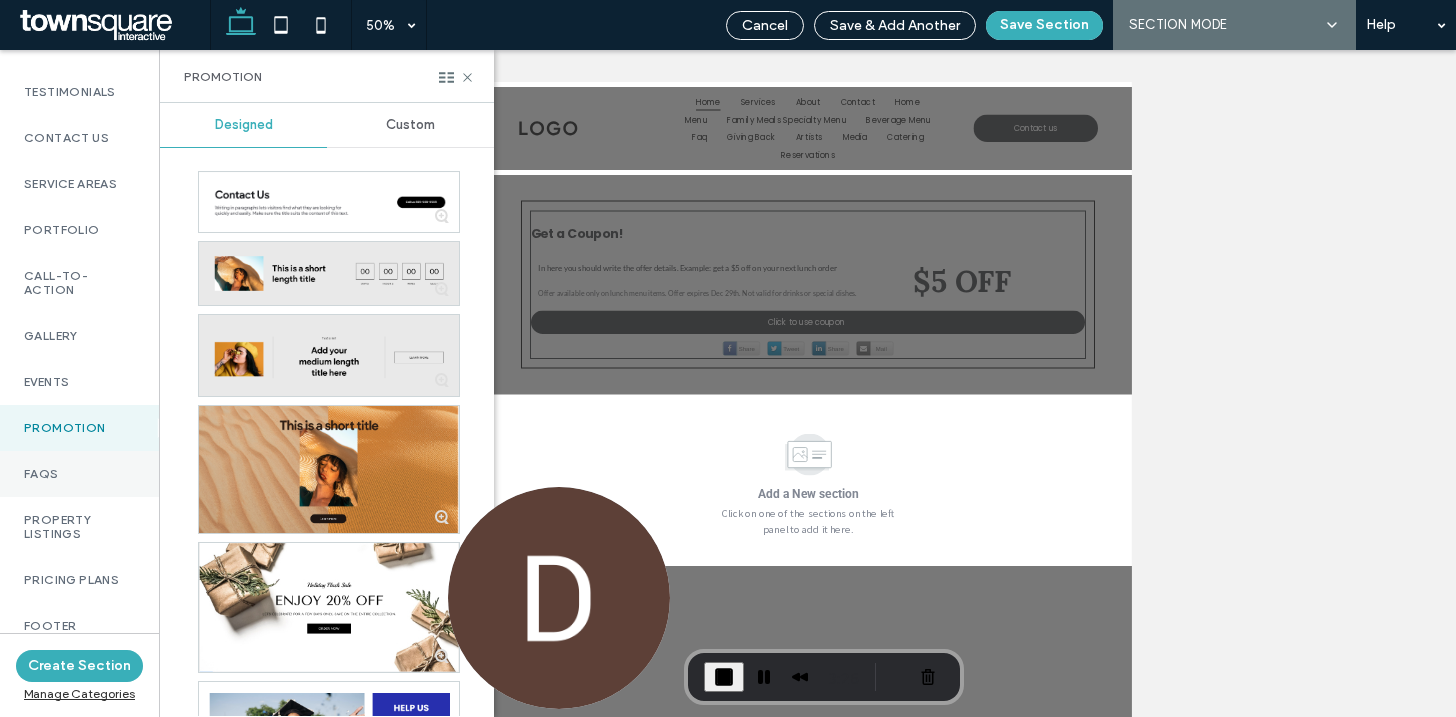 click on "FAQs" at bounding box center (79, 474) 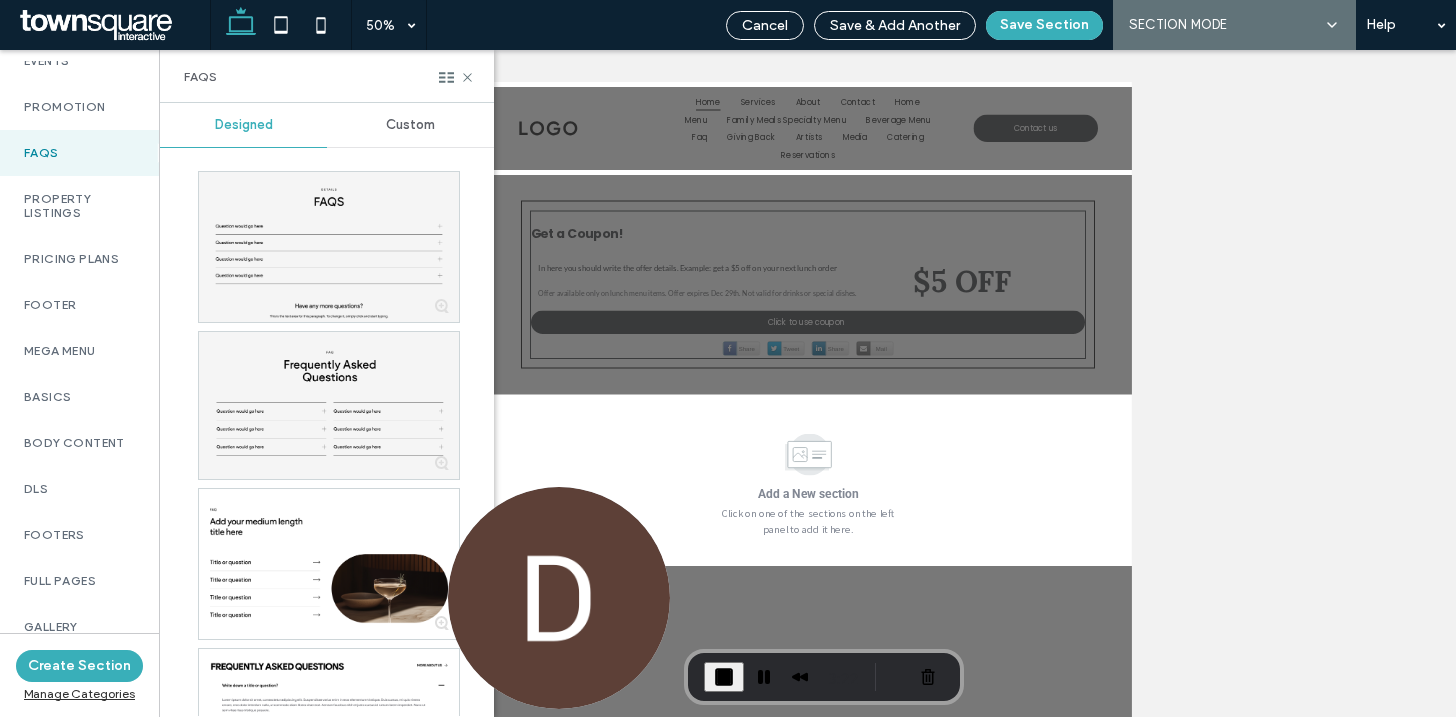 scroll, scrollTop: 1062, scrollLeft: 0, axis: vertical 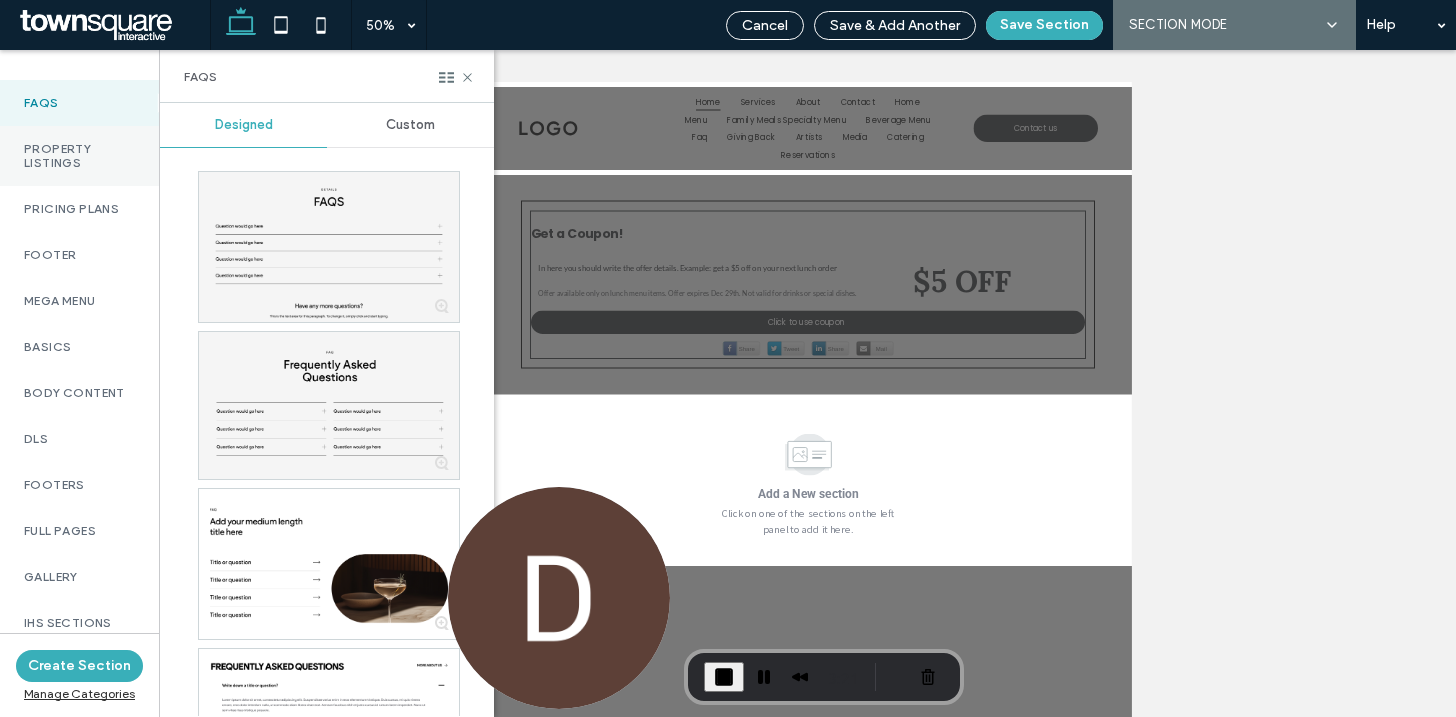 click on "Property Listings" at bounding box center (79, 156) 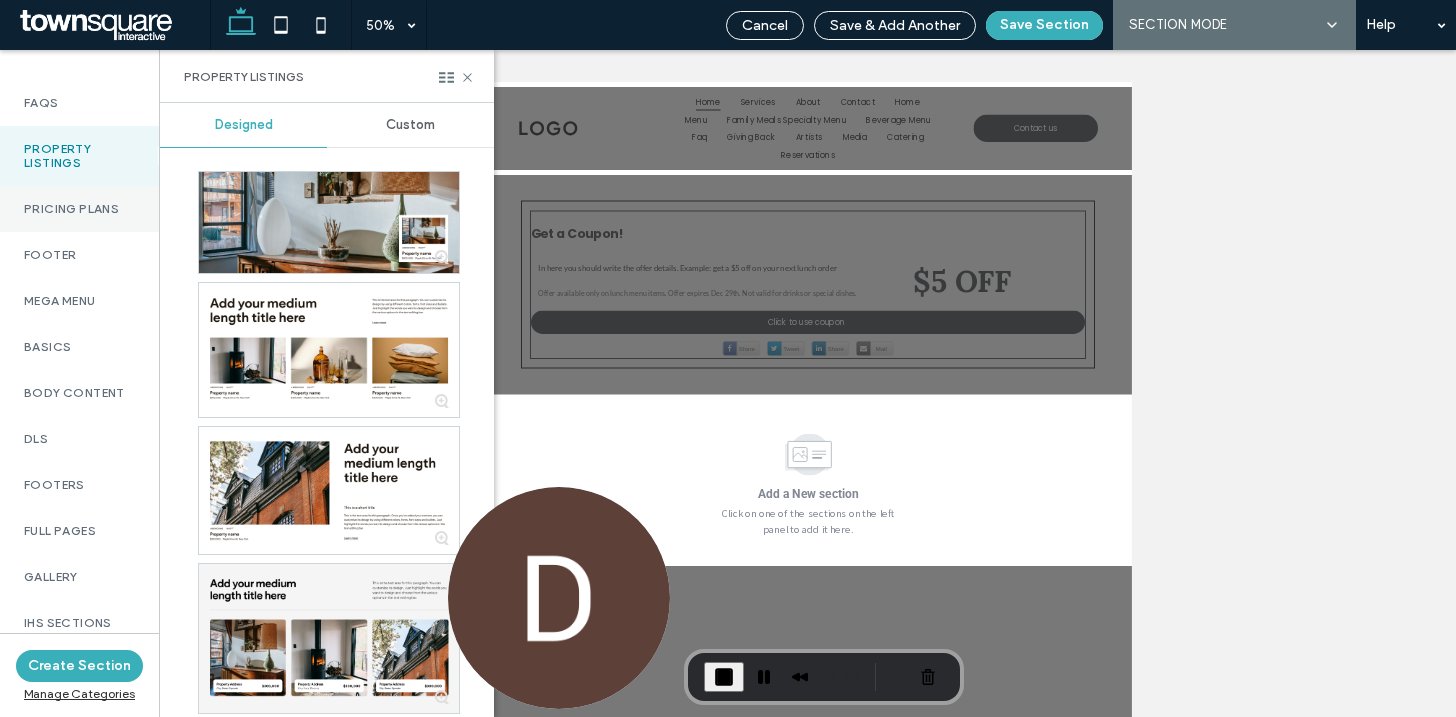 click on "Pricing Plans" at bounding box center (79, 209) 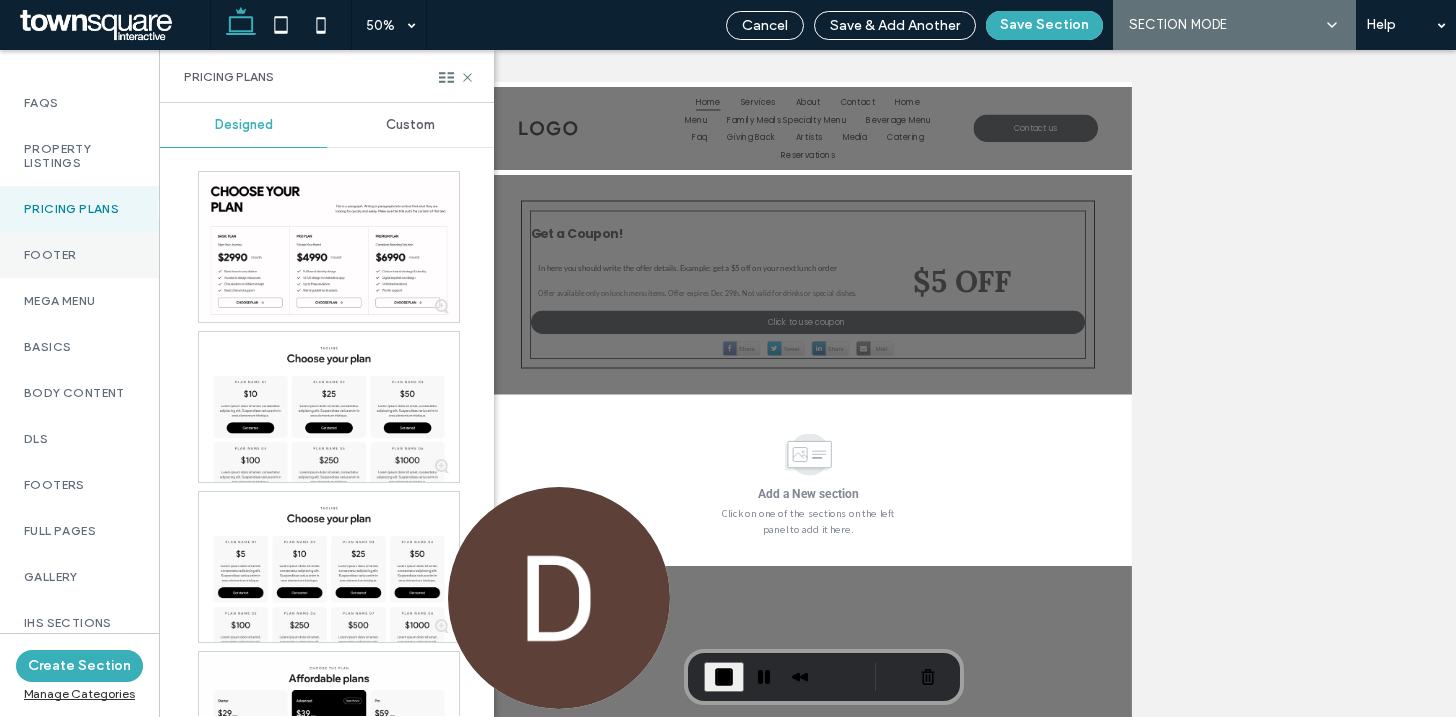 click on "Footer" at bounding box center [79, 255] 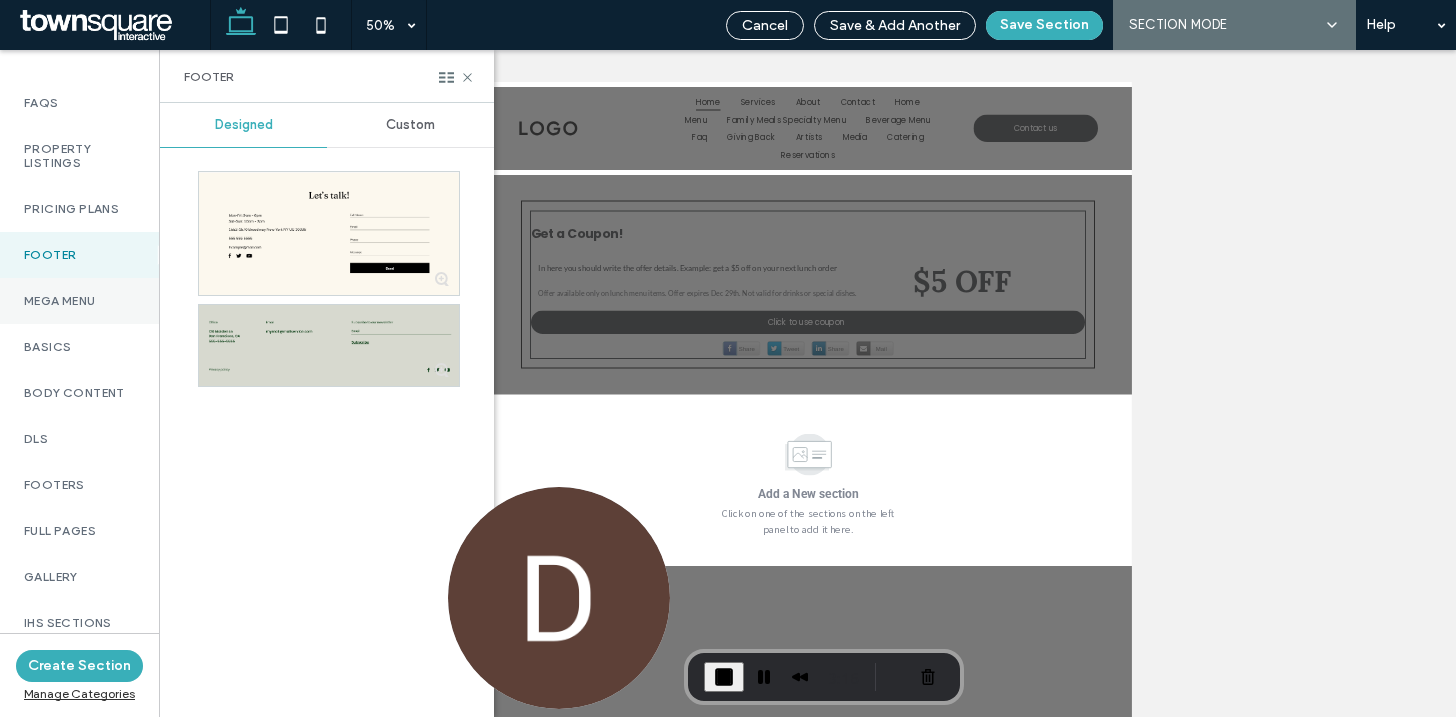 click on "Mega menu" at bounding box center [79, 301] 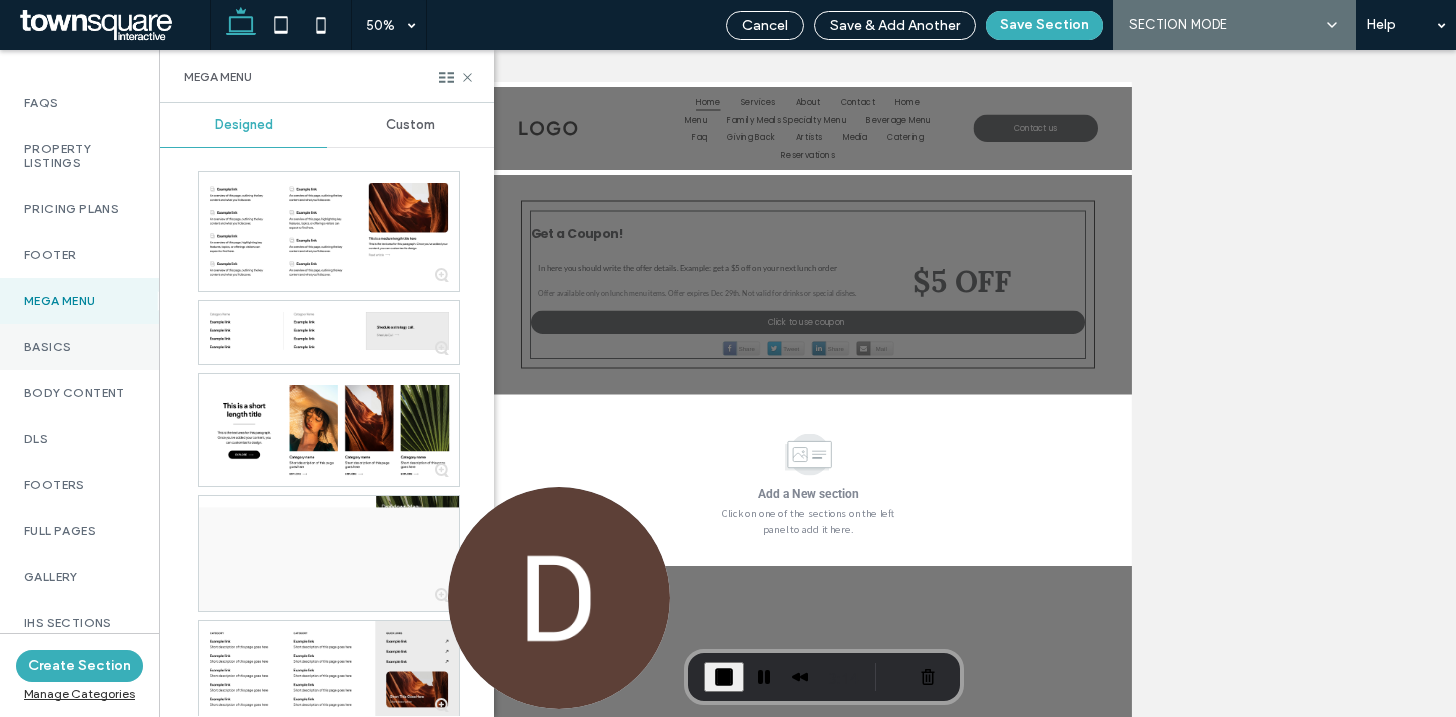 click on "Basics" at bounding box center [79, 347] 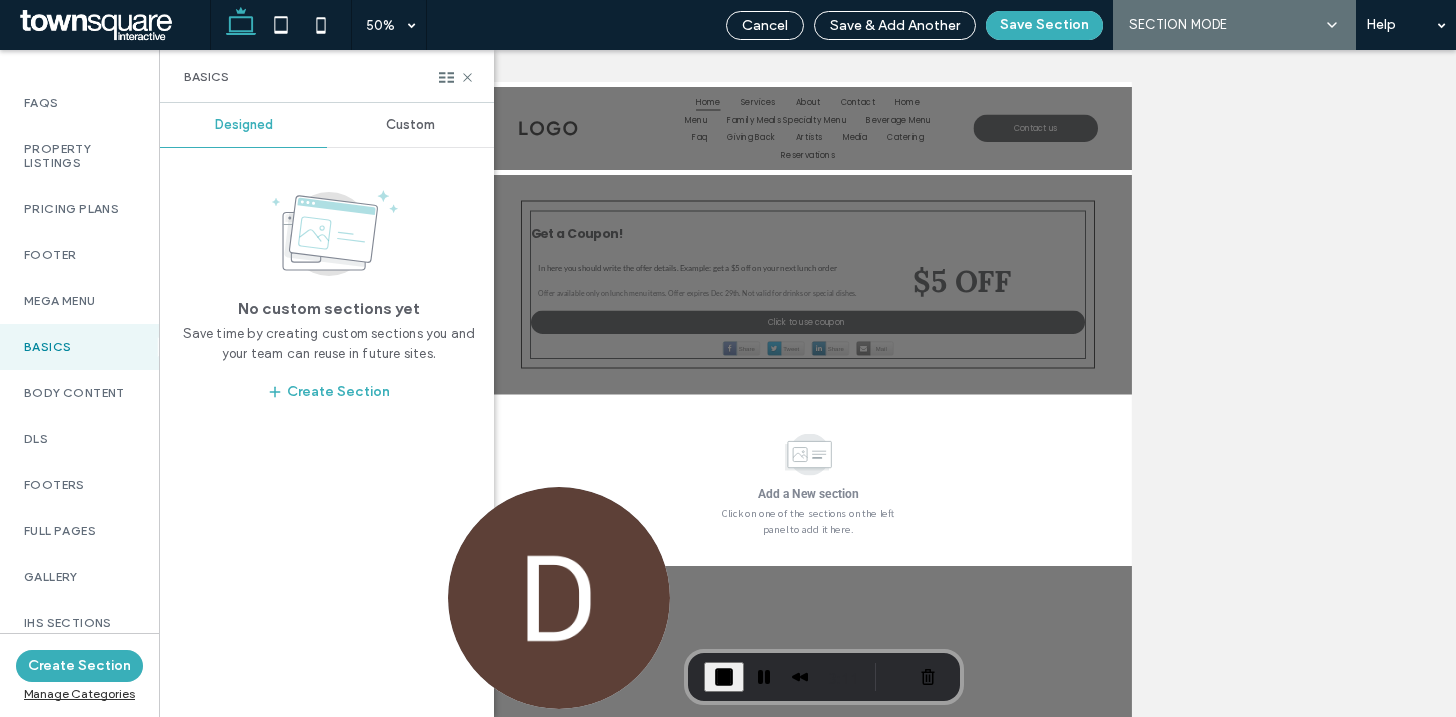 click on "Custom" at bounding box center (410, 125) 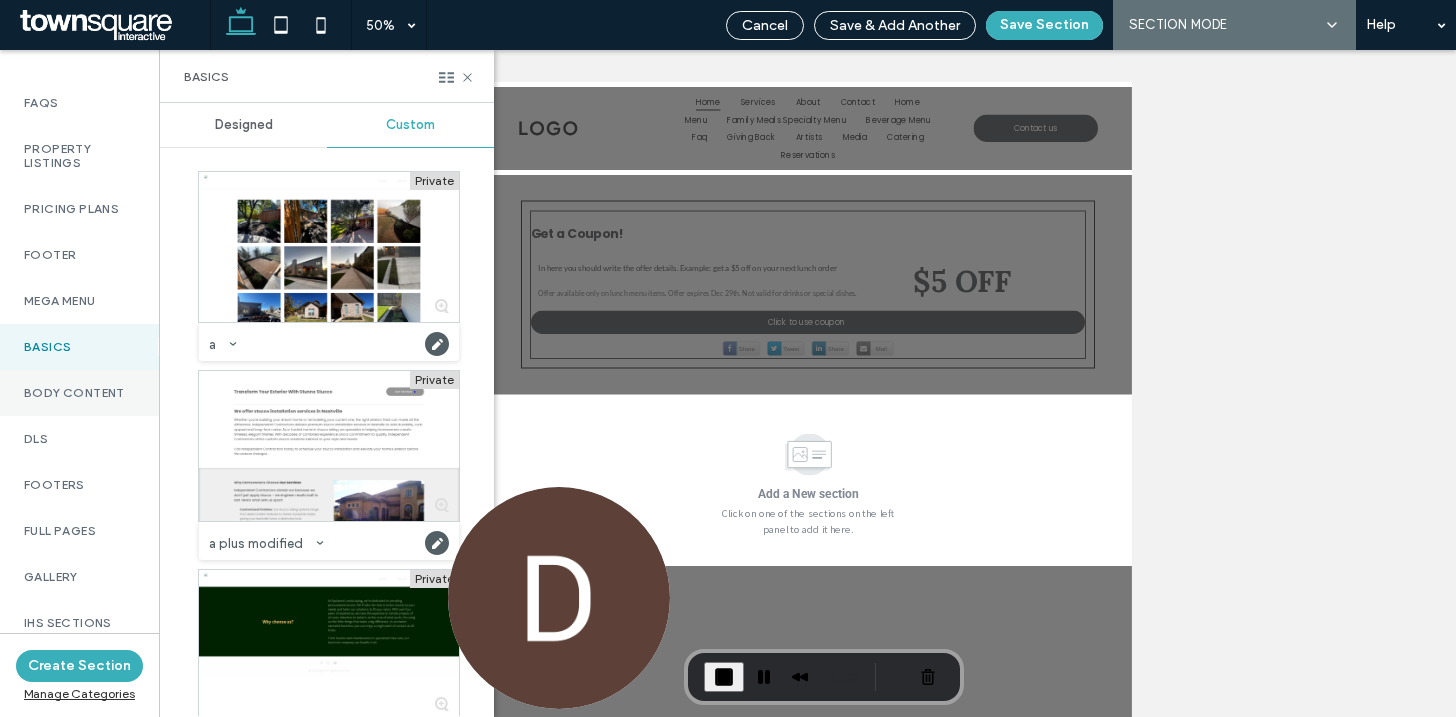 click on "Body Content" at bounding box center (79, 393) 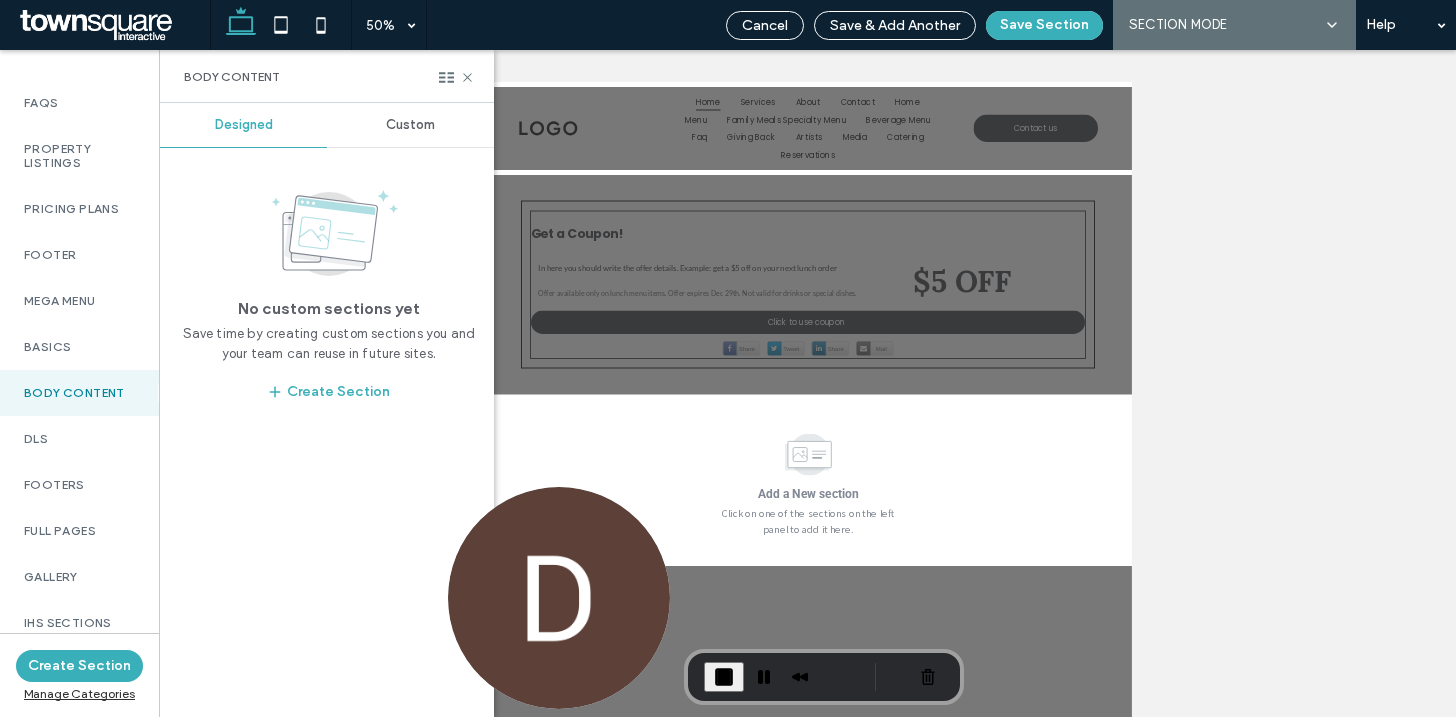 click on "Custom" at bounding box center [410, 125] 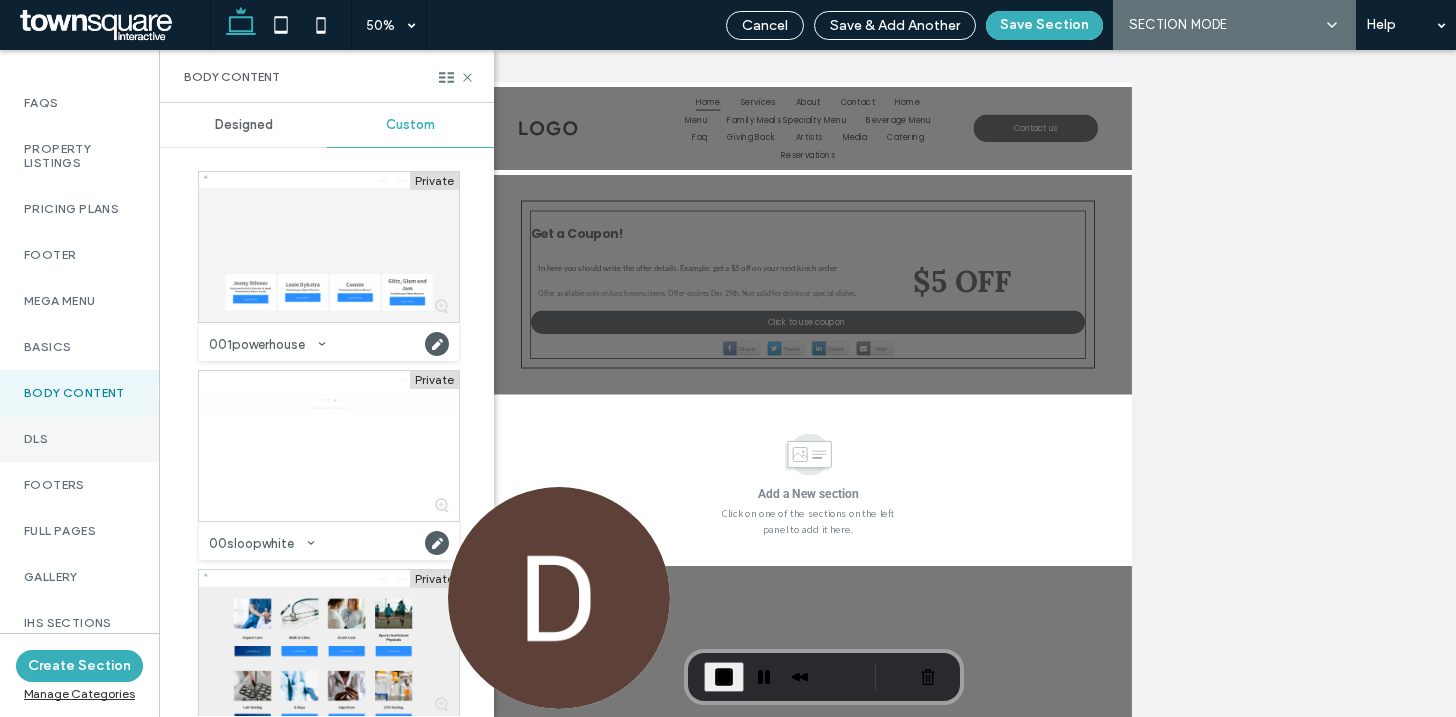 click on "DLs" at bounding box center (79, 439) 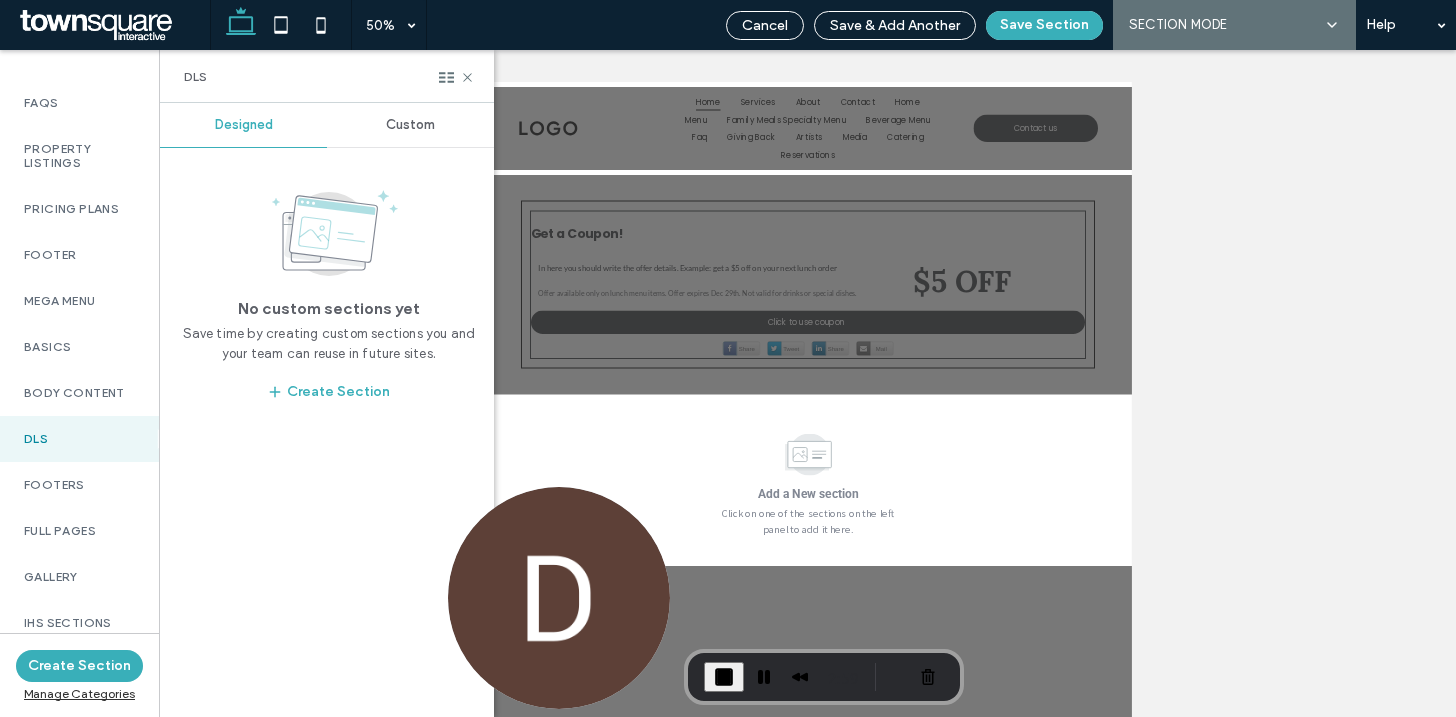 click on "Custom" at bounding box center (410, 125) 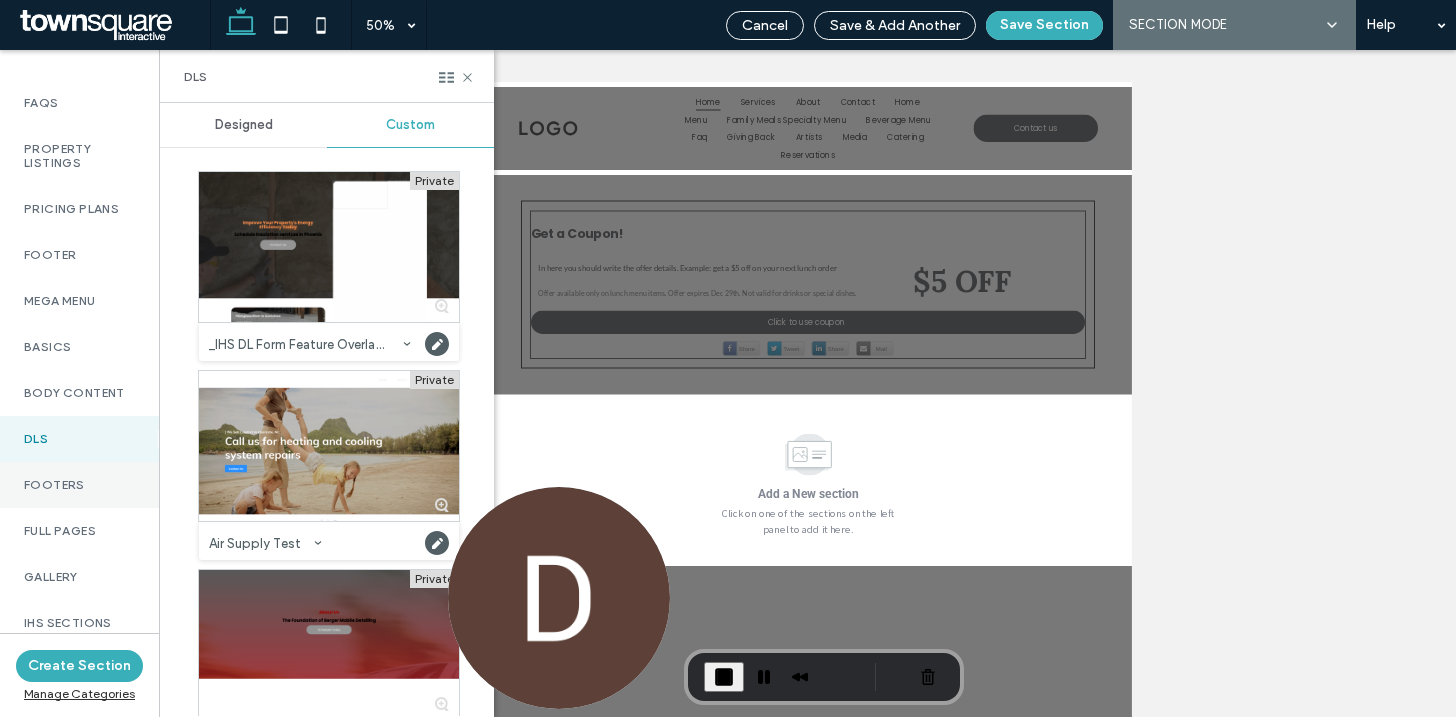 click on "Footers" at bounding box center (79, 485) 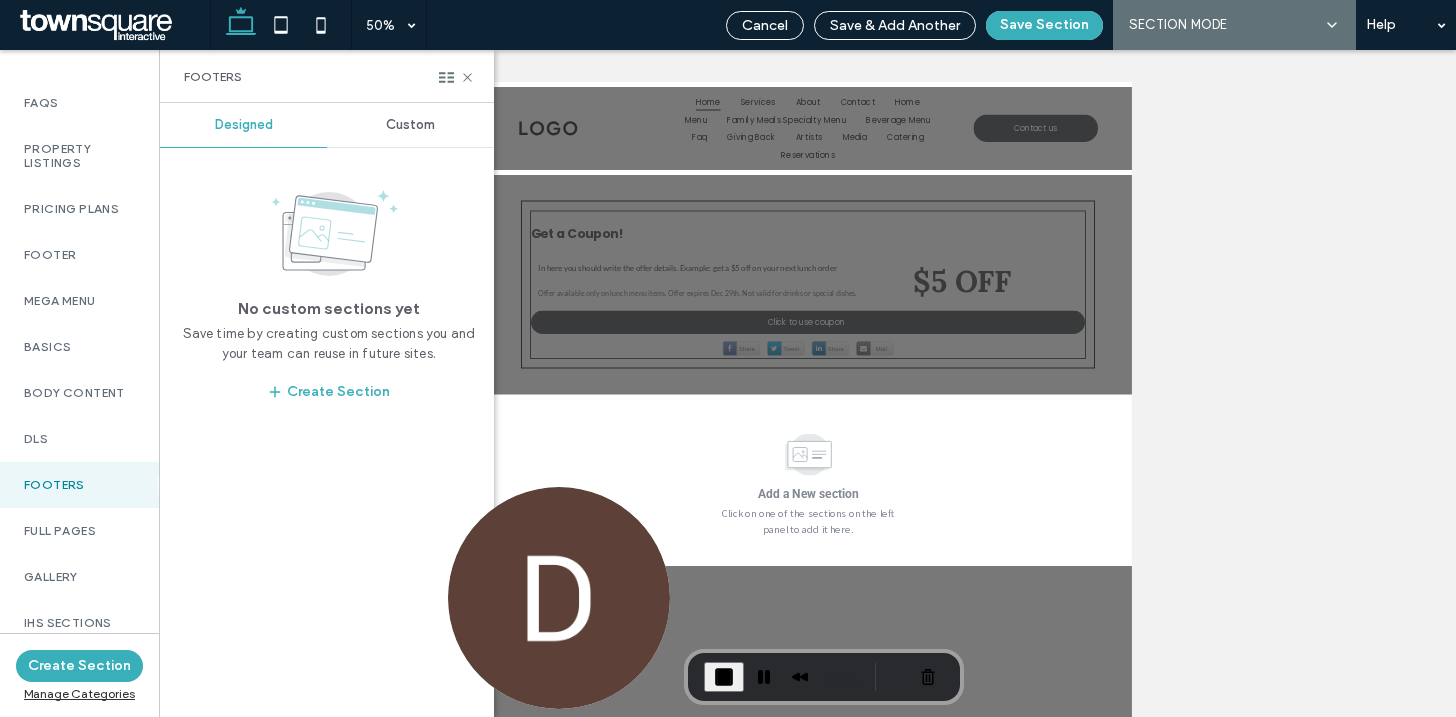 click on "Custom" at bounding box center (410, 125) 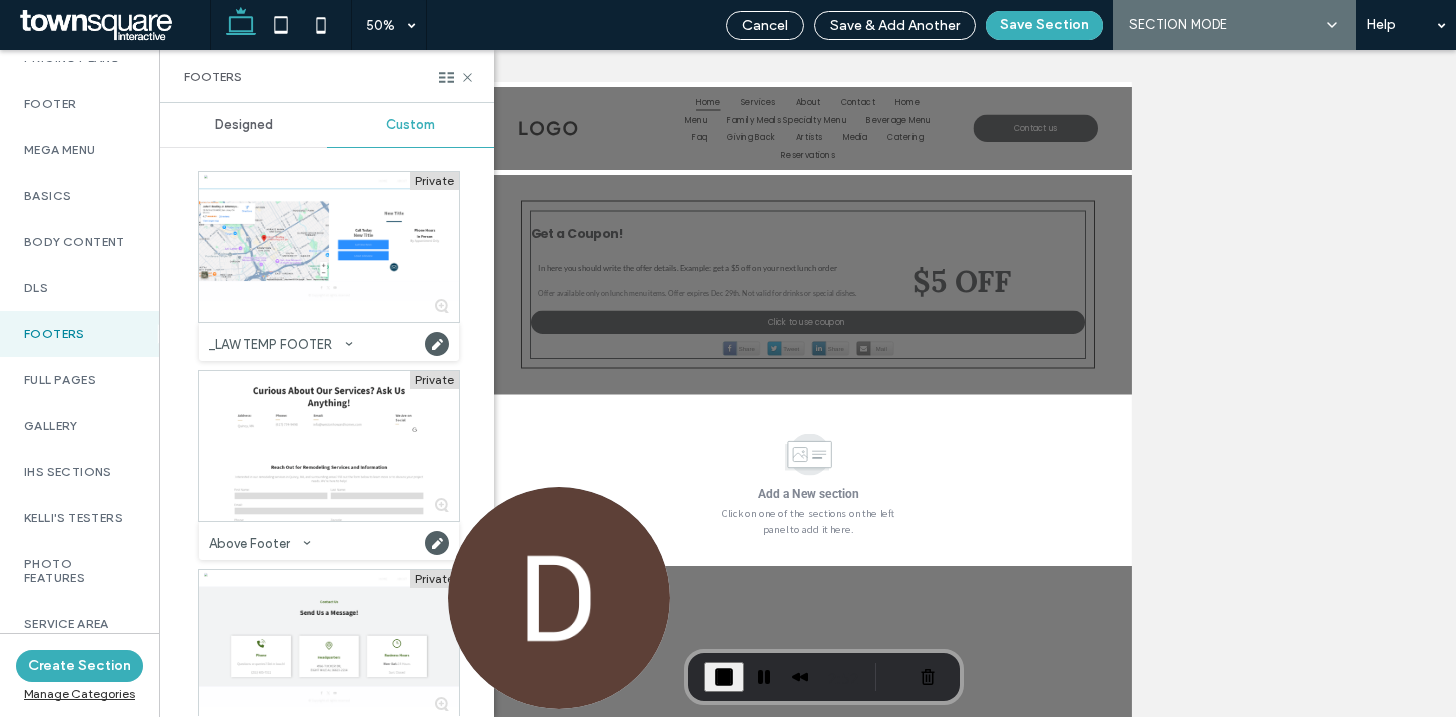 scroll, scrollTop: 1252, scrollLeft: 0, axis: vertical 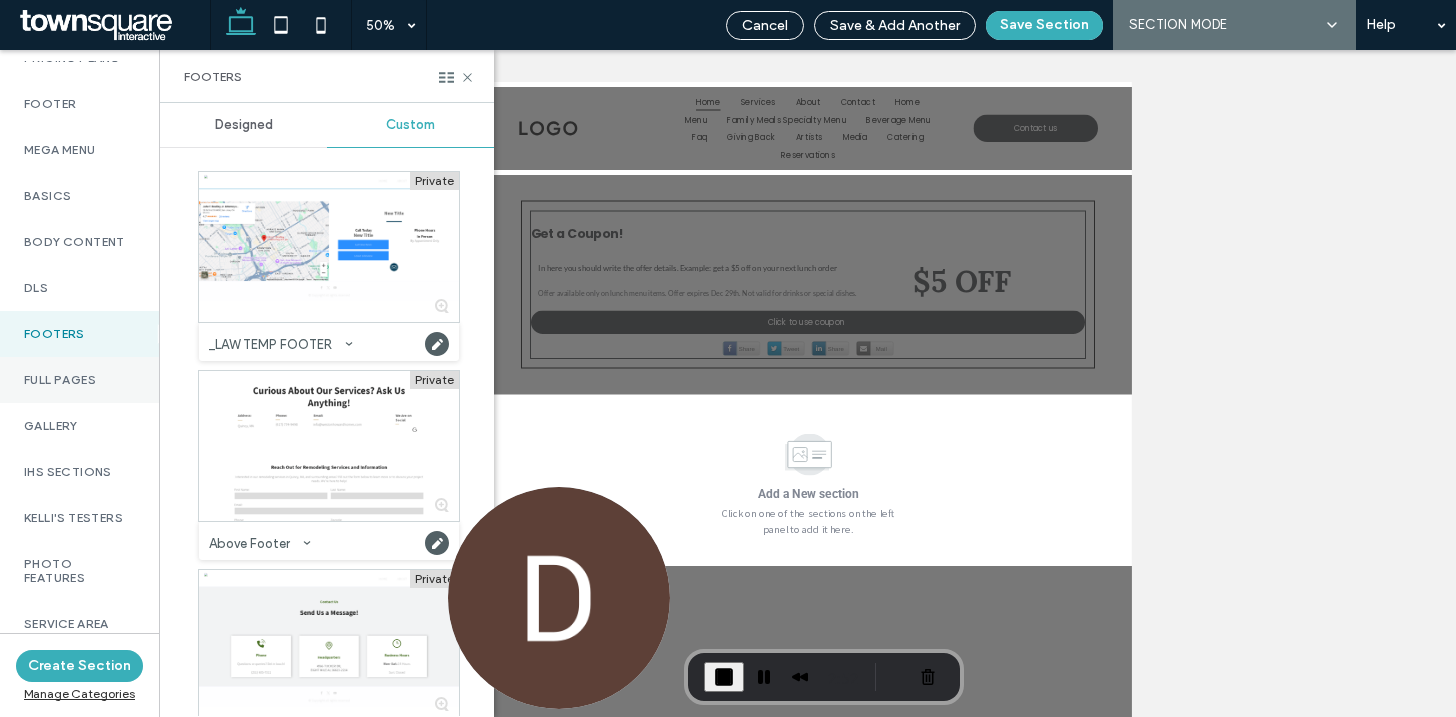 click on "Full Pages" at bounding box center [79, 380] 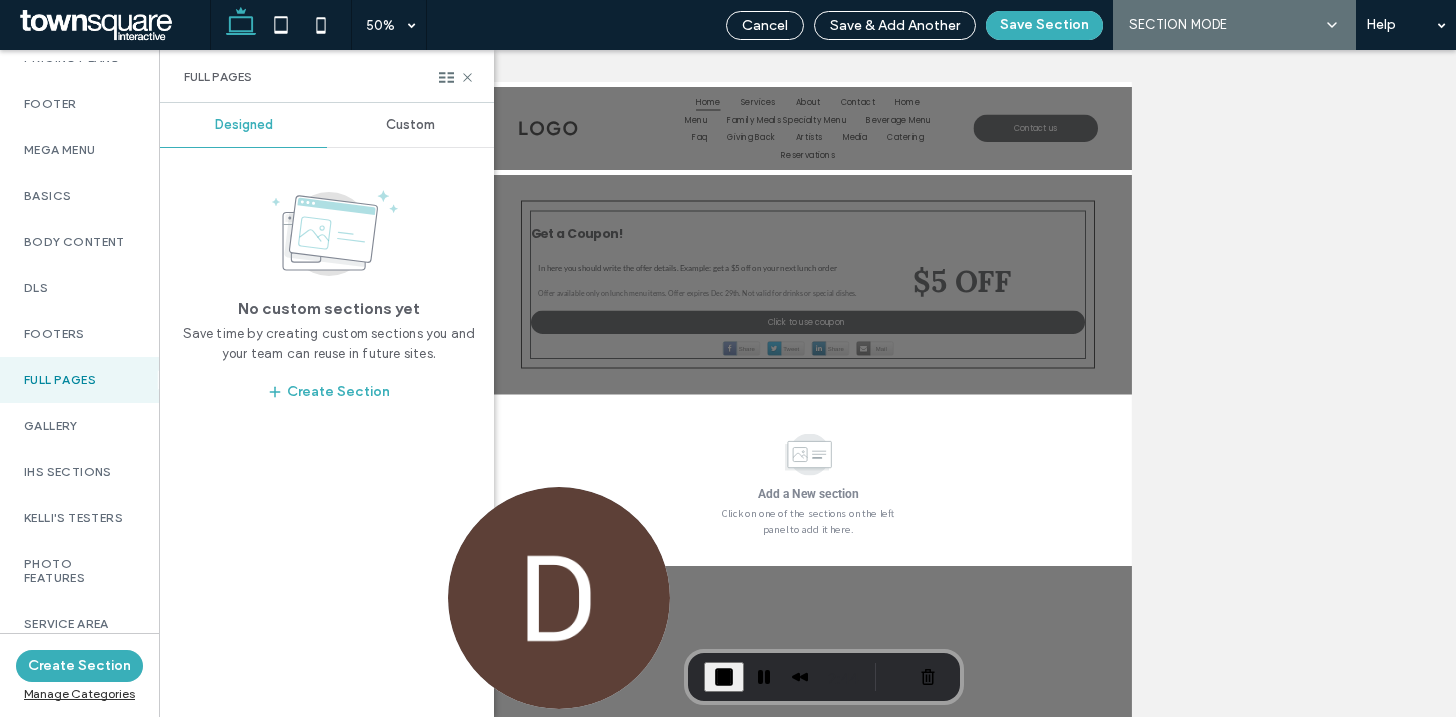 click on "Custom" at bounding box center [410, 125] 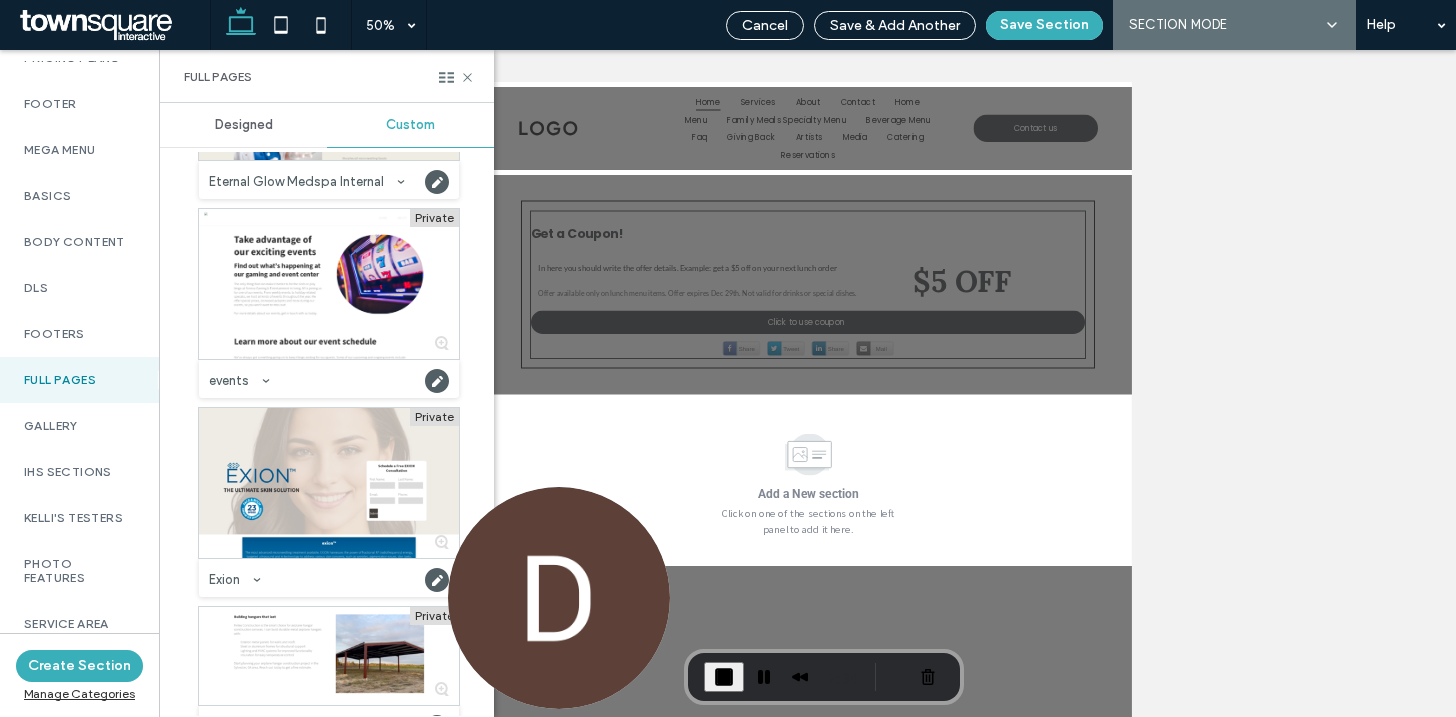 scroll, scrollTop: 22906, scrollLeft: 0, axis: vertical 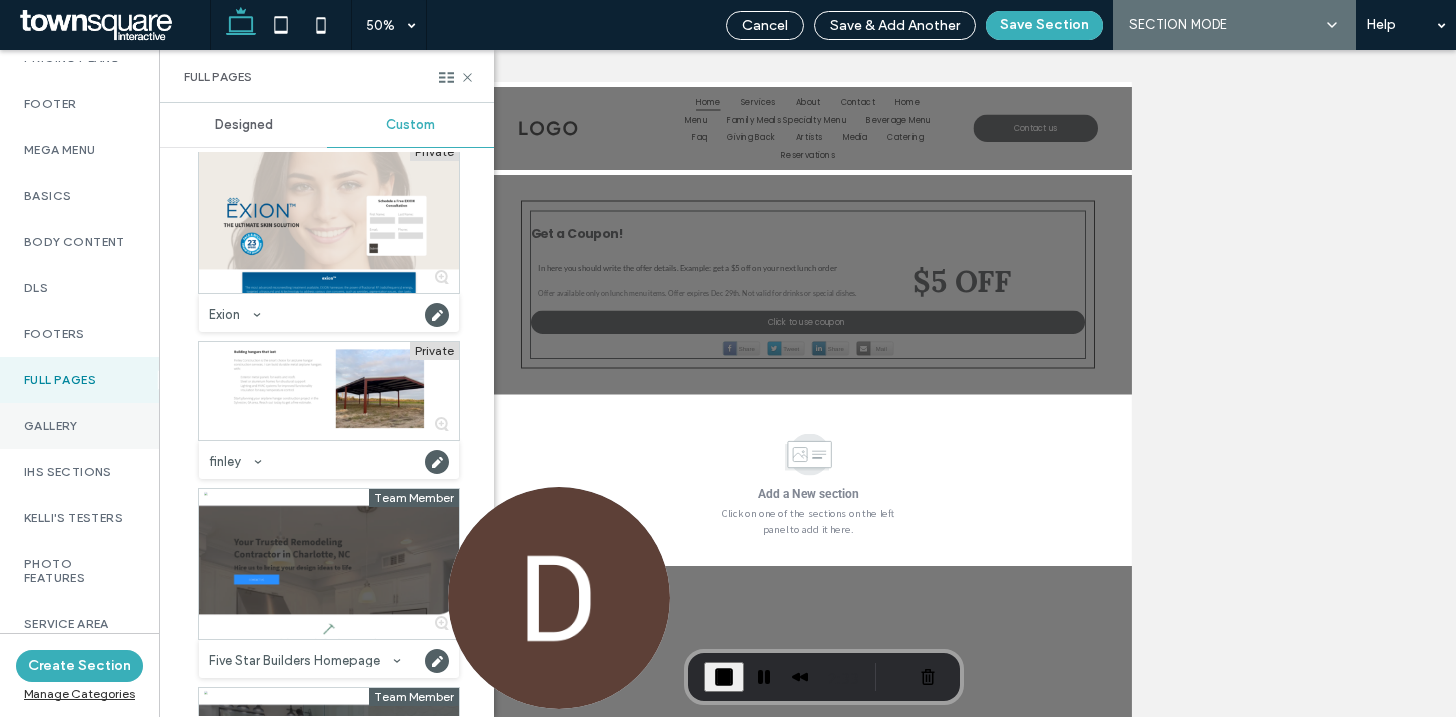 click on "Gallery" at bounding box center (79, -186) 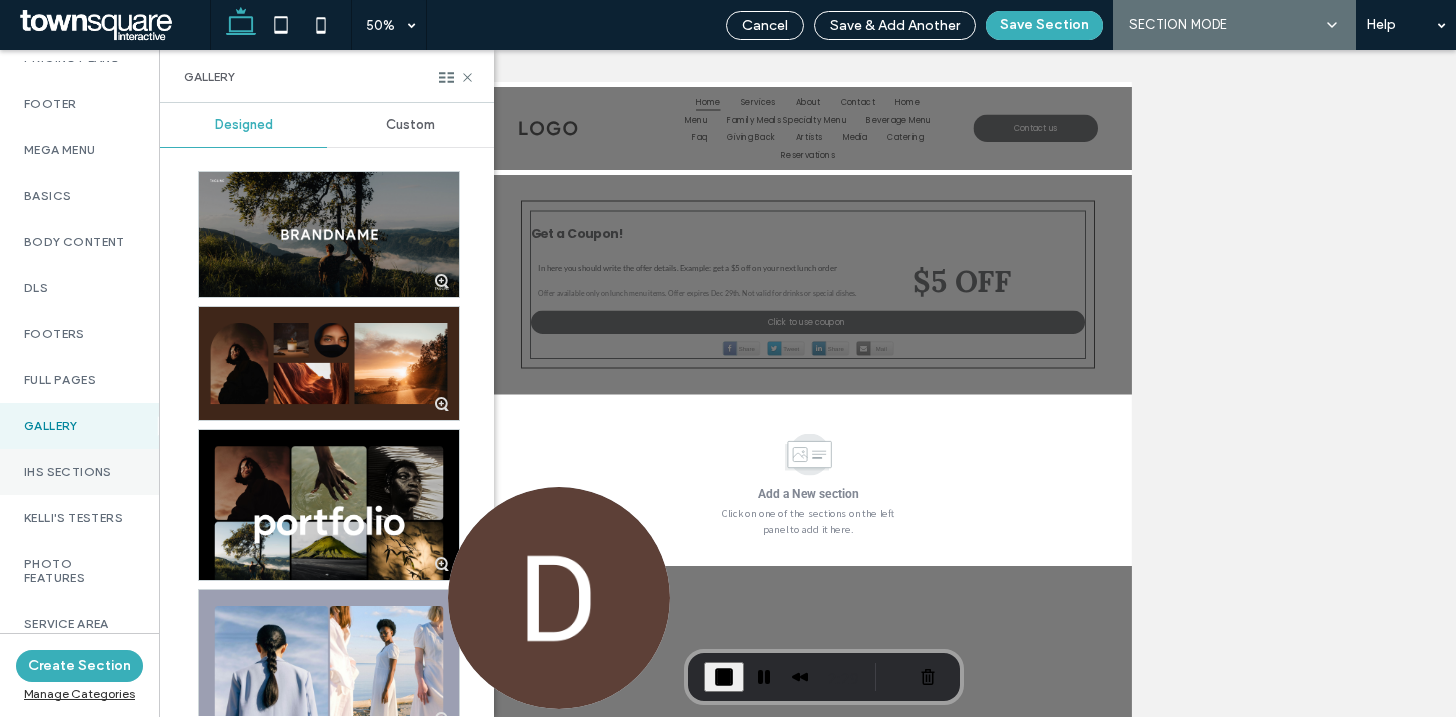 click on "IHS Sections" at bounding box center [79, 472] 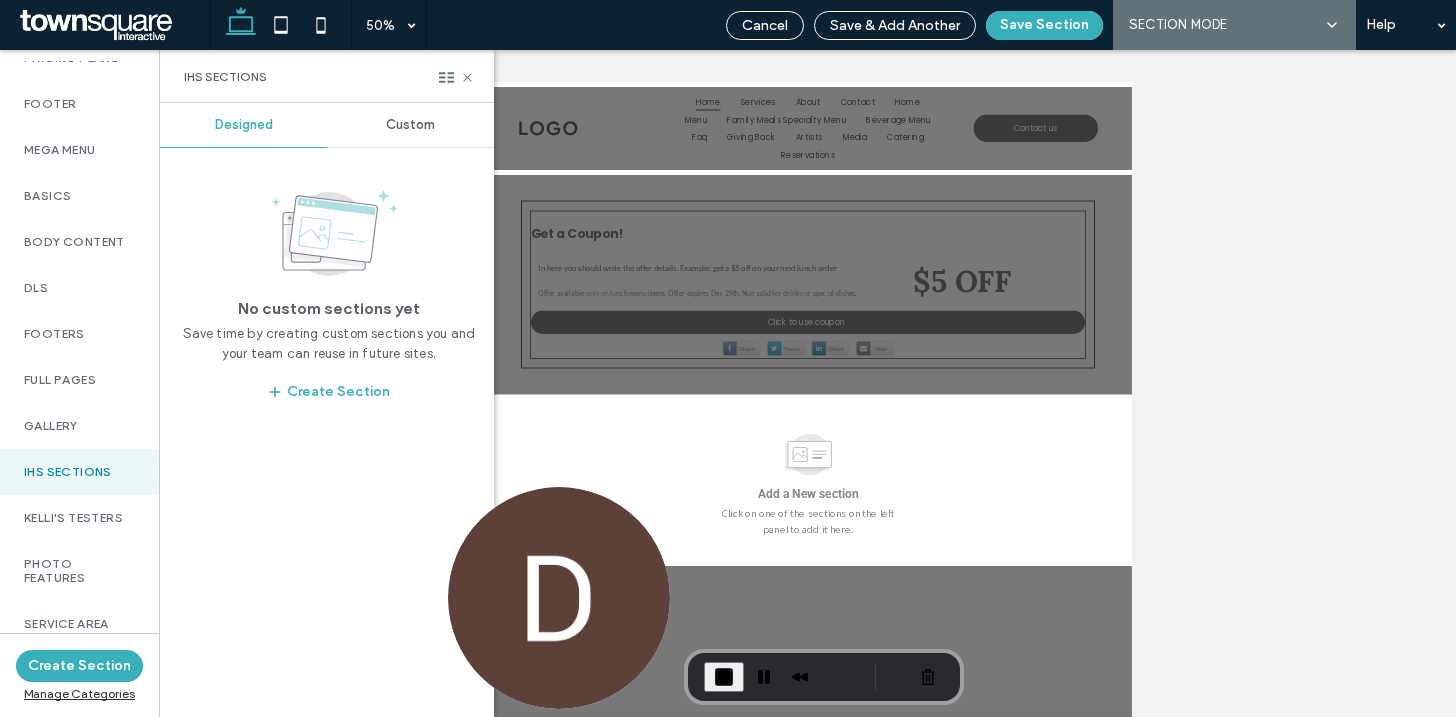 click on "Custom" at bounding box center (410, 125) 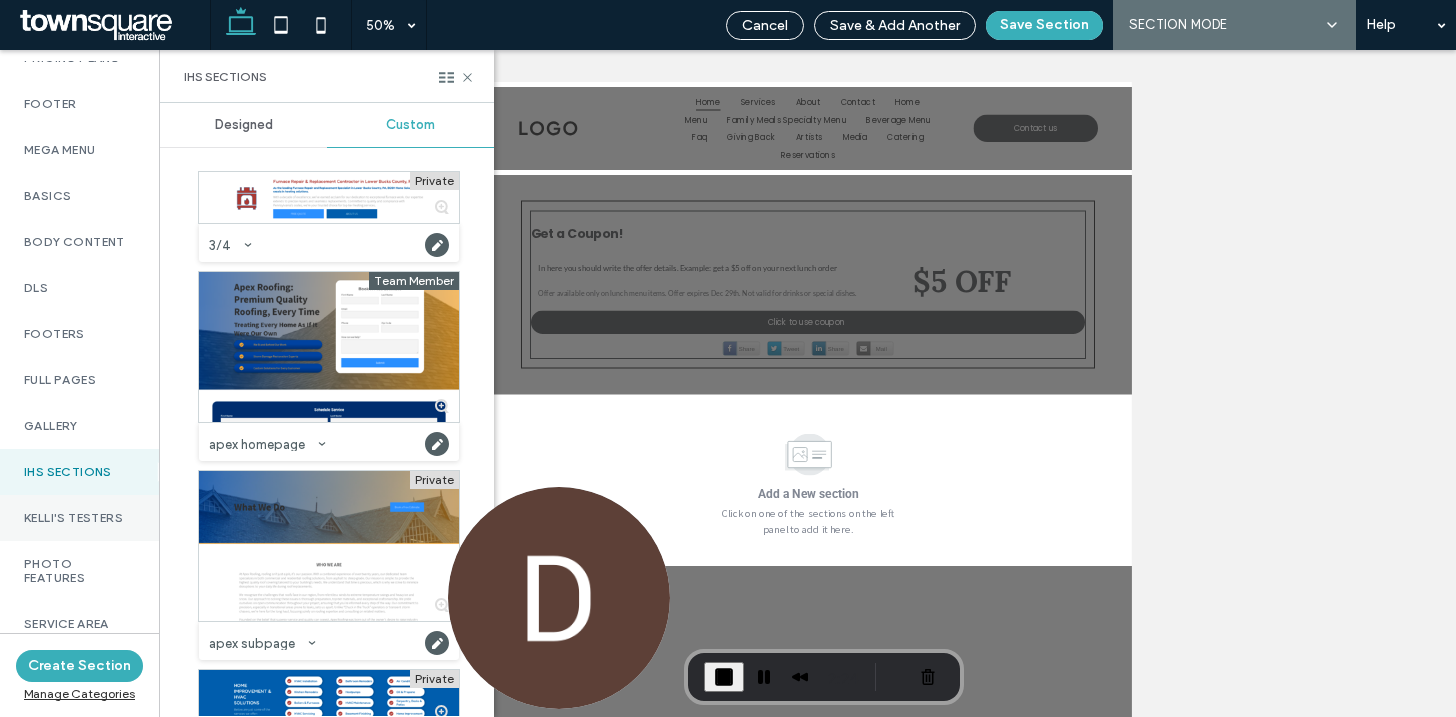 click on "Kelli's Testers" at bounding box center [79, 518] 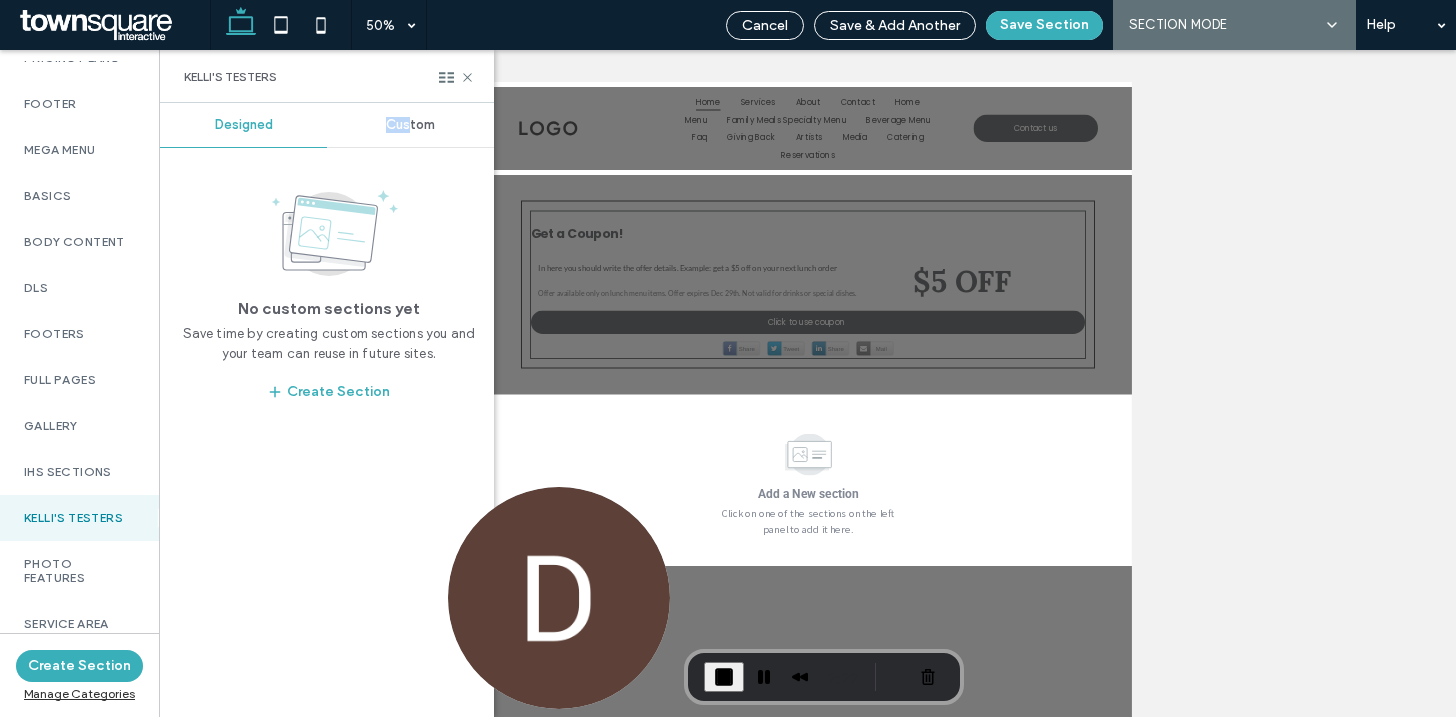 click on "Custom" at bounding box center (410, 125) 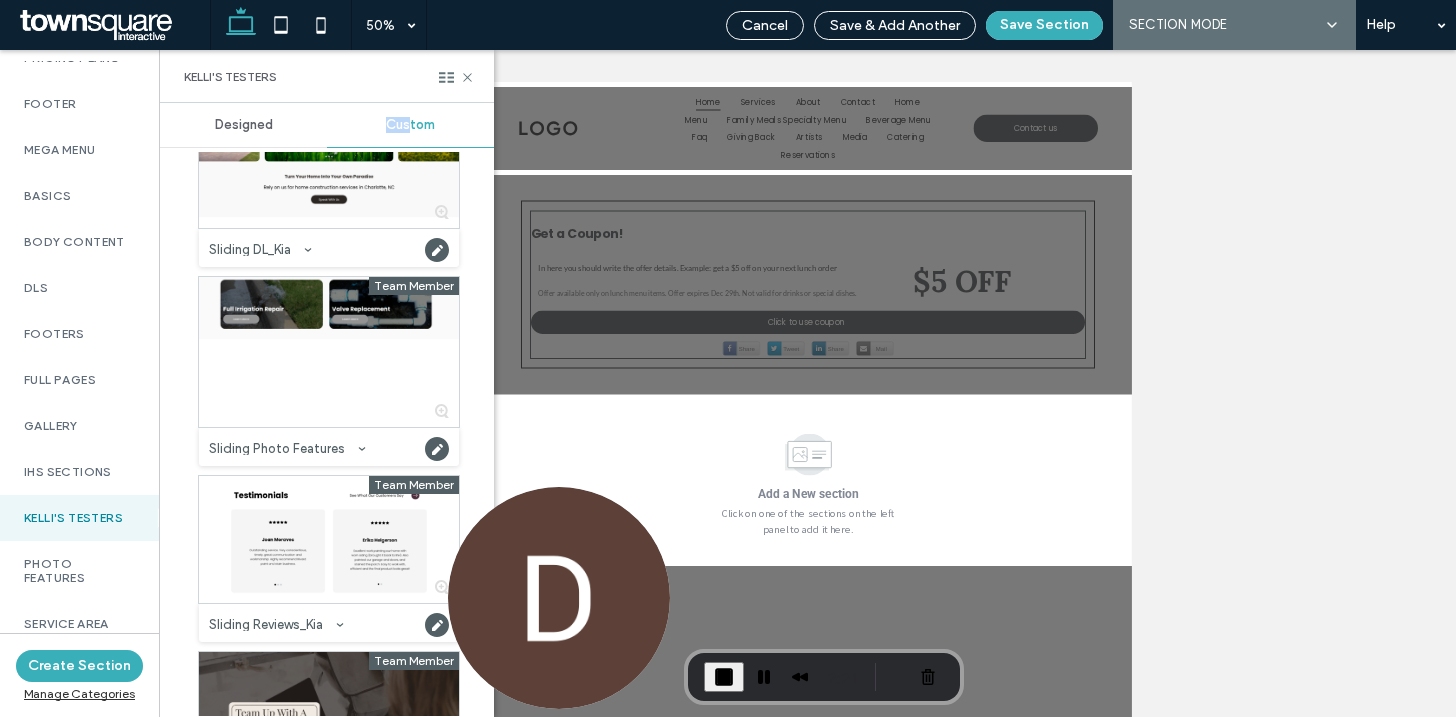 scroll, scrollTop: 1186, scrollLeft: 0, axis: vertical 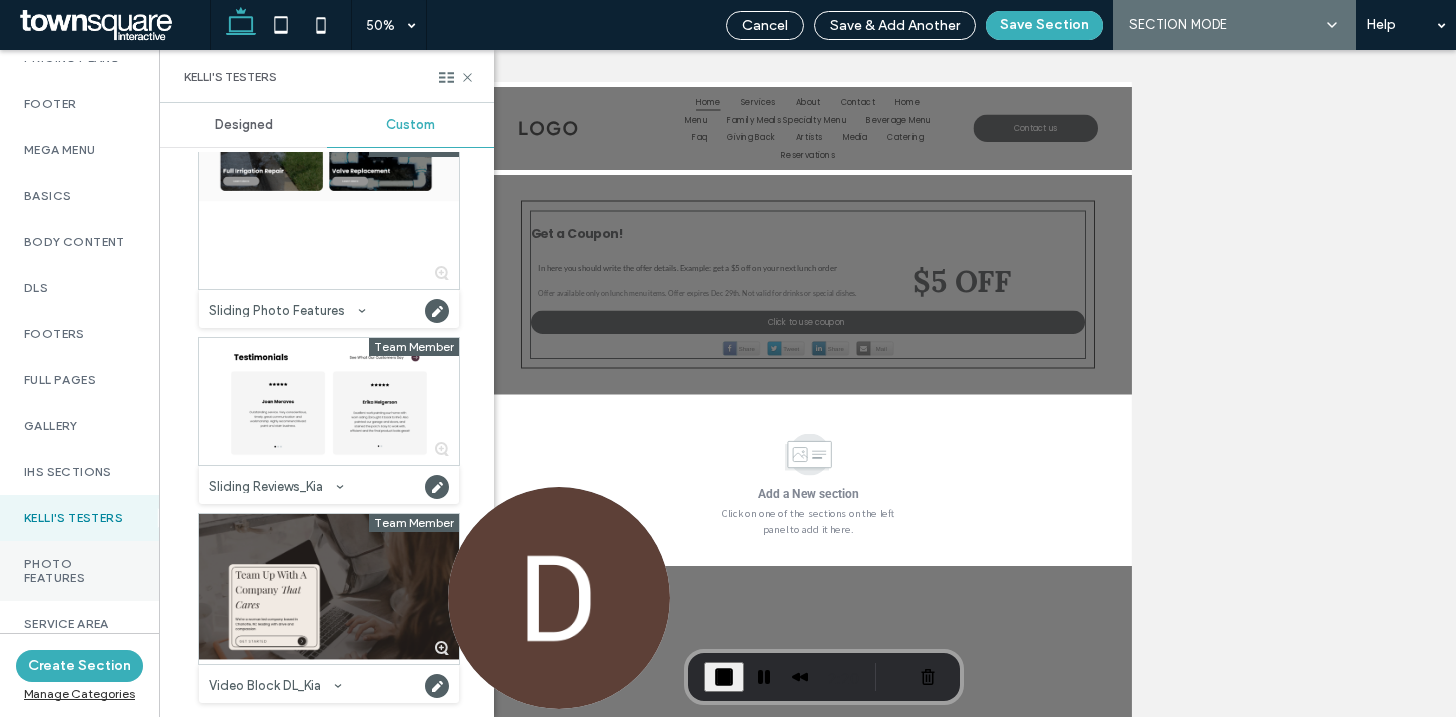 click on "Photo Features" at bounding box center [79, 571] 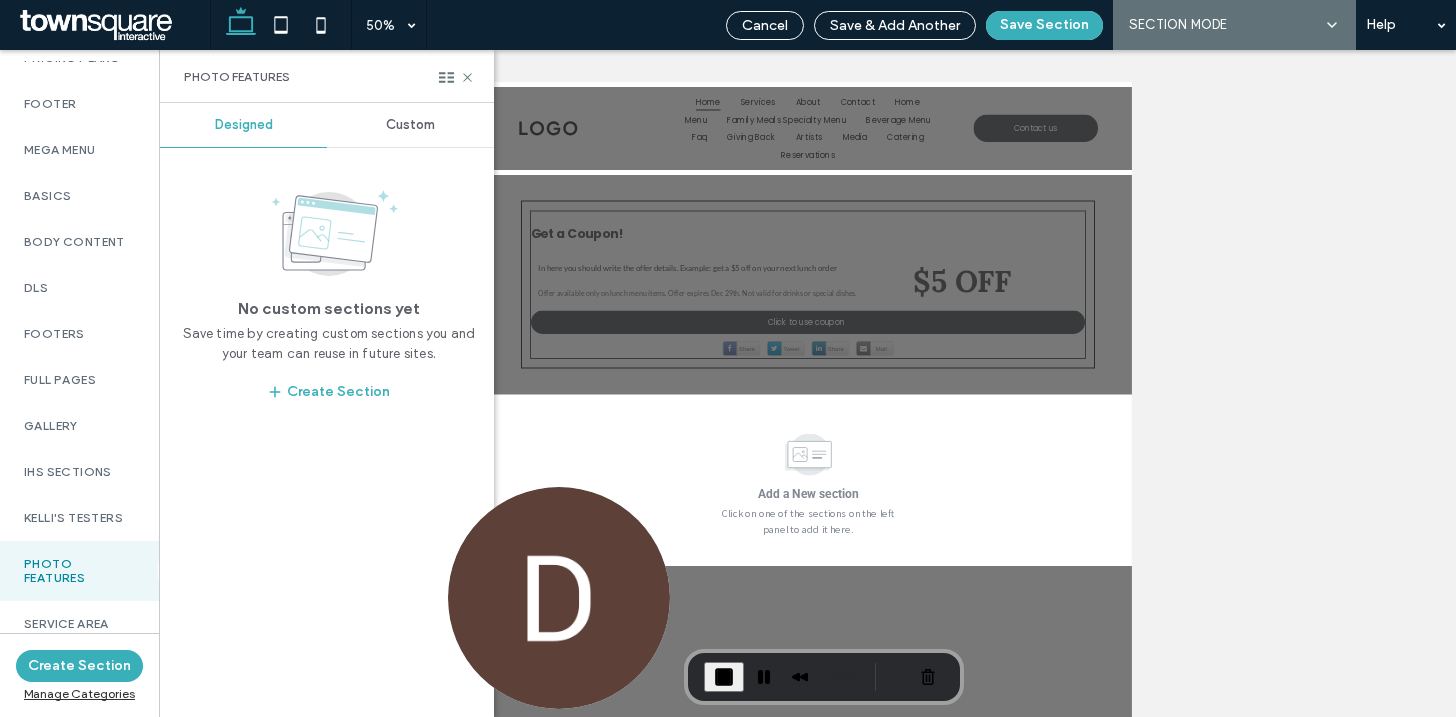 click on "Custom" at bounding box center [410, 125] 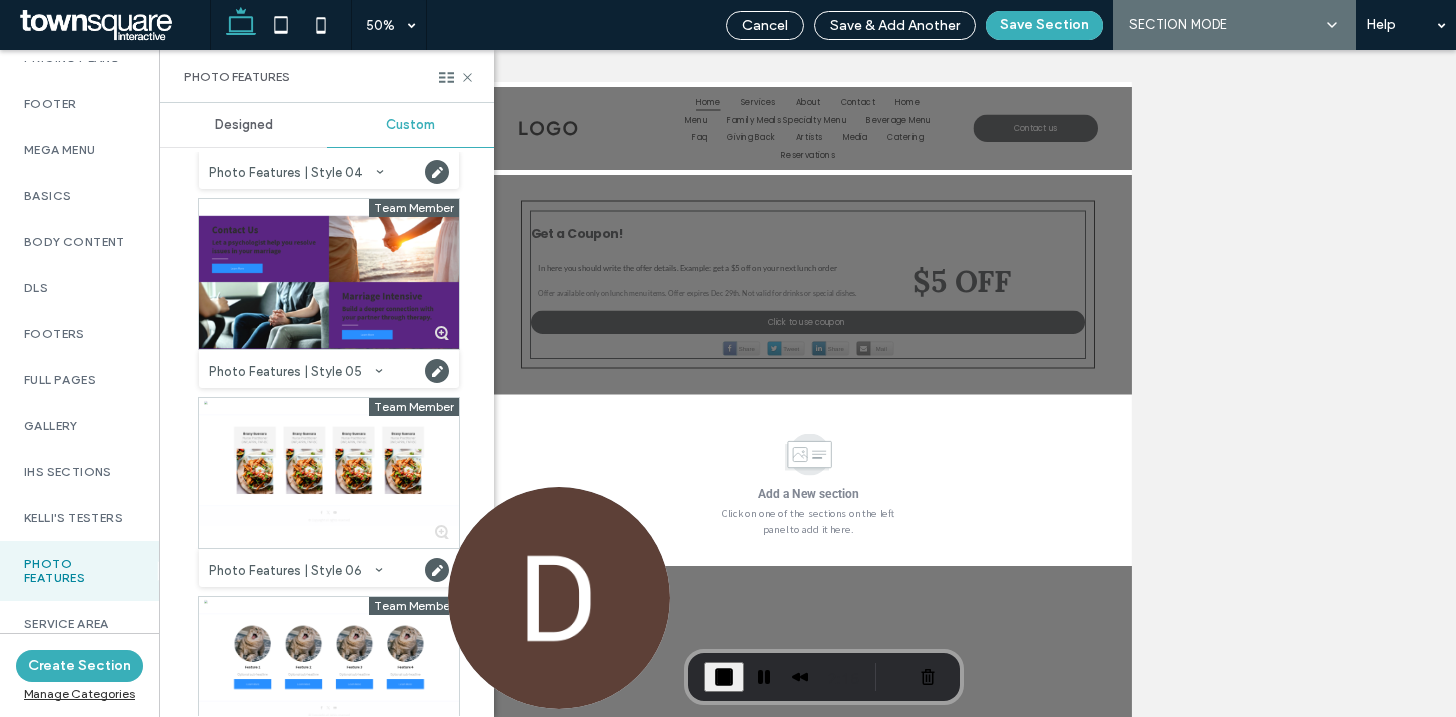 scroll, scrollTop: 4642, scrollLeft: 0, axis: vertical 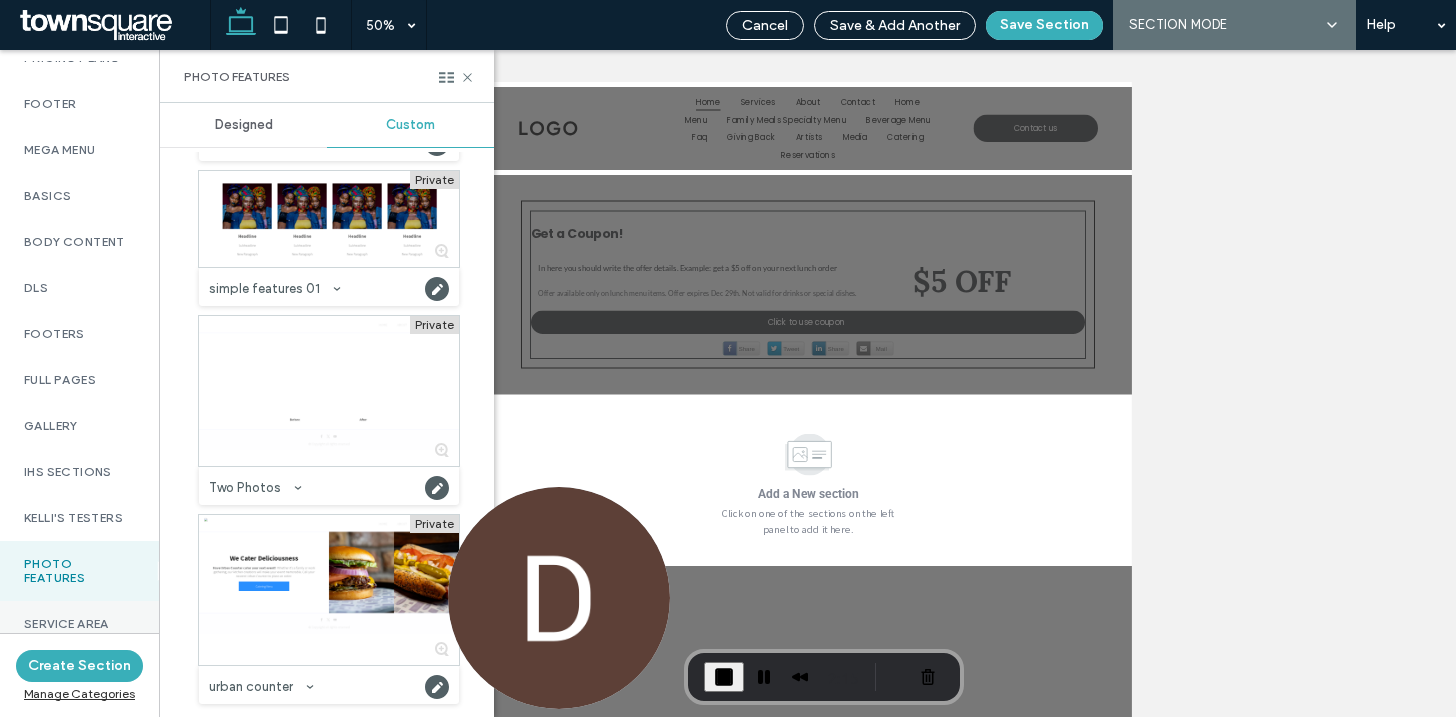 click on "Service Area" at bounding box center (79, 624) 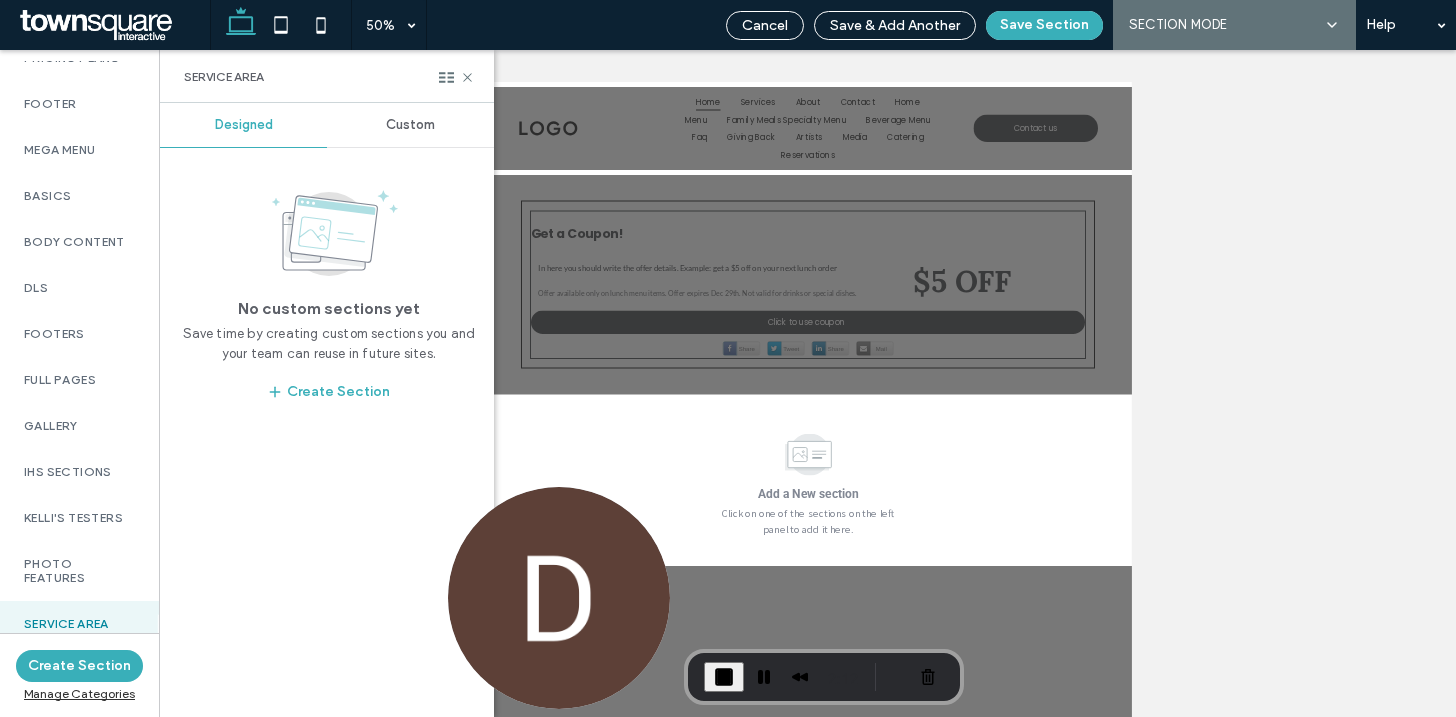 click on "Custom" at bounding box center (410, 125) 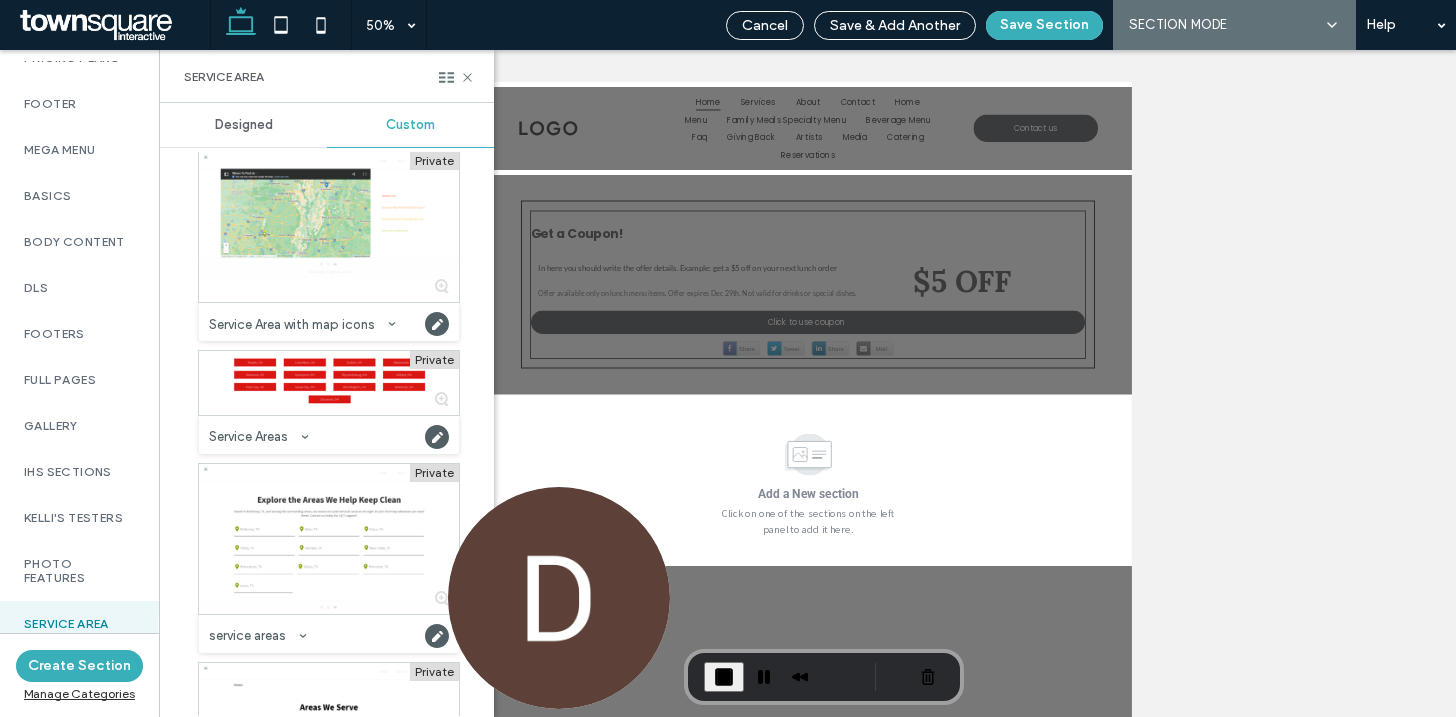 scroll, scrollTop: 5912, scrollLeft: 0, axis: vertical 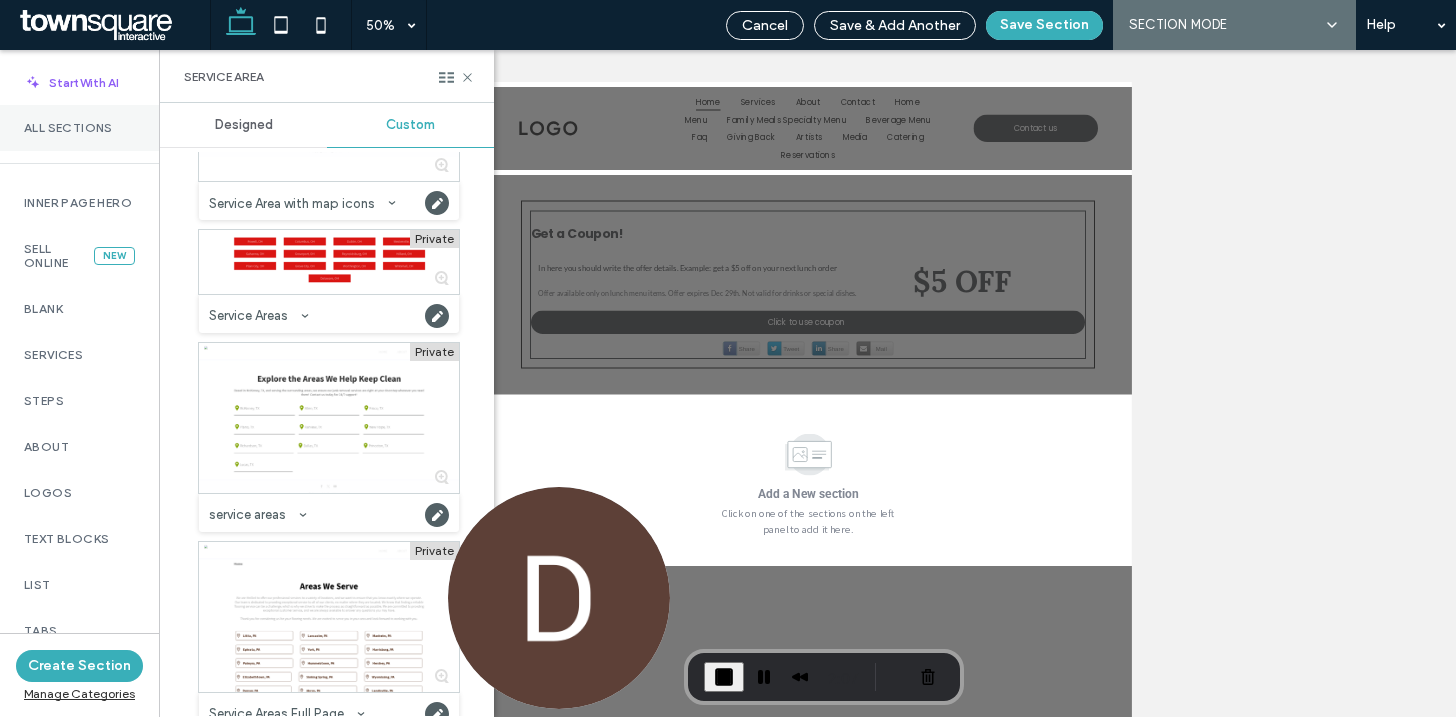 click on "All Sections" at bounding box center (79, 128) 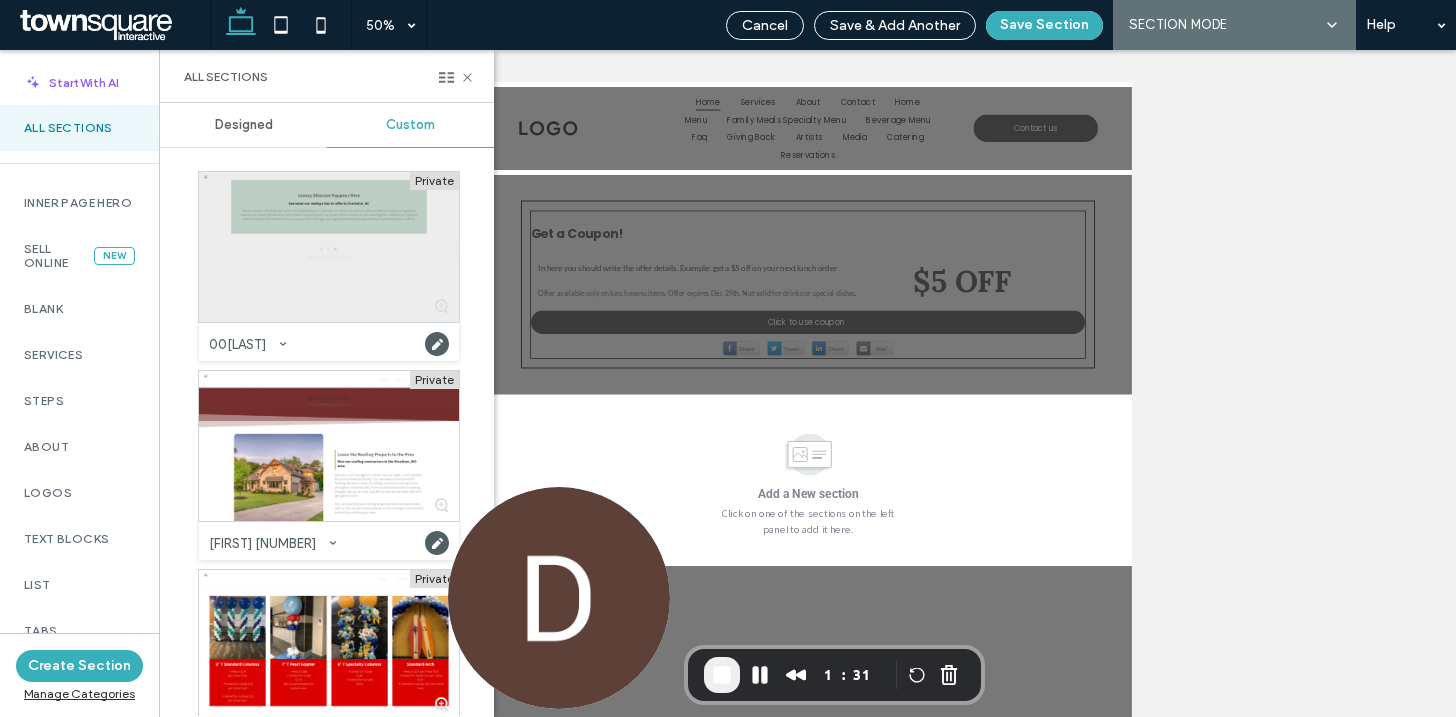 scroll, scrollTop: 0, scrollLeft: 0, axis: both 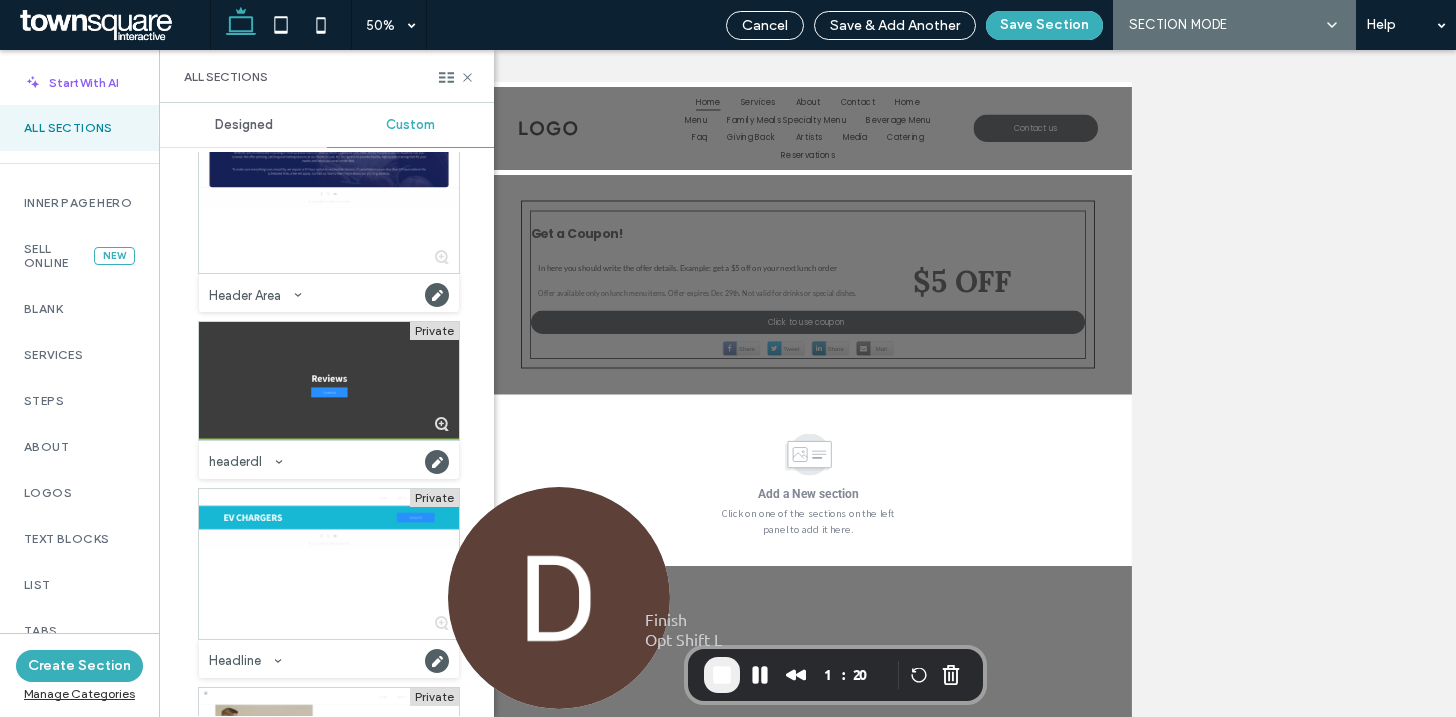 click at bounding box center (722, 675) 